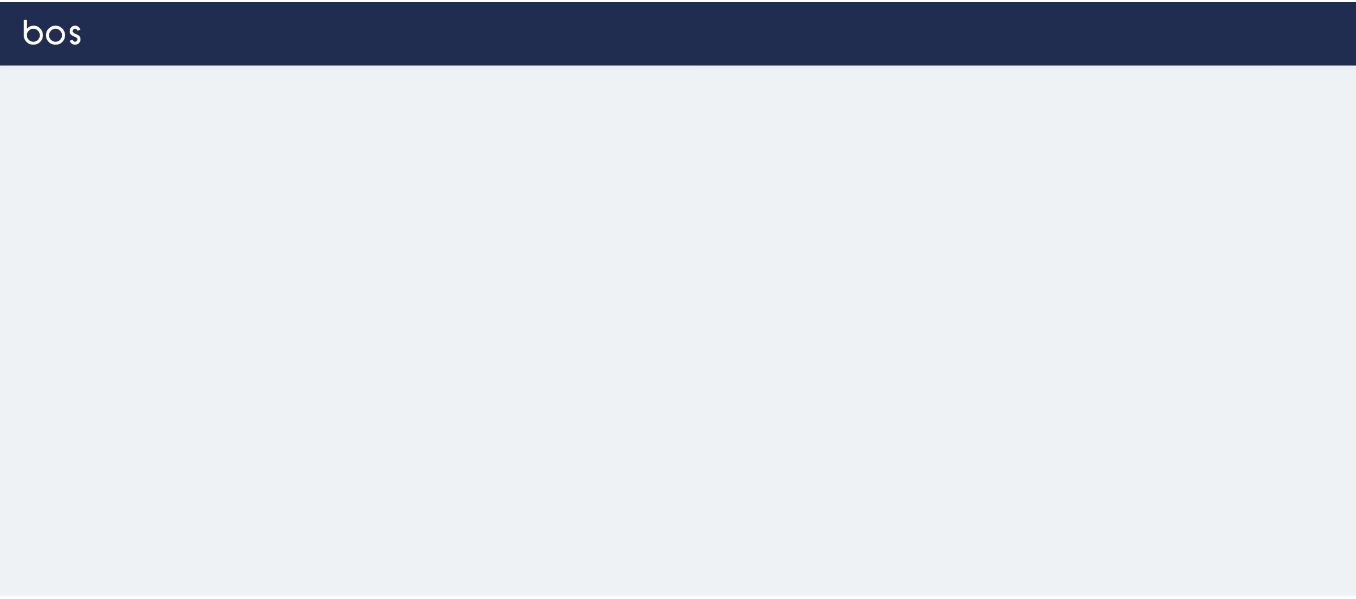 scroll, scrollTop: 0, scrollLeft: 0, axis: both 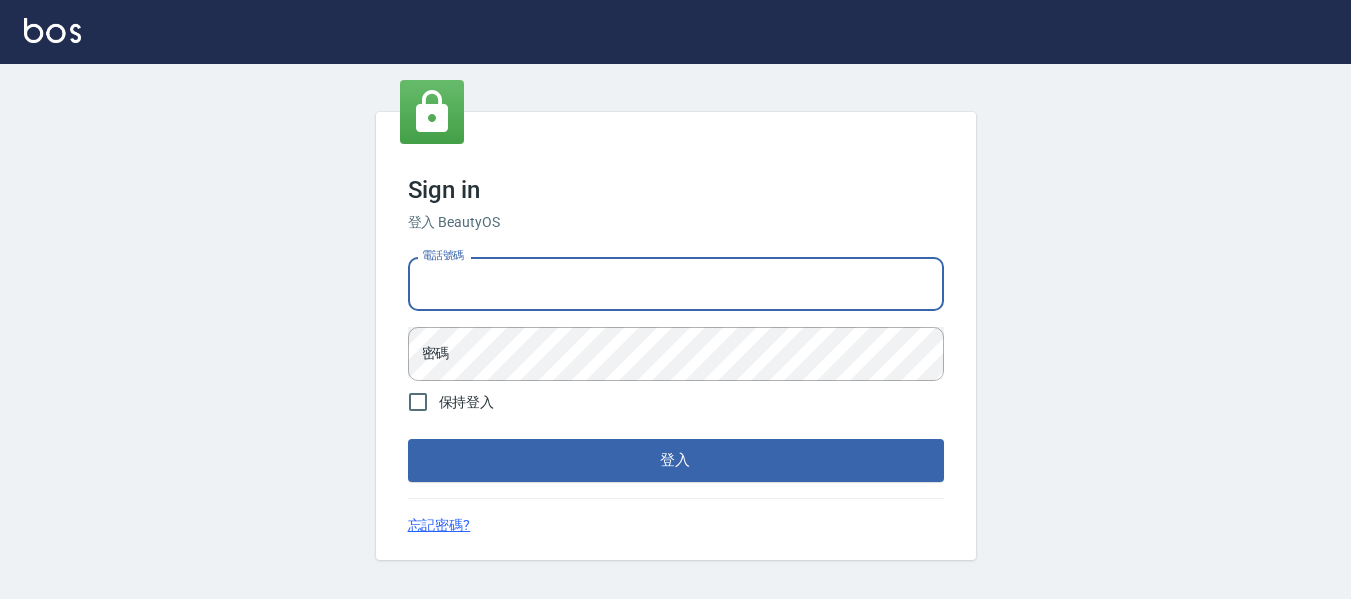 click on "電話號碼" at bounding box center [676, 284] 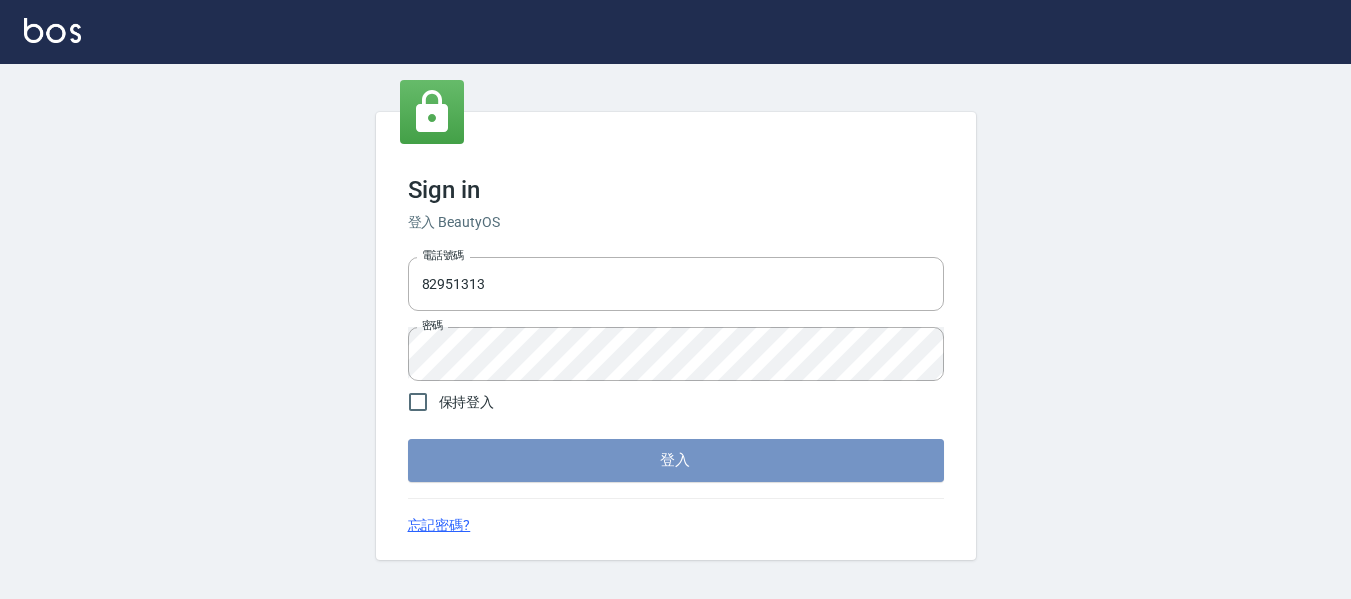 click on "登入" at bounding box center (676, 460) 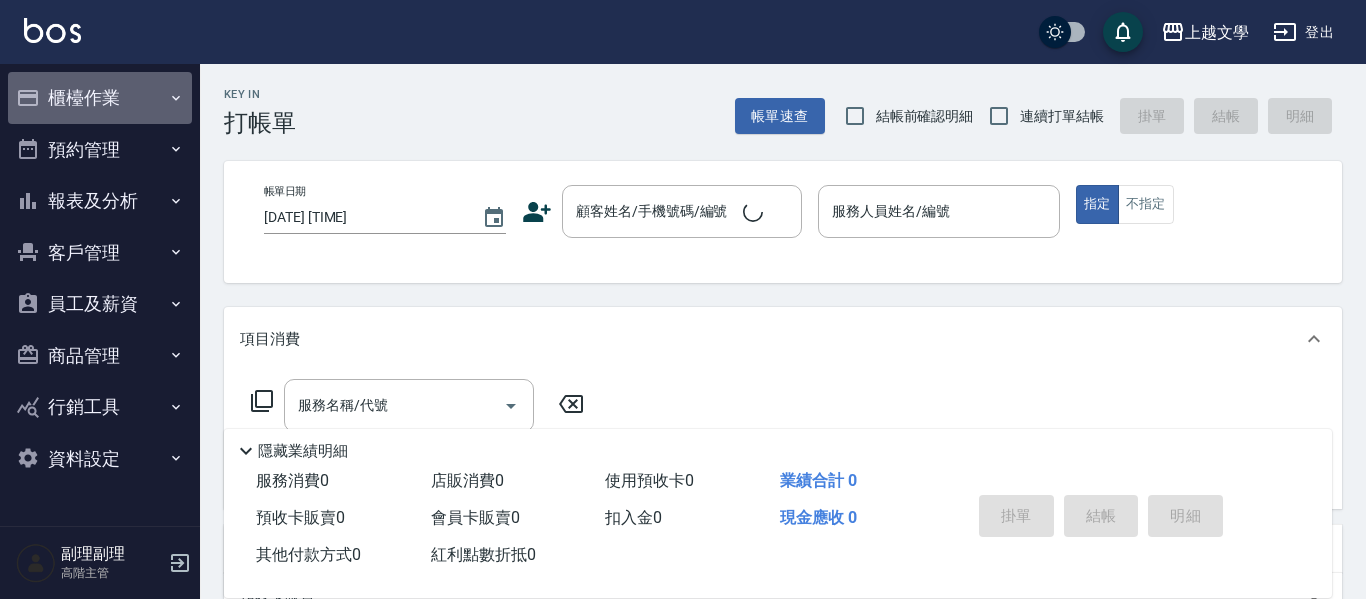 click on "櫃檯作業" at bounding box center (100, 98) 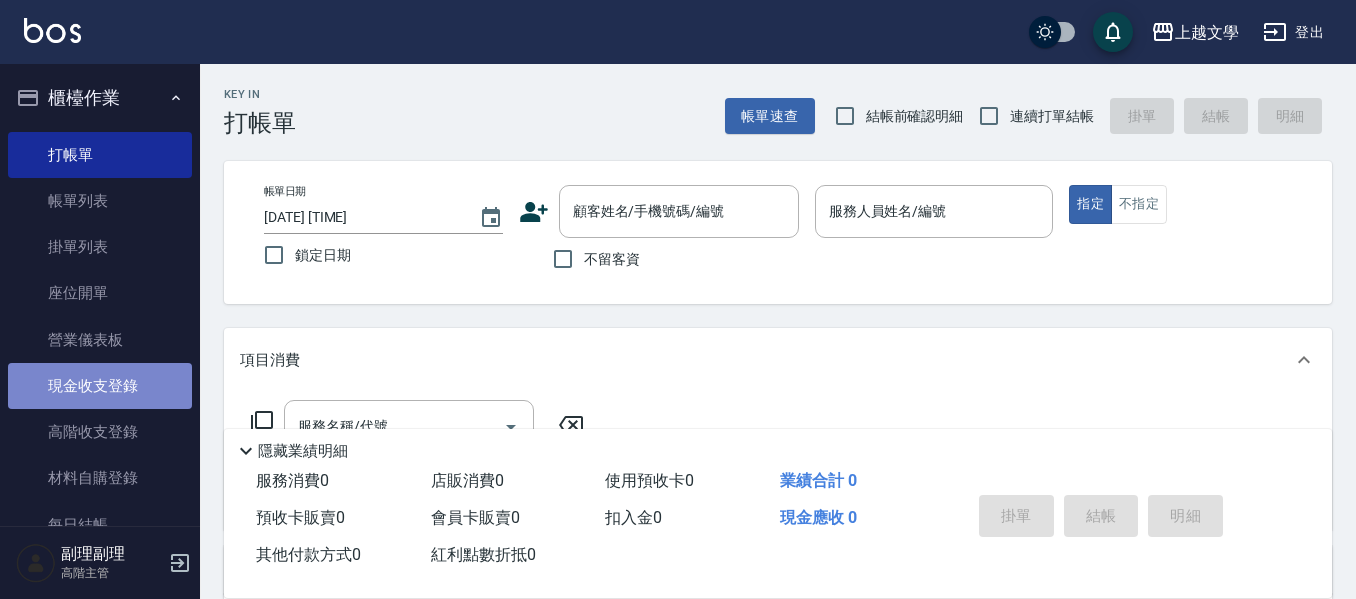 click on "現金收支登錄" at bounding box center (100, 386) 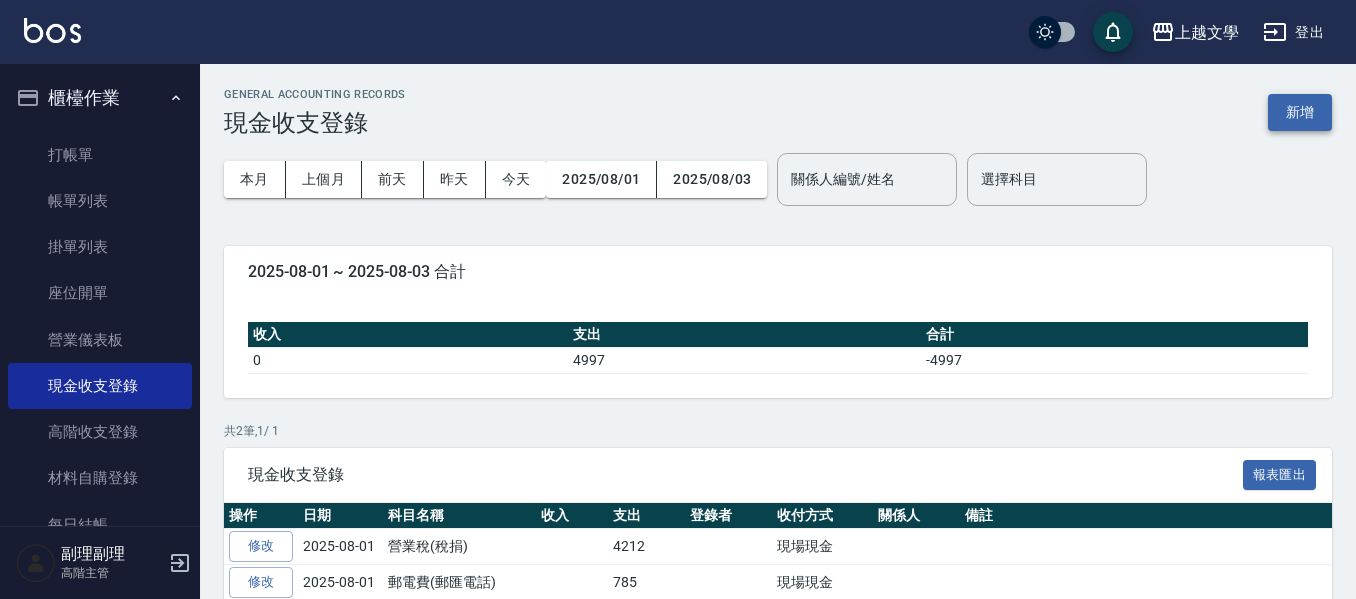 drag, startPoint x: 1320, startPoint y: 139, endPoint x: 1319, endPoint y: 123, distance: 16.03122 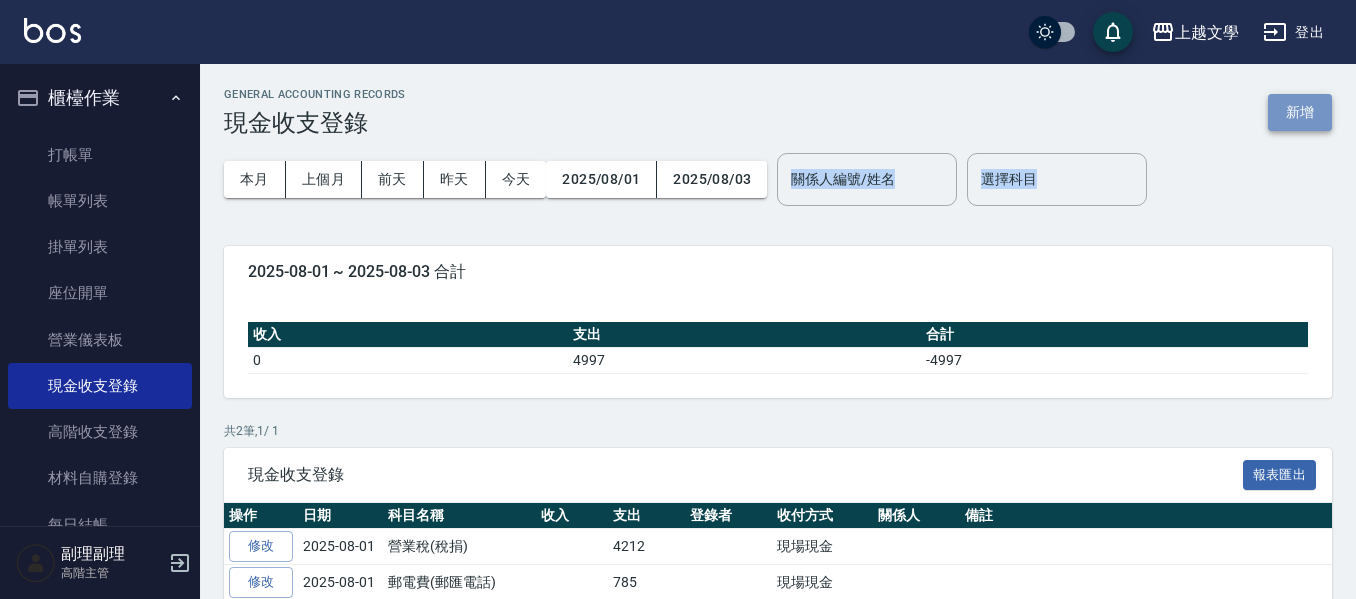 click on "新增" at bounding box center [1300, 112] 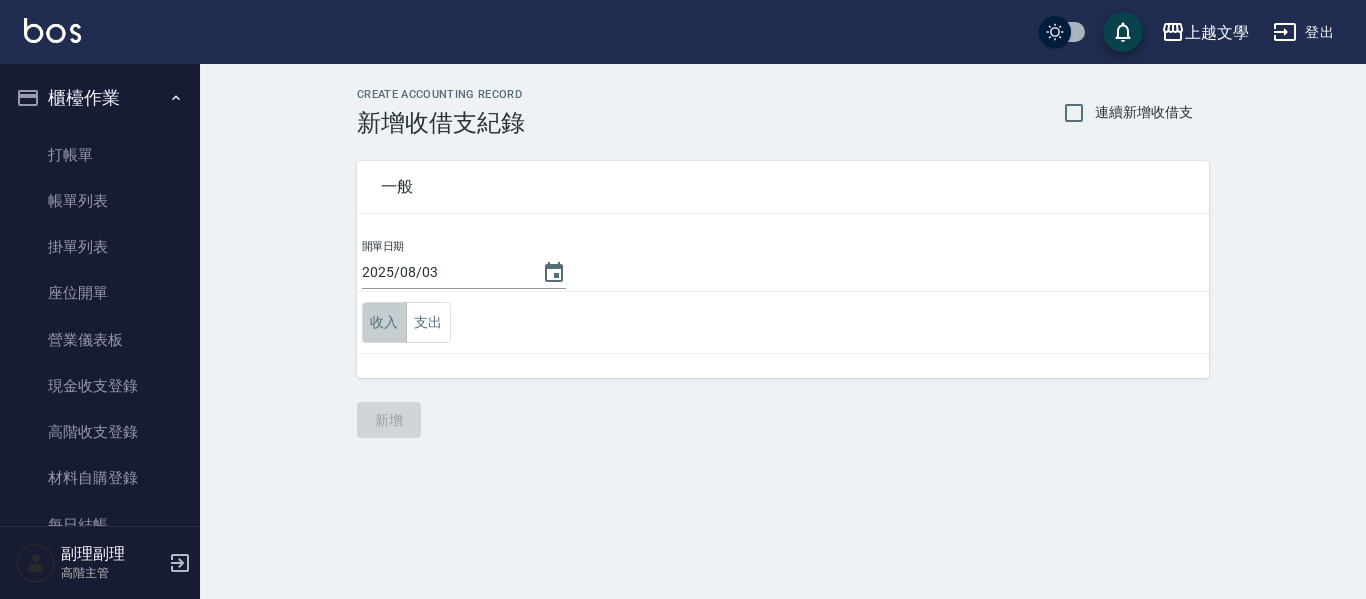 click on "收入" at bounding box center [384, 322] 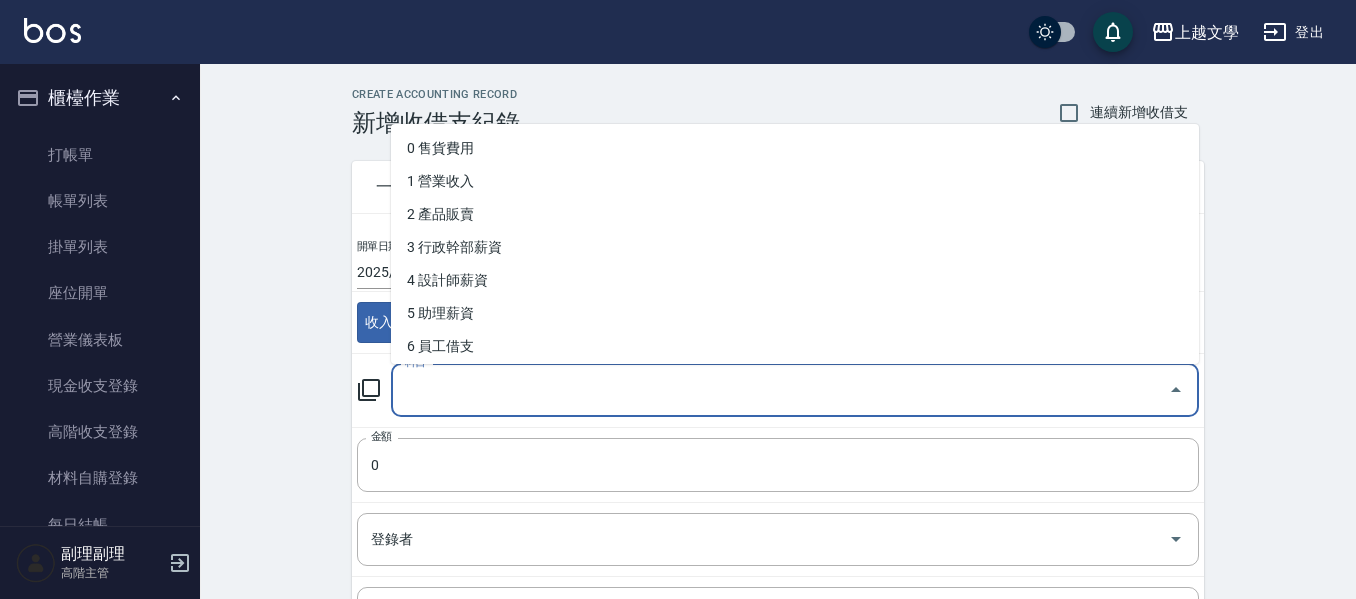 drag, startPoint x: 418, startPoint y: 380, endPoint x: 408, endPoint y: 383, distance: 10.440307 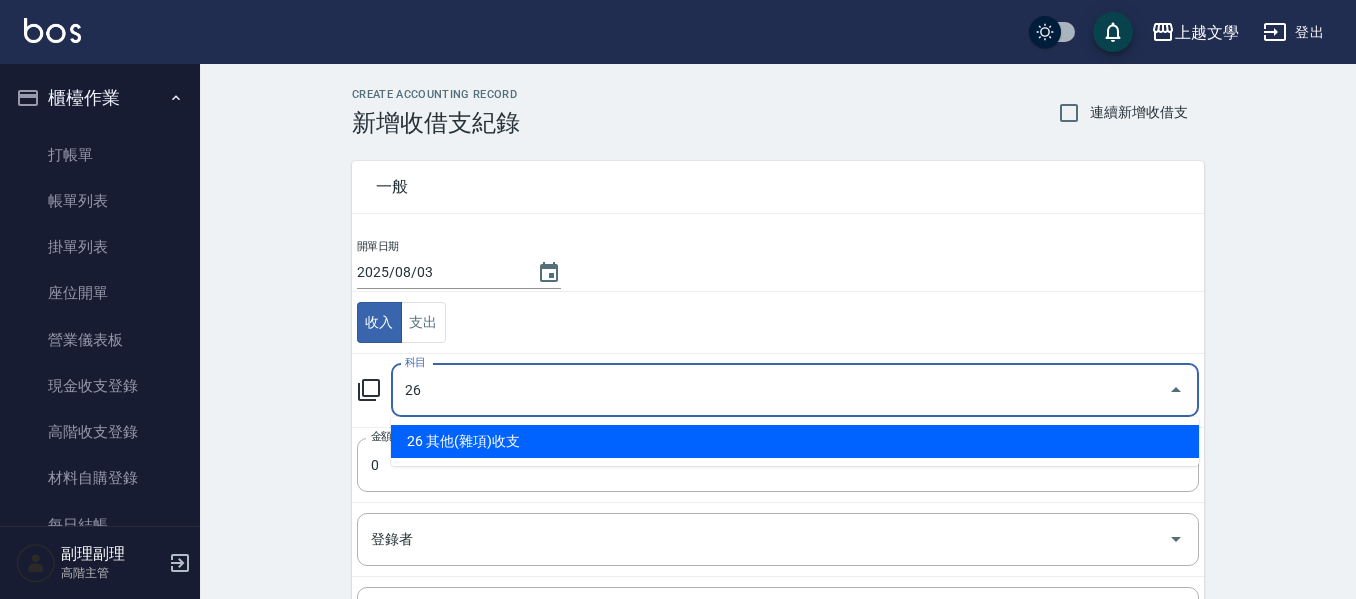 click on "26 其他(雜項)收支" at bounding box center [795, 441] 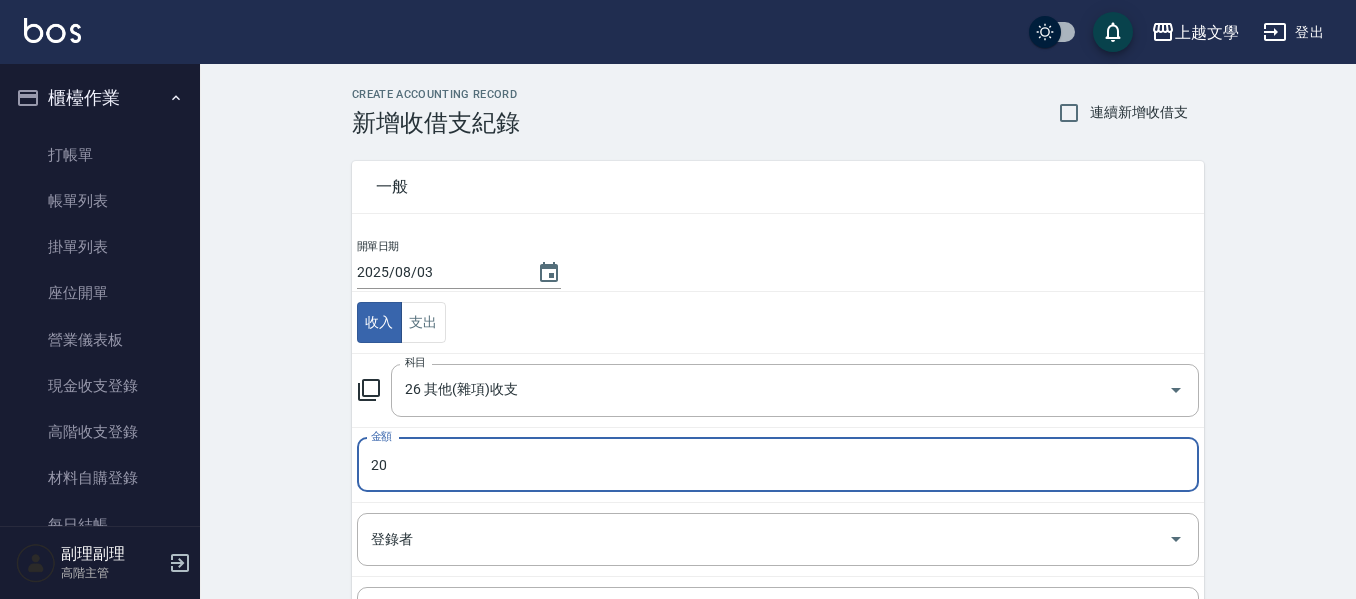 type on "20" 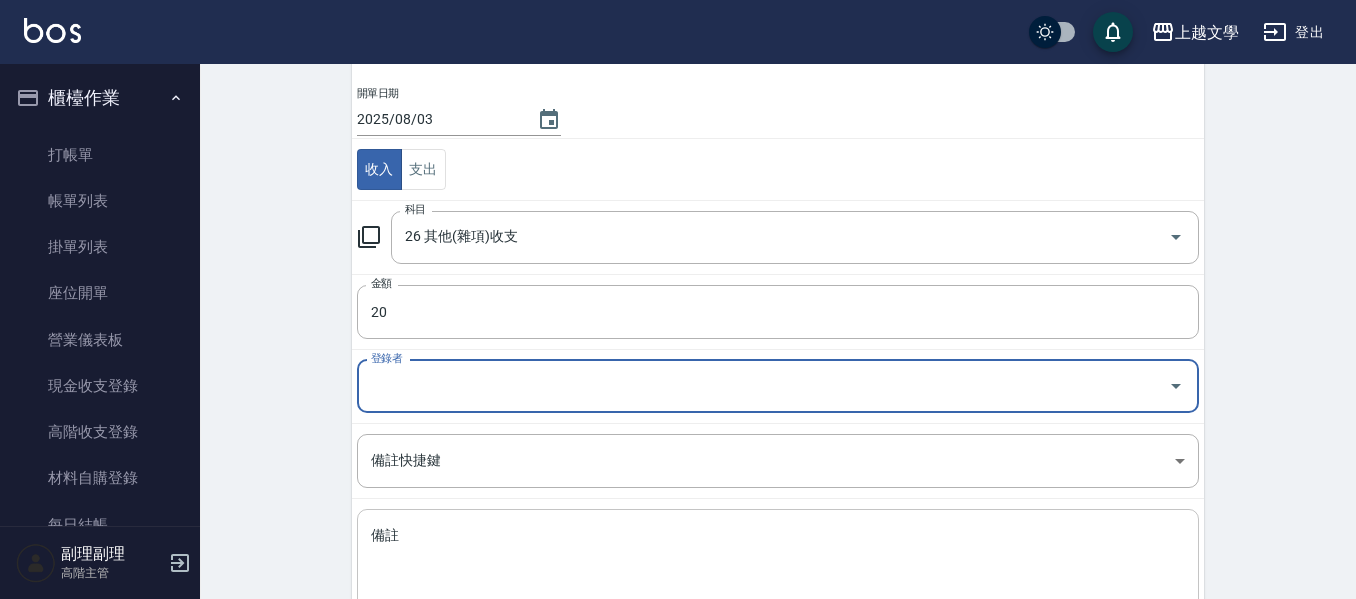 scroll, scrollTop: 284, scrollLeft: 0, axis: vertical 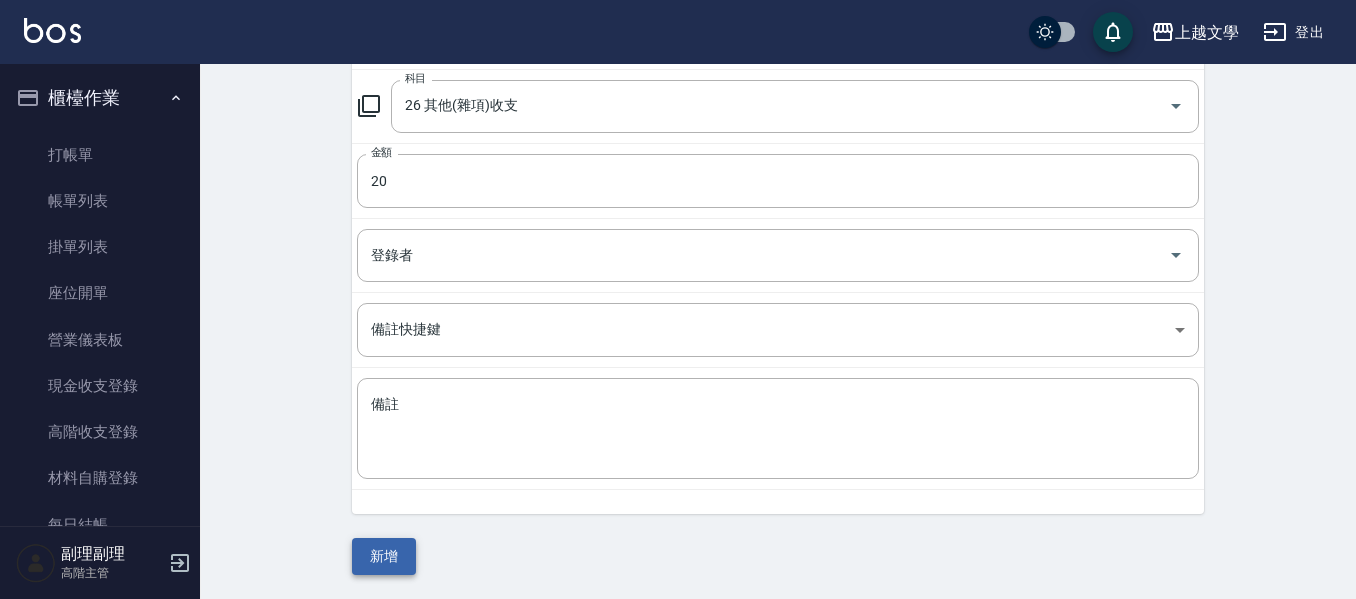 click on "新增" at bounding box center [384, 556] 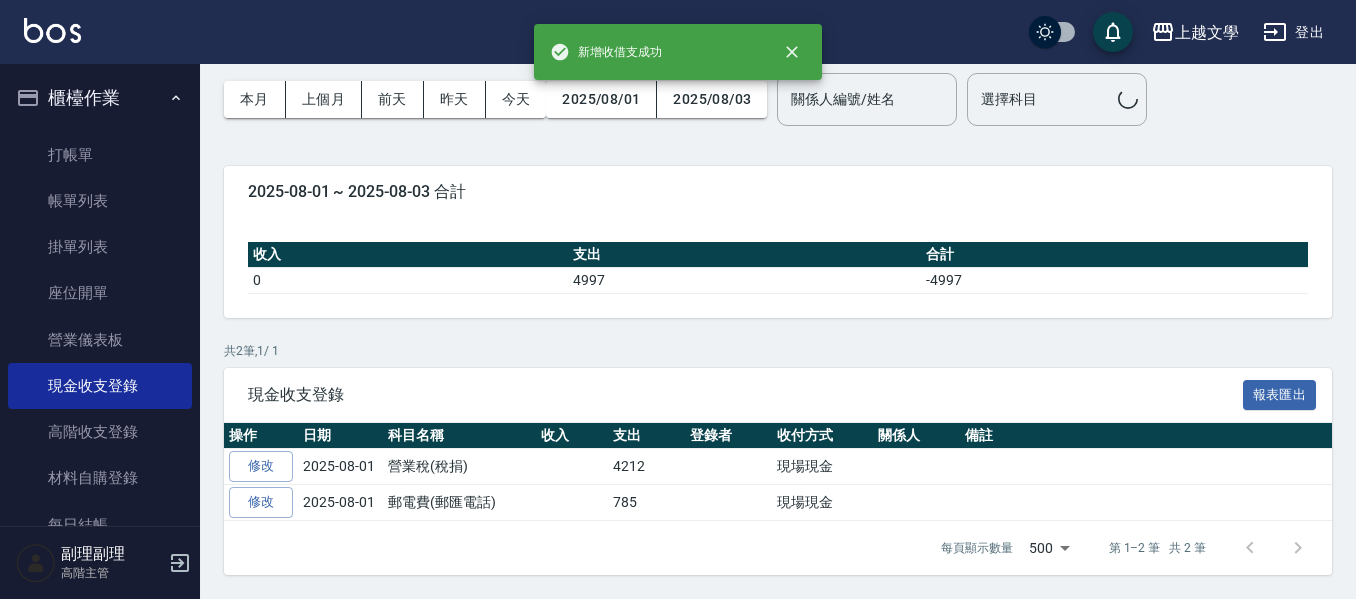 scroll, scrollTop: 0, scrollLeft: 0, axis: both 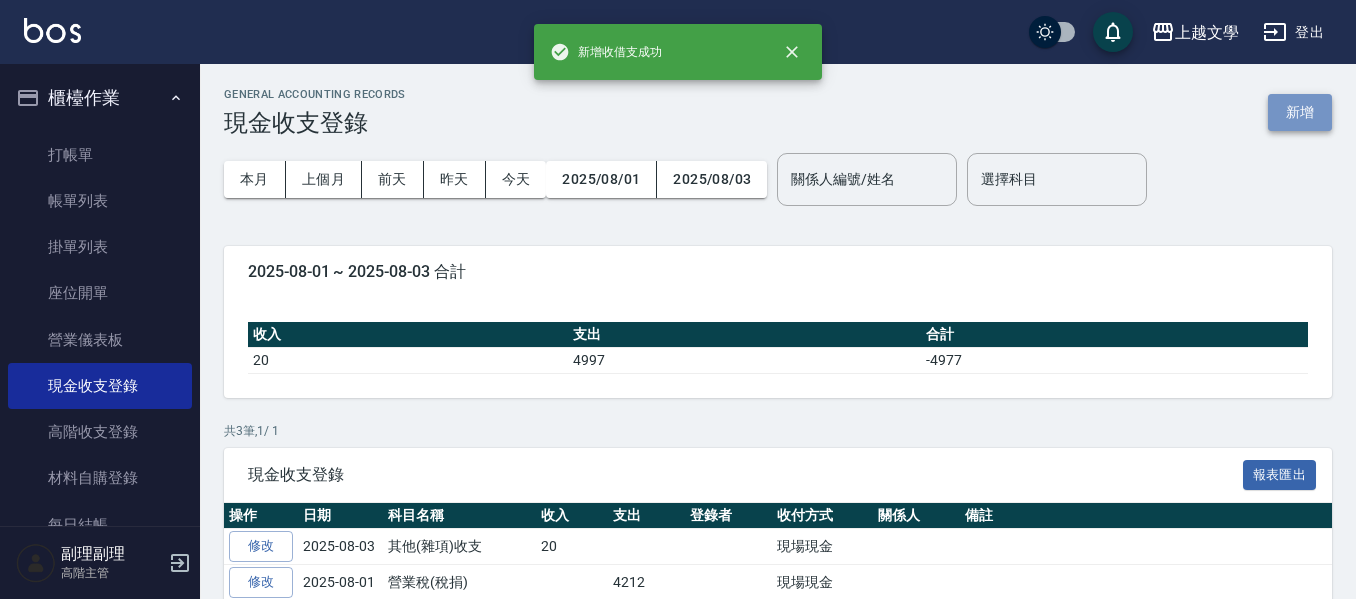 click on "新增" at bounding box center [1300, 112] 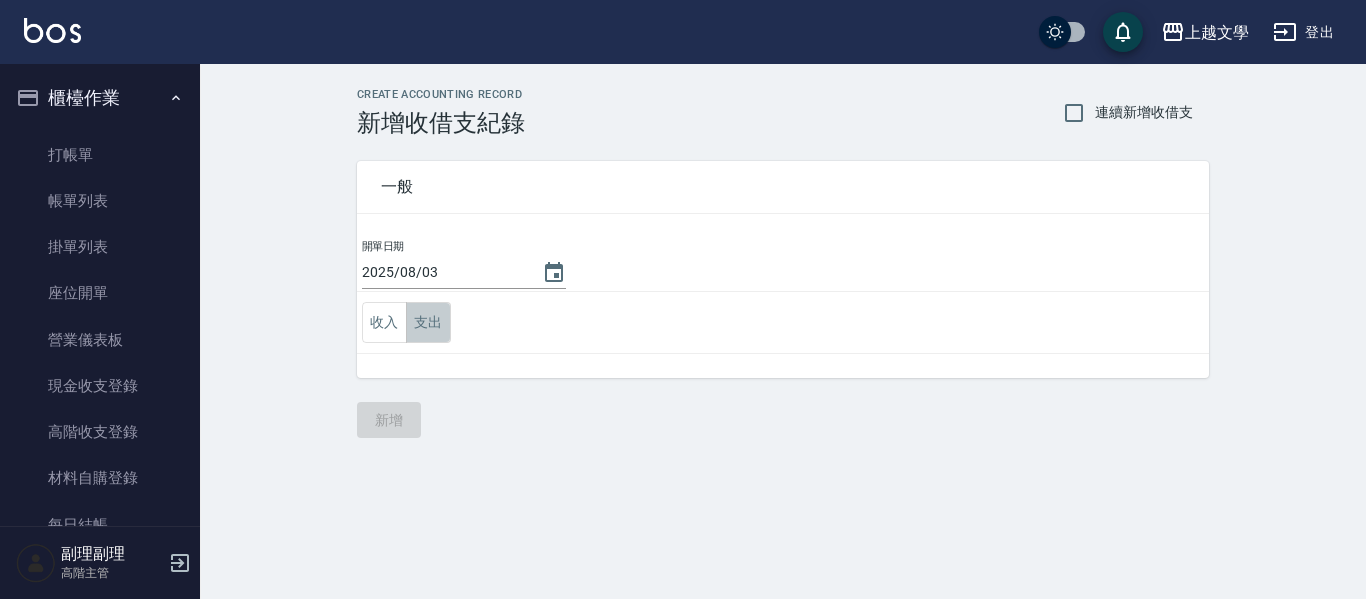 click on "支出" at bounding box center (428, 322) 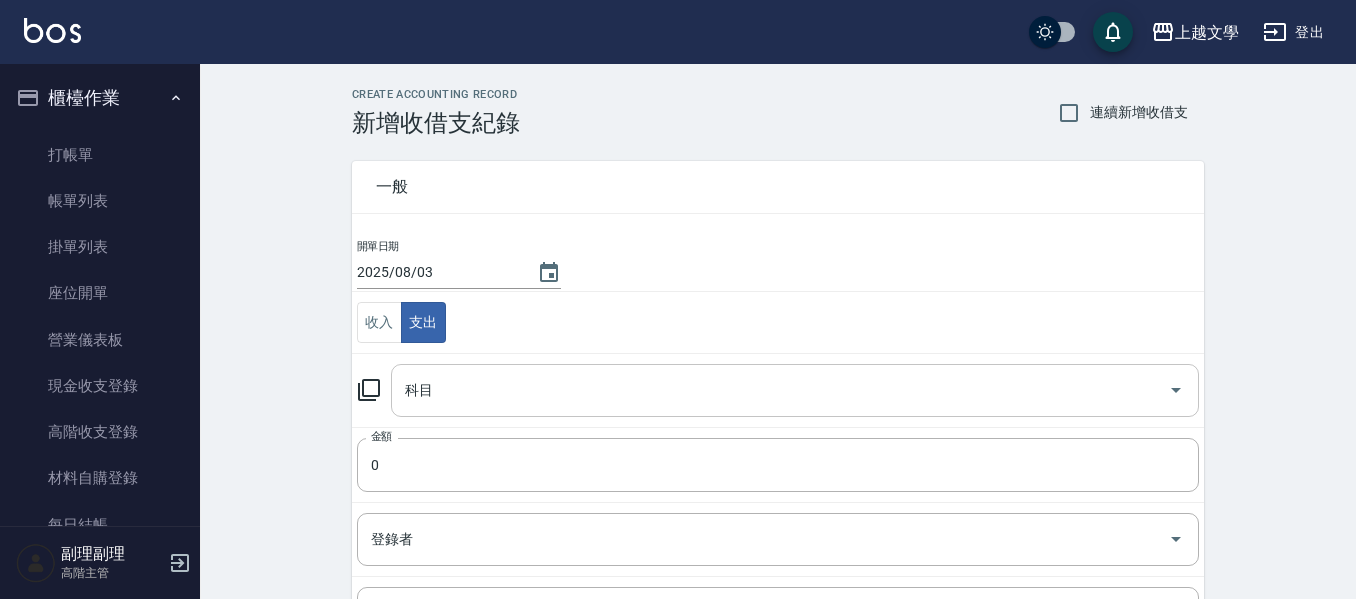 click on "科目" at bounding box center (780, 390) 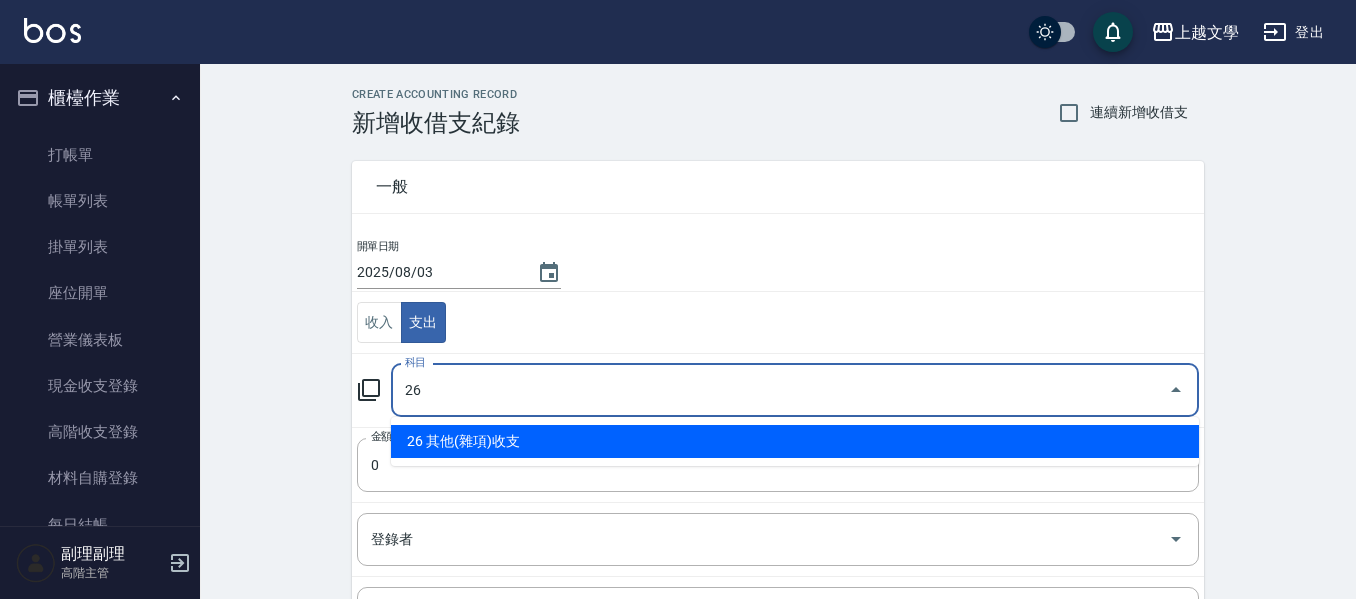 click on "26 其他(雜項)收支" at bounding box center [795, 441] 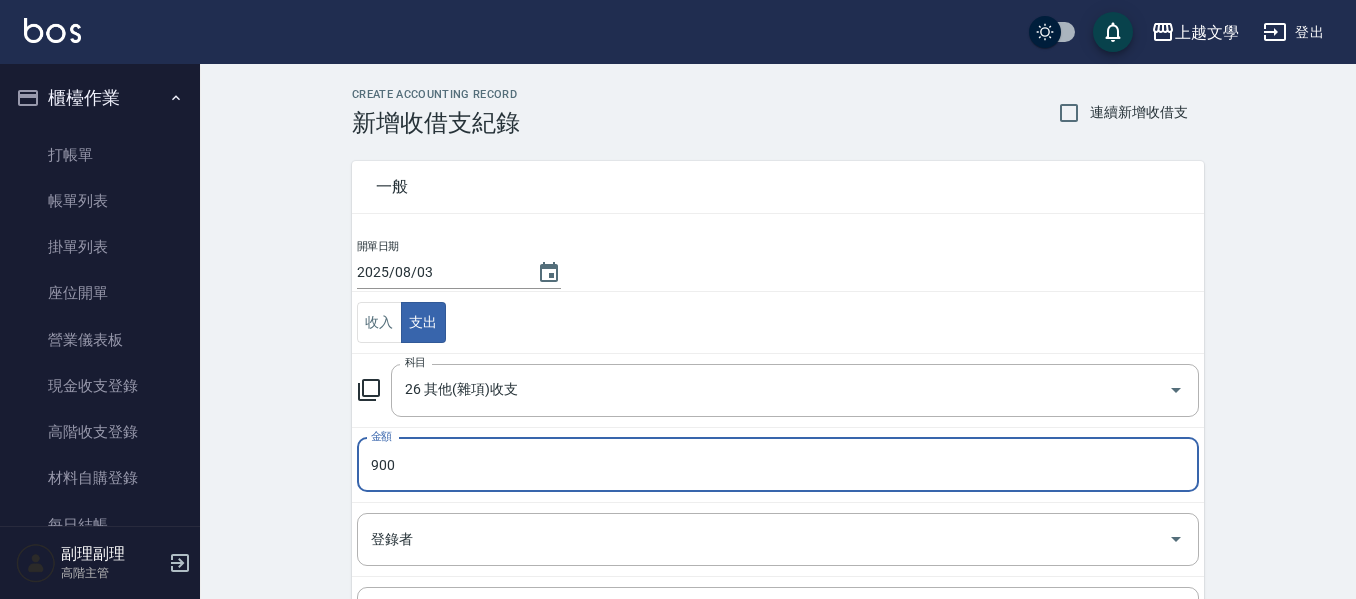 type on "900" 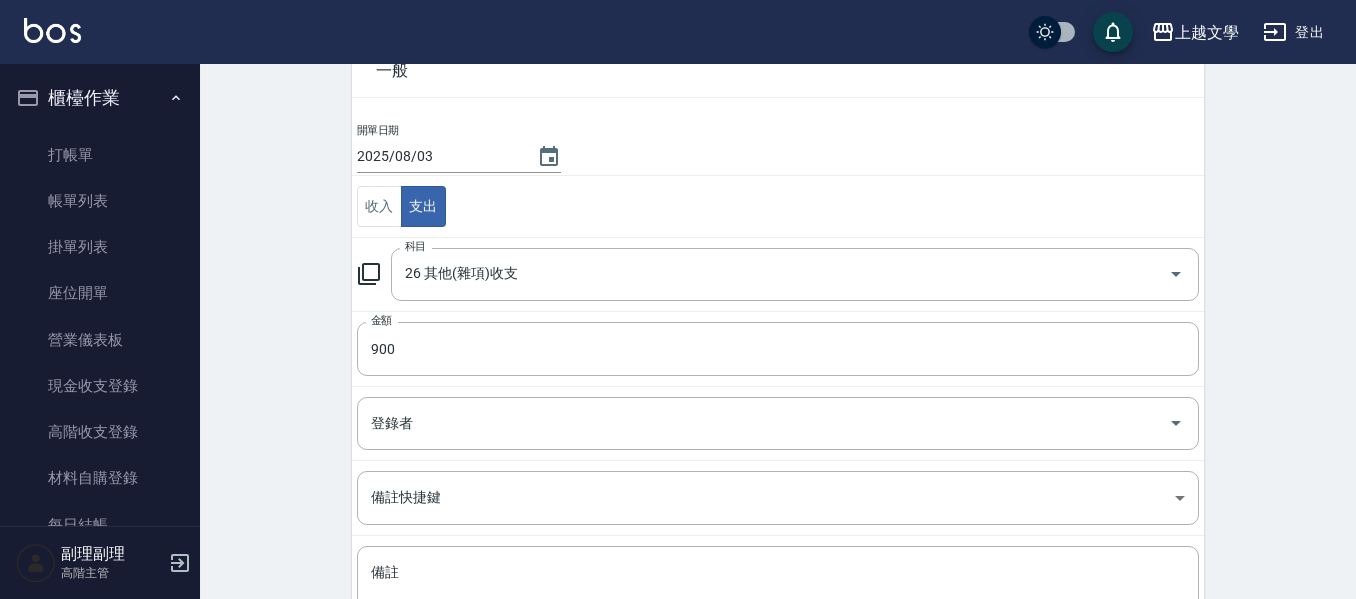 scroll, scrollTop: 284, scrollLeft: 0, axis: vertical 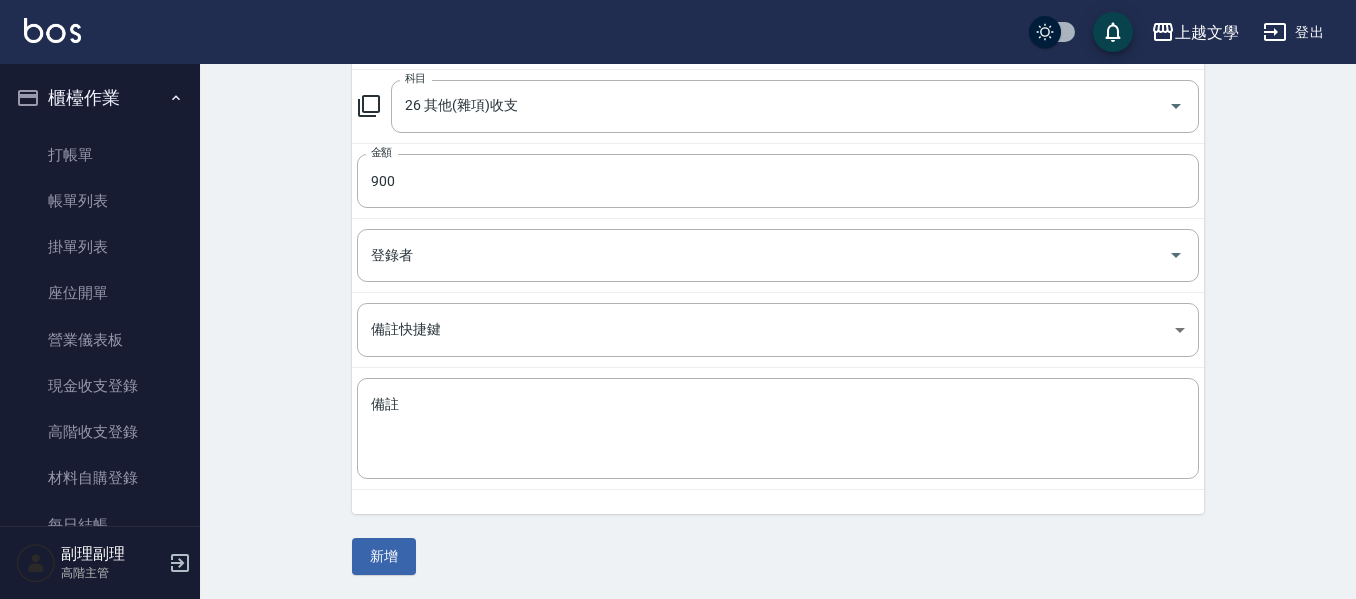 click on "備註快捷鍵 ​ 備註快捷鍵" at bounding box center (778, 330) 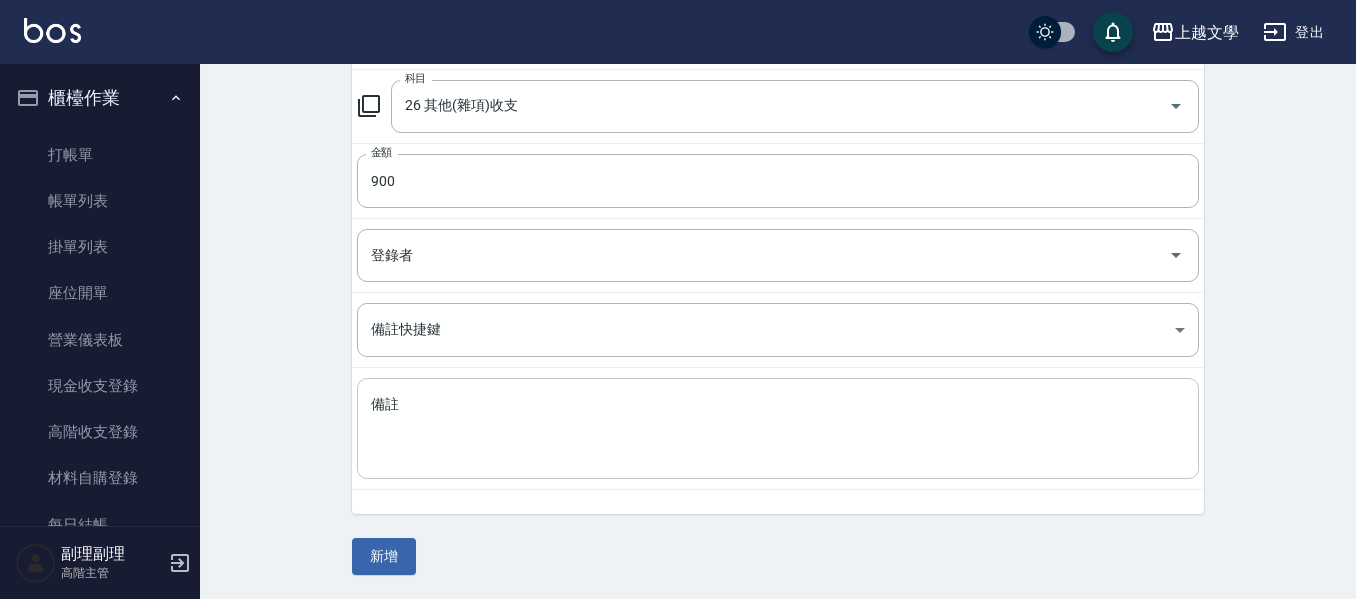click on "備註" at bounding box center (778, 429) 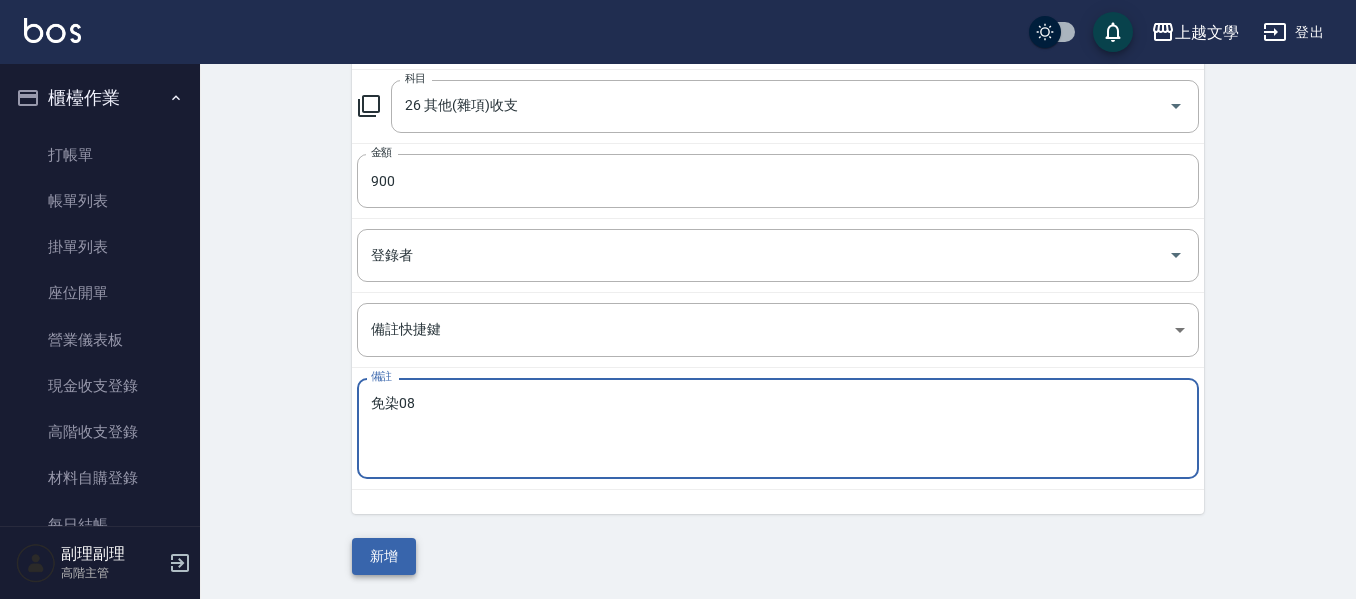 type on "免染08" 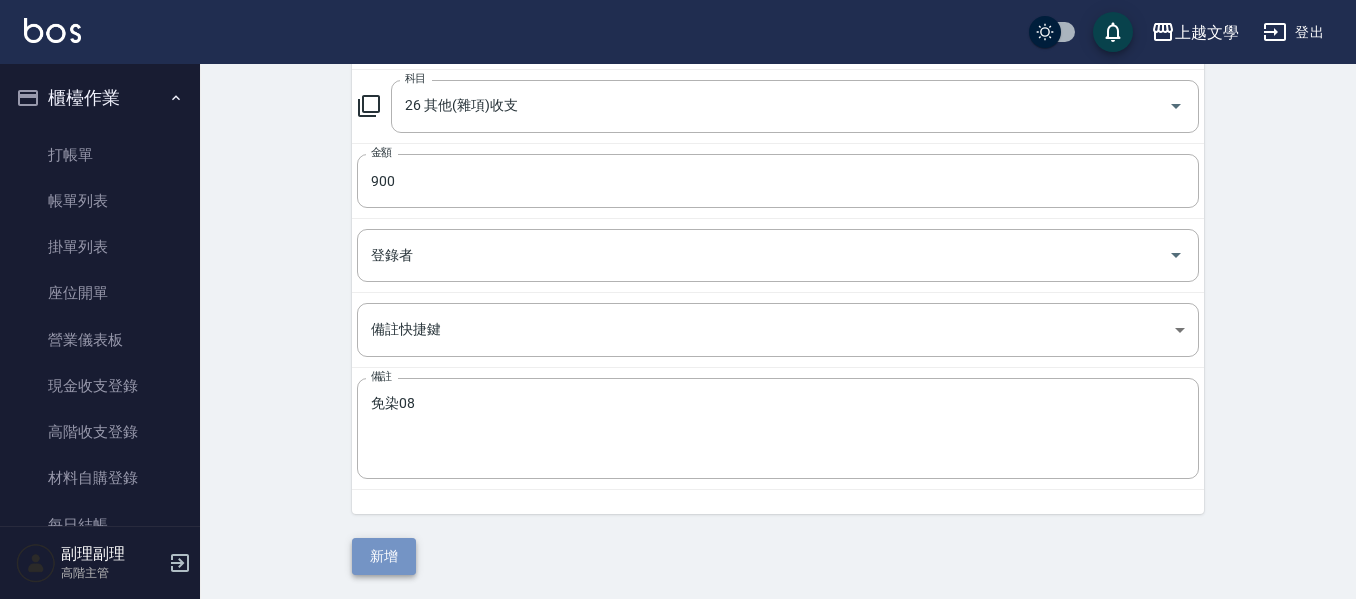 click on "新增" at bounding box center [384, 556] 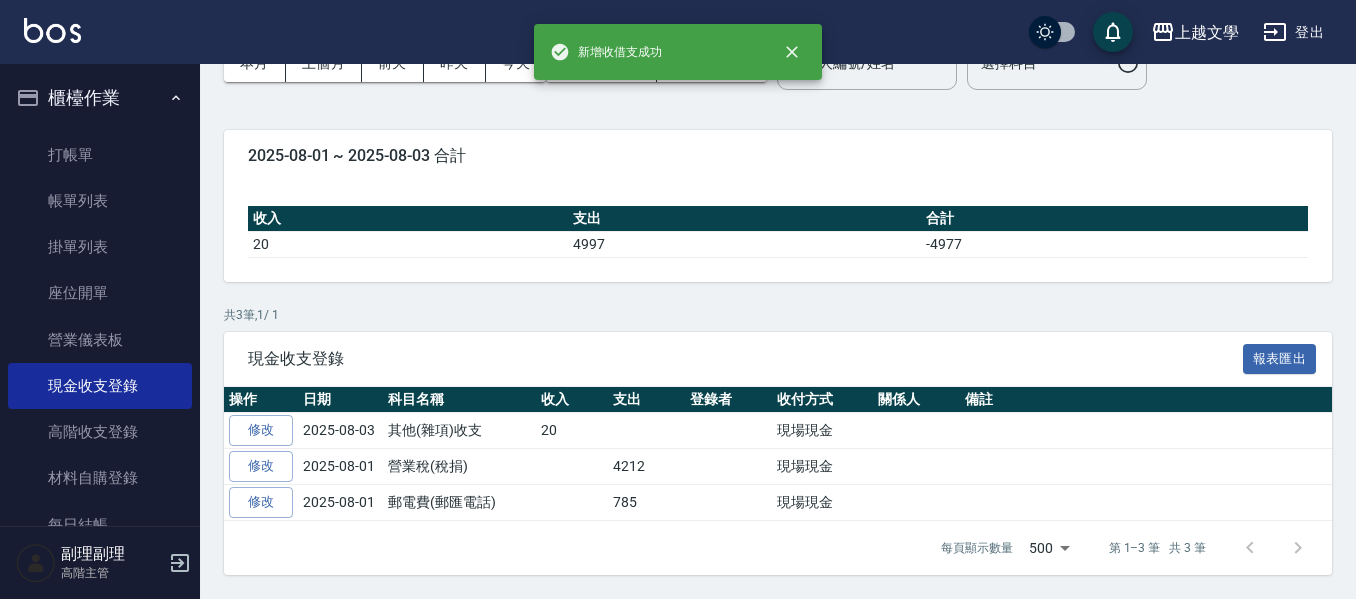 scroll, scrollTop: 0, scrollLeft: 0, axis: both 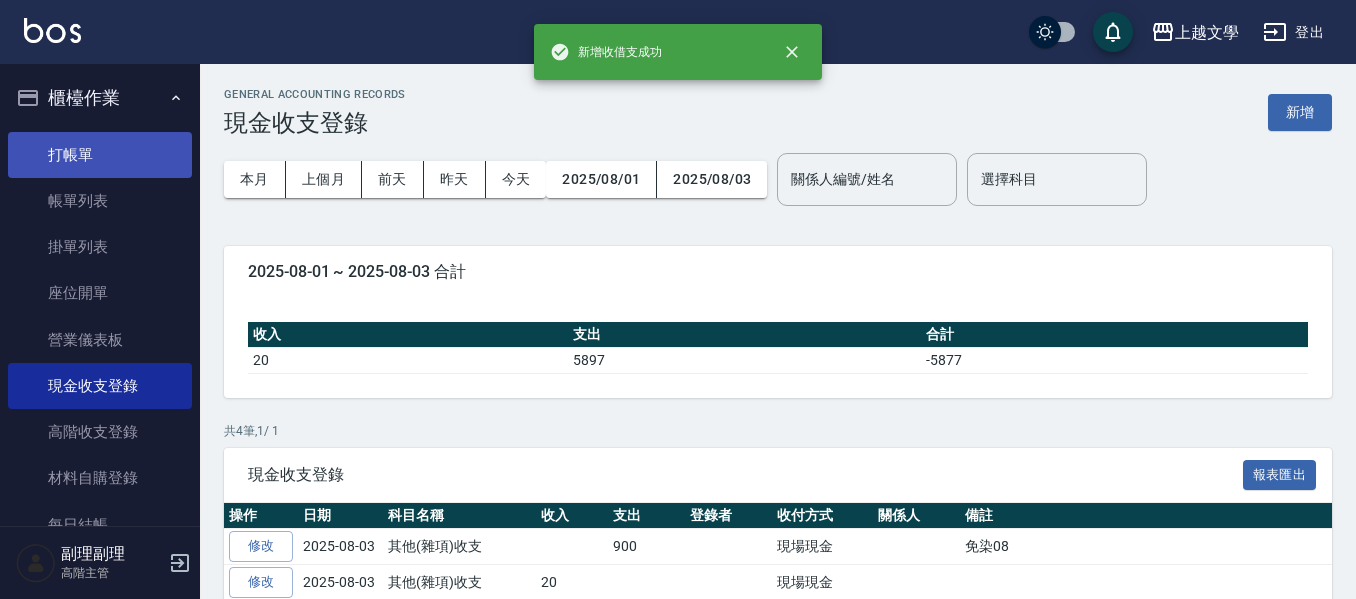 click on "打帳單" at bounding box center (100, 155) 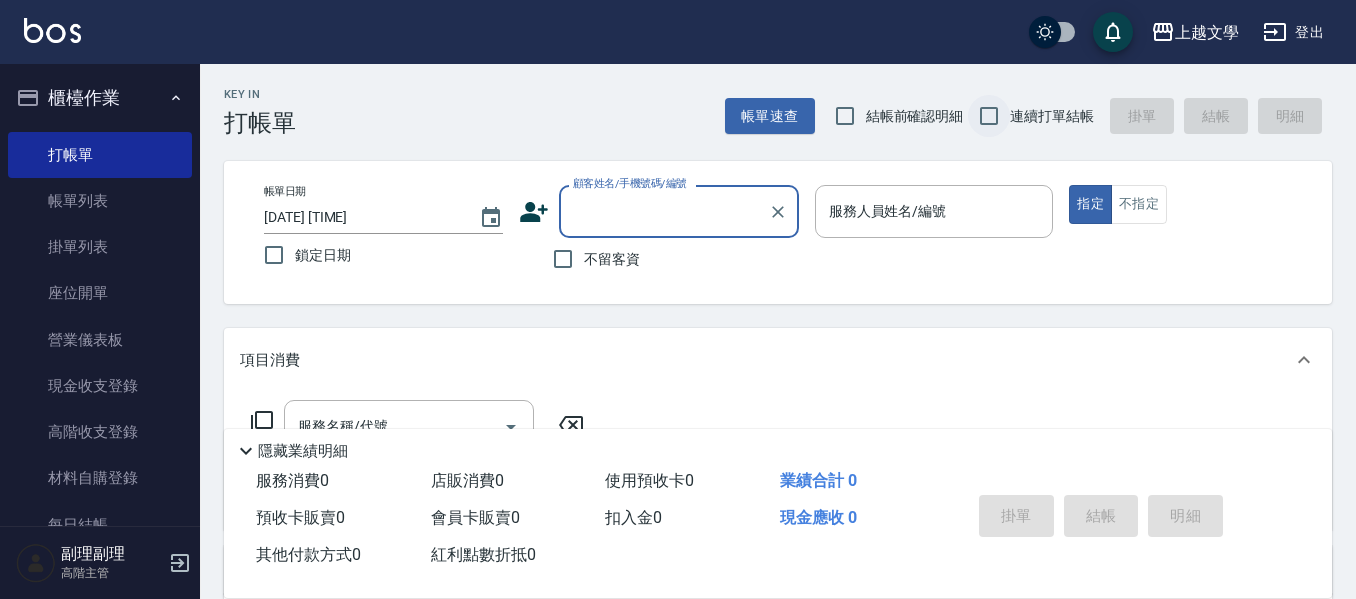 click on "連續打單結帳" at bounding box center (989, 116) 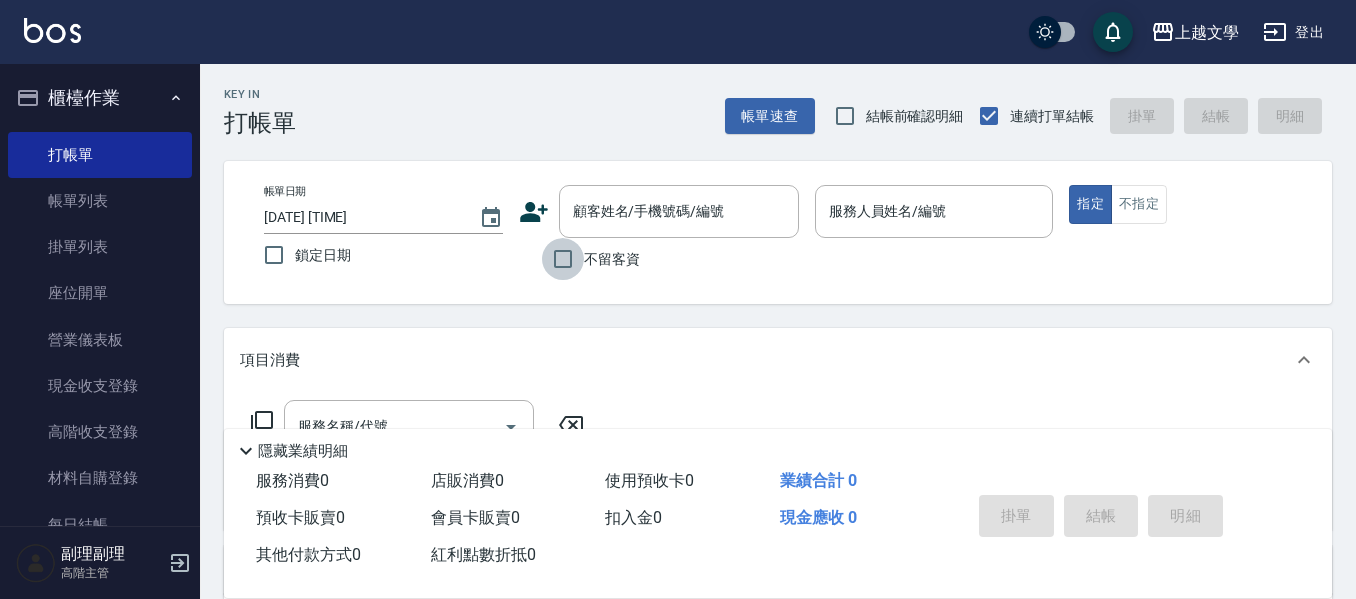 click on "不留客資" at bounding box center [563, 259] 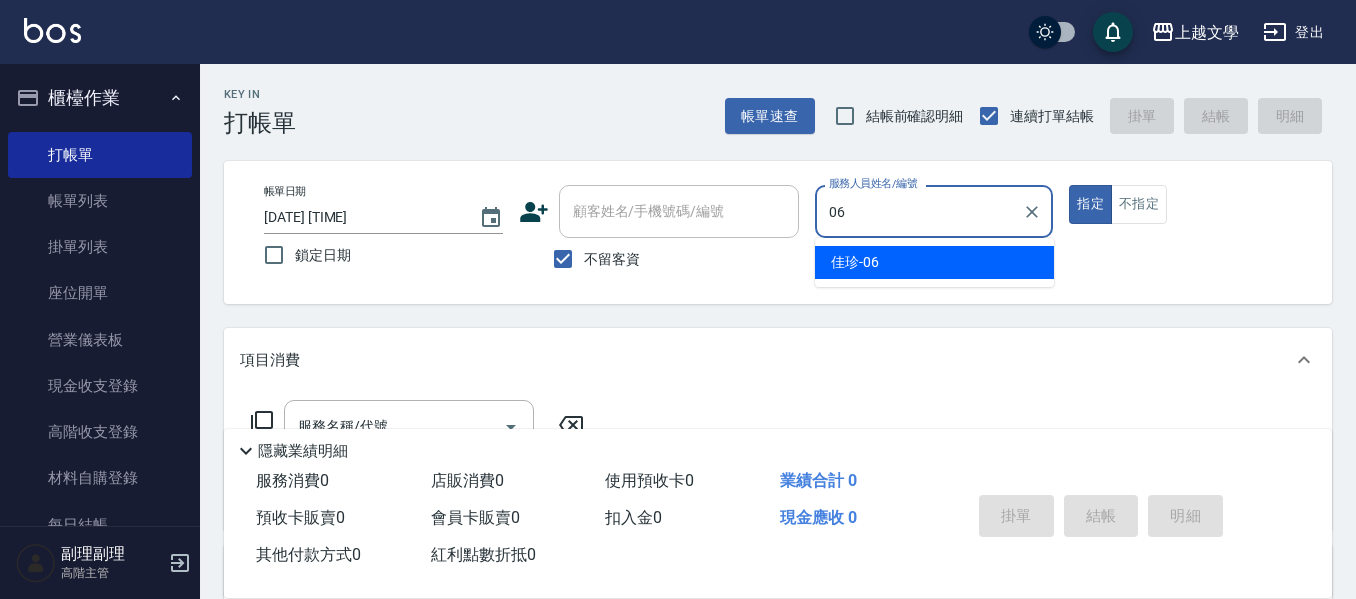 type on "佳珍-06" 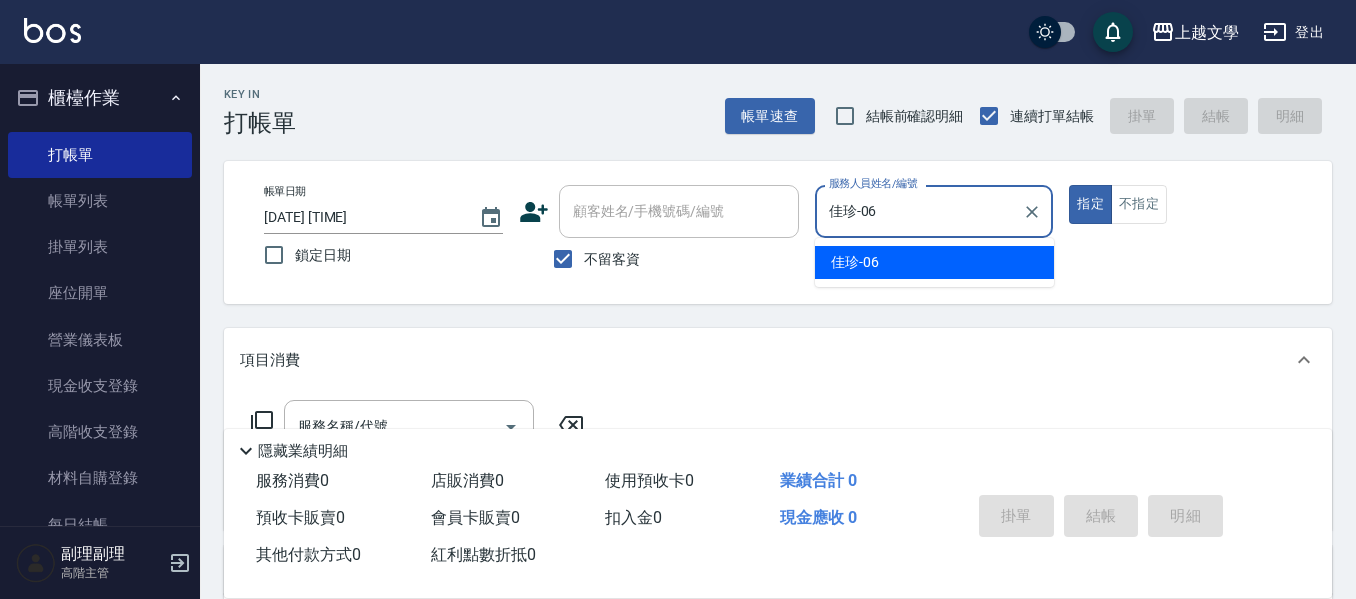 type on "true" 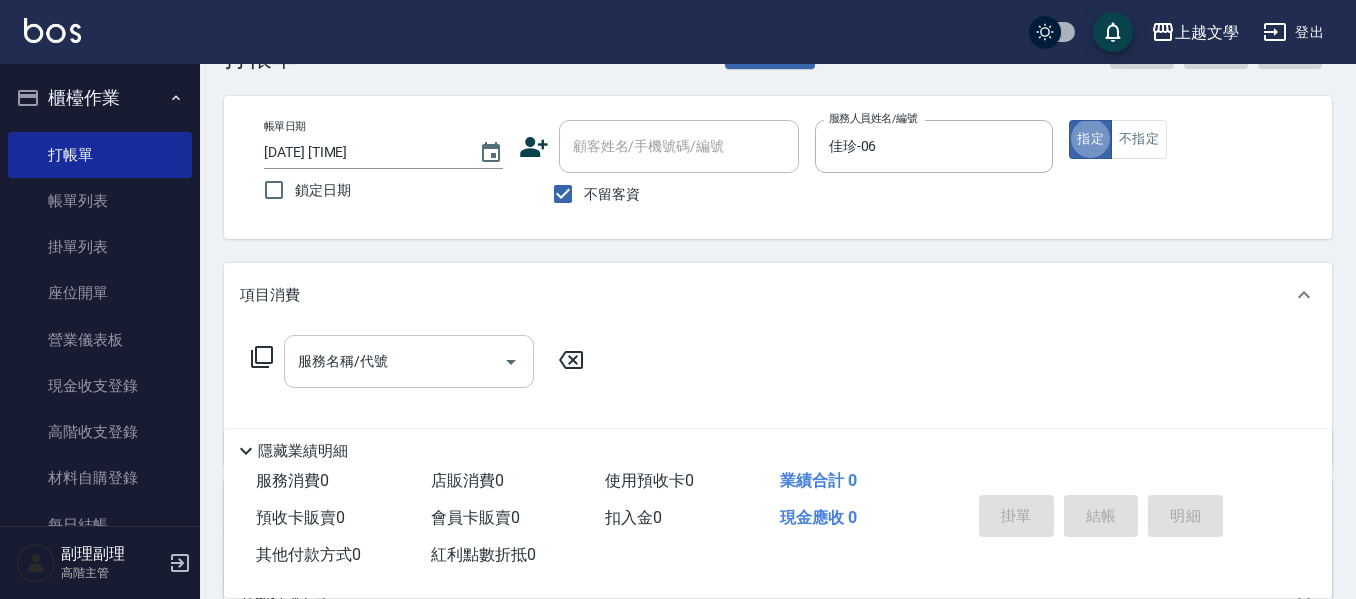 scroll, scrollTop: 100, scrollLeft: 0, axis: vertical 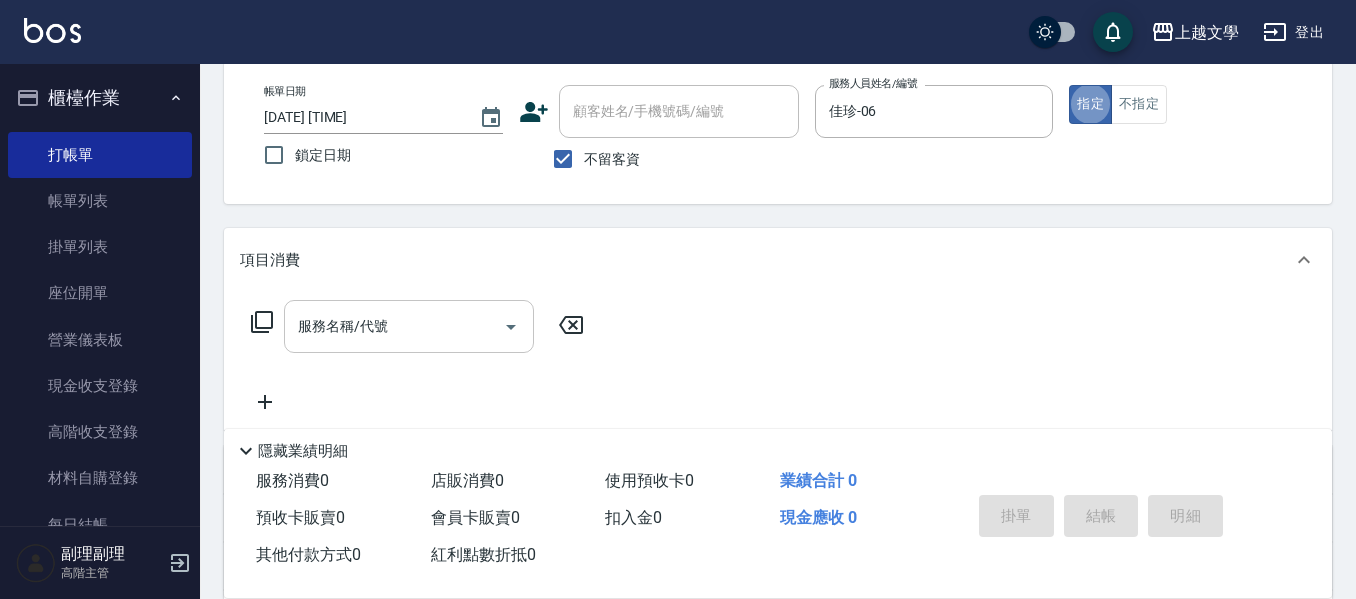 click on "服務名稱/代號" at bounding box center (409, 326) 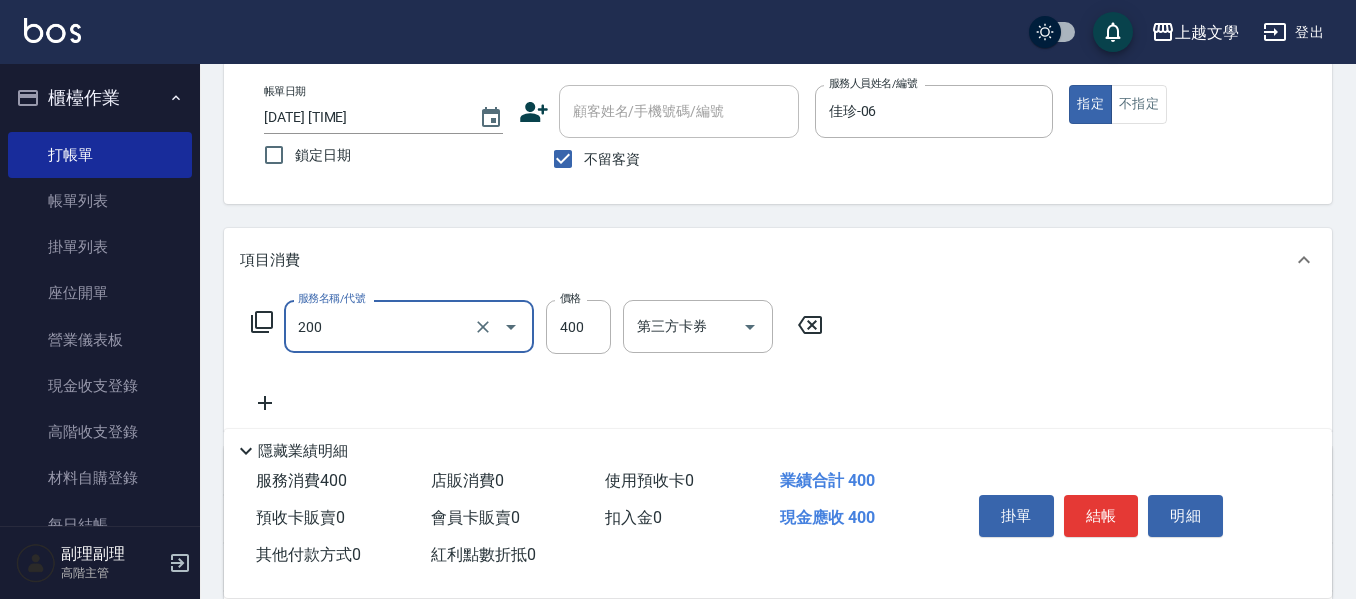 type on "剪髮(200)" 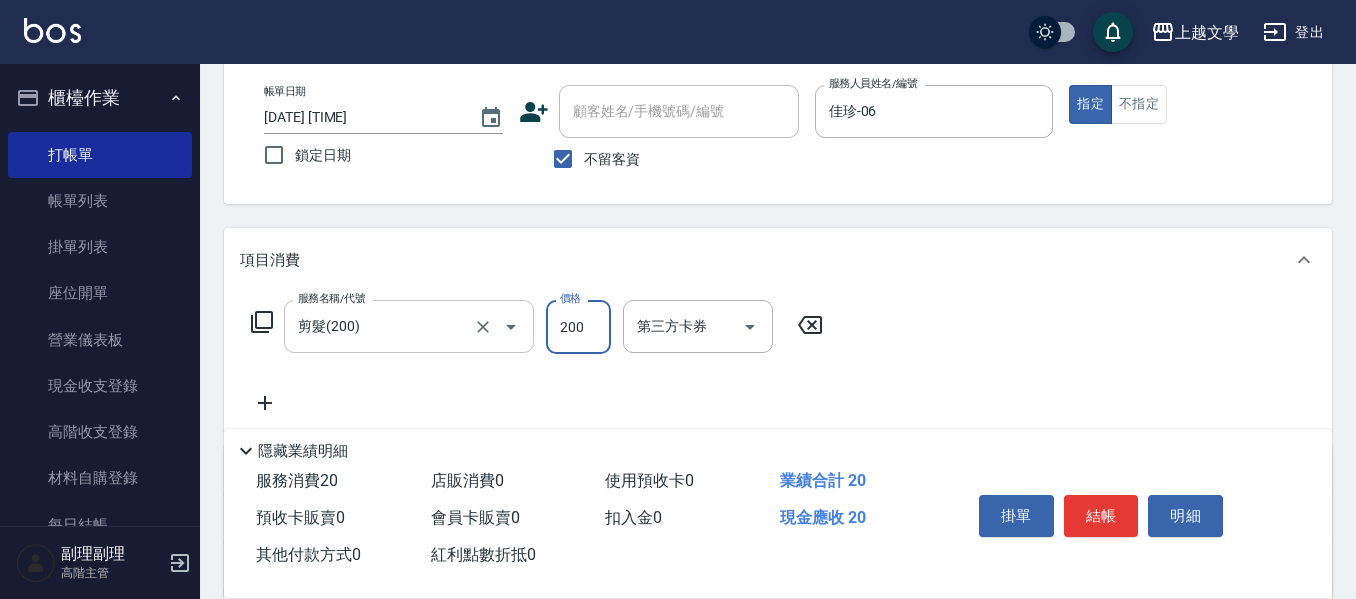 type on "200" 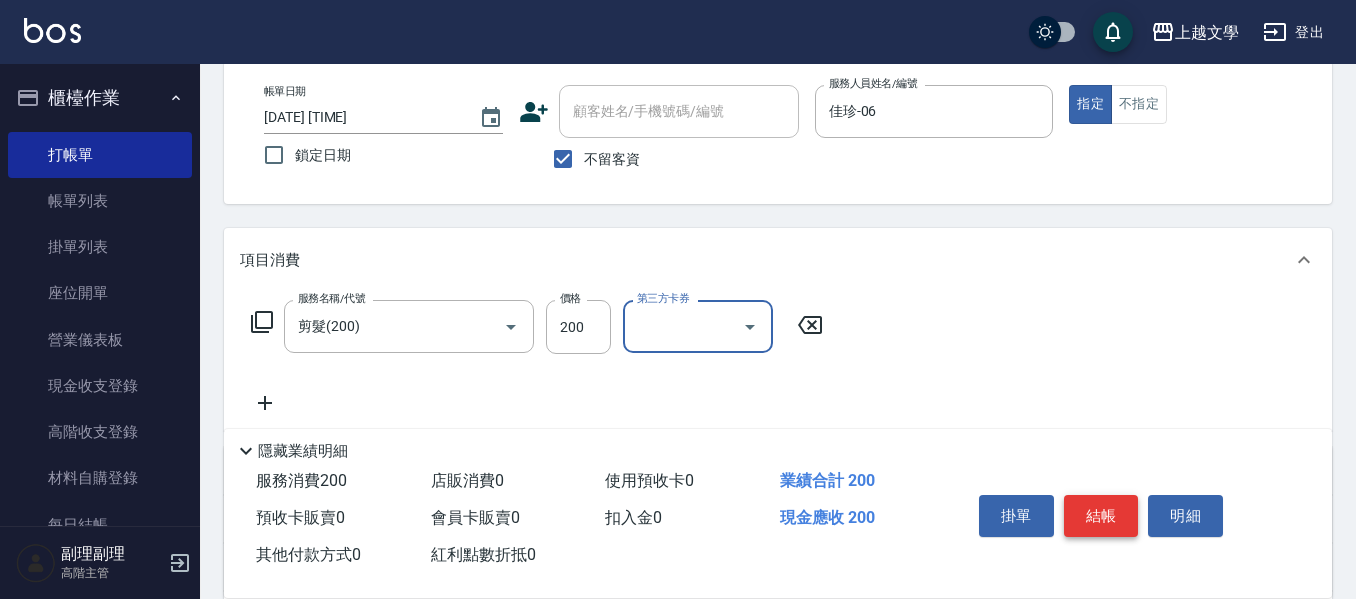click on "結帳" at bounding box center (1101, 516) 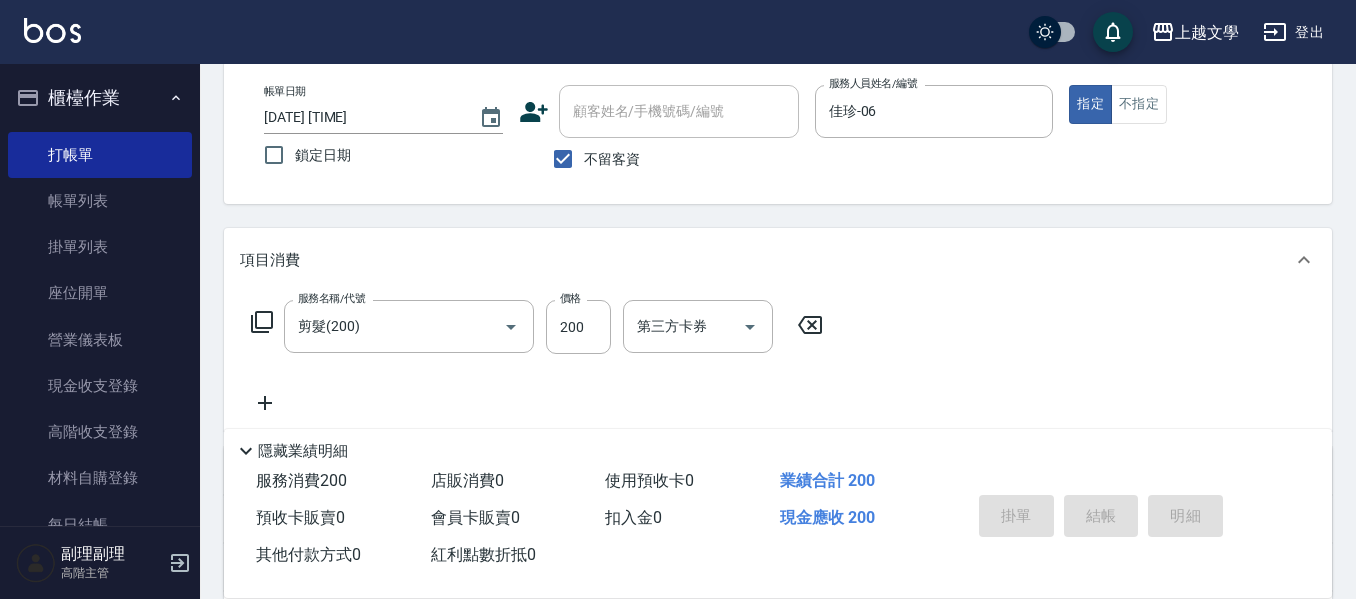type 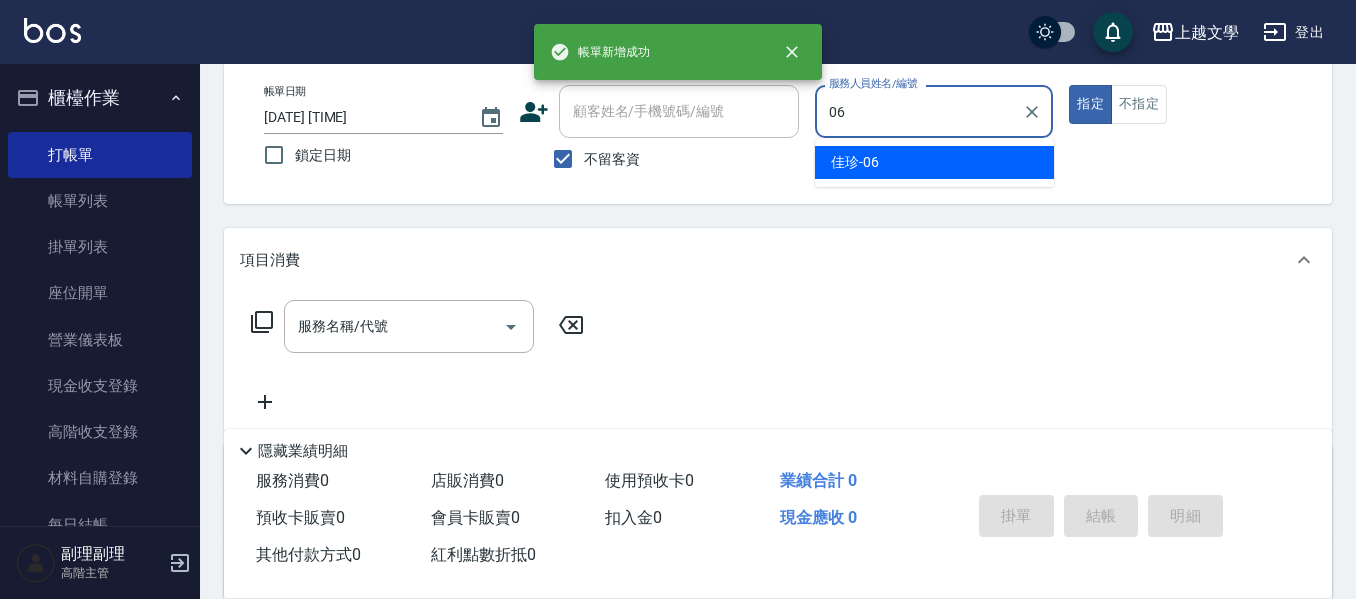 type on "佳珍-06" 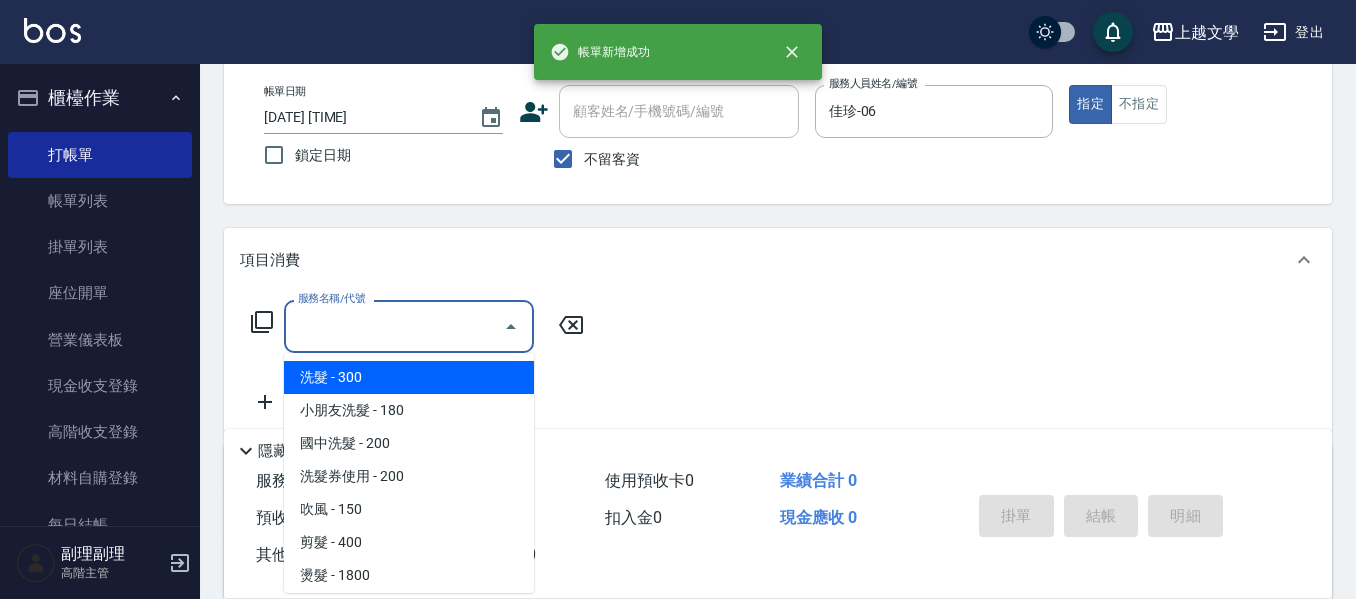 drag, startPoint x: 344, startPoint y: 310, endPoint x: 425, endPoint y: 267, distance: 91.706055 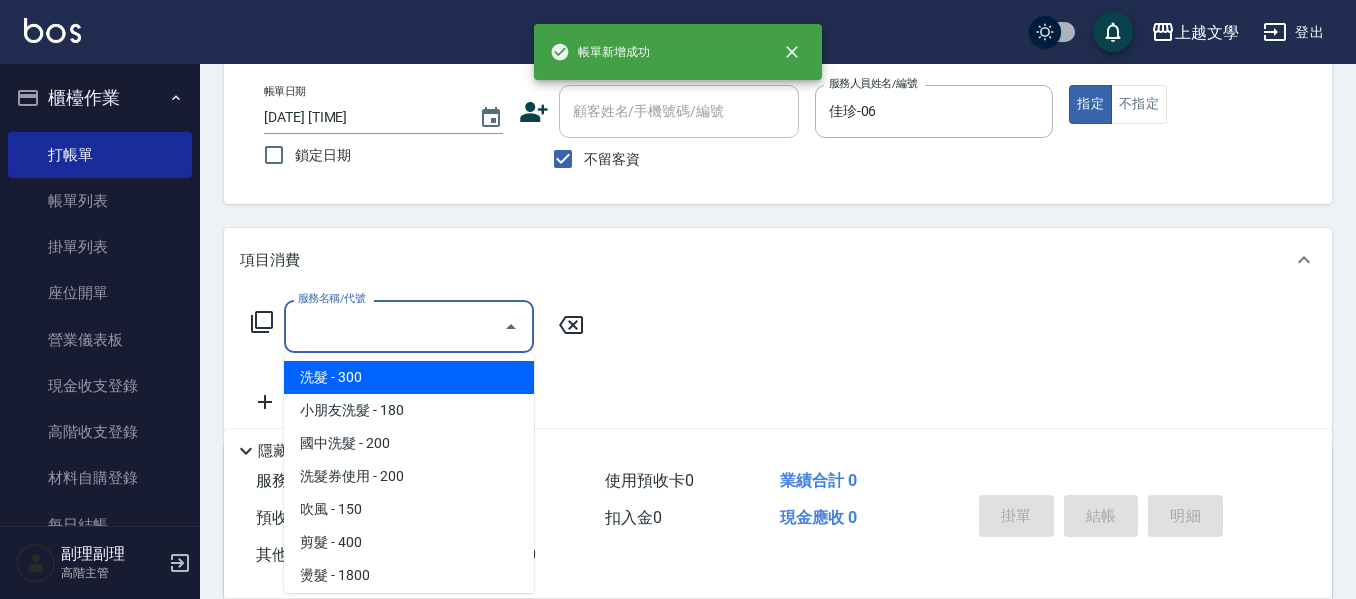 click on "服務名稱/代號 服務名稱/代號" at bounding box center (409, 326) 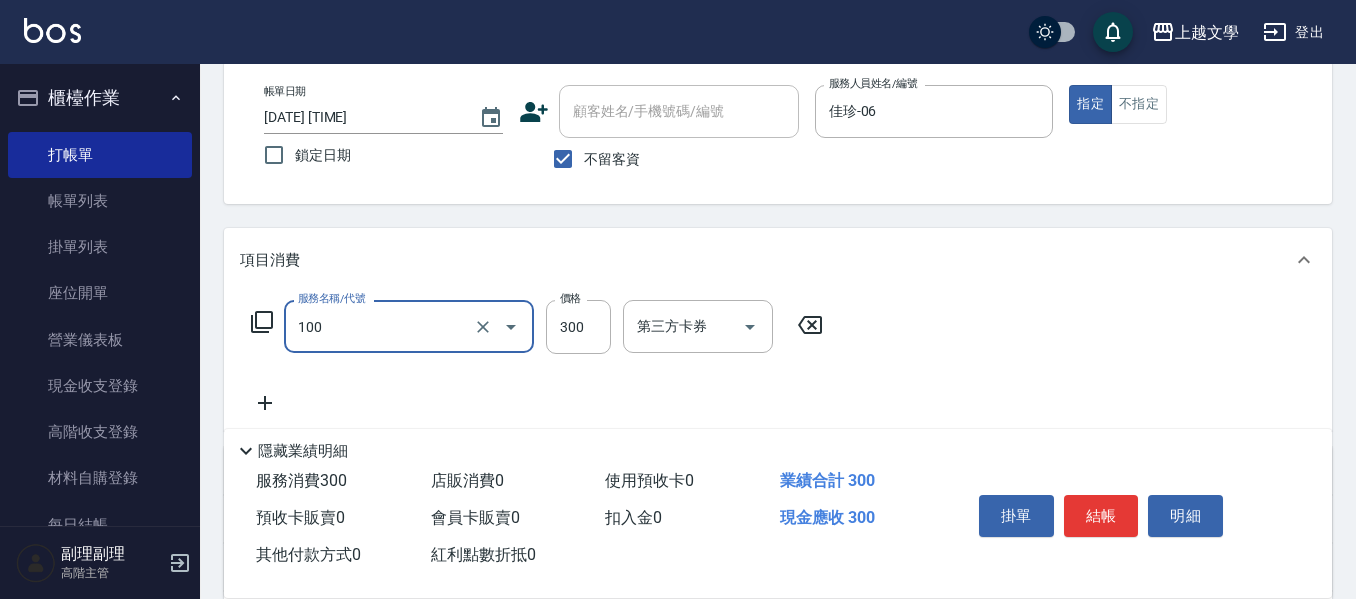 type on "洗髮(100)" 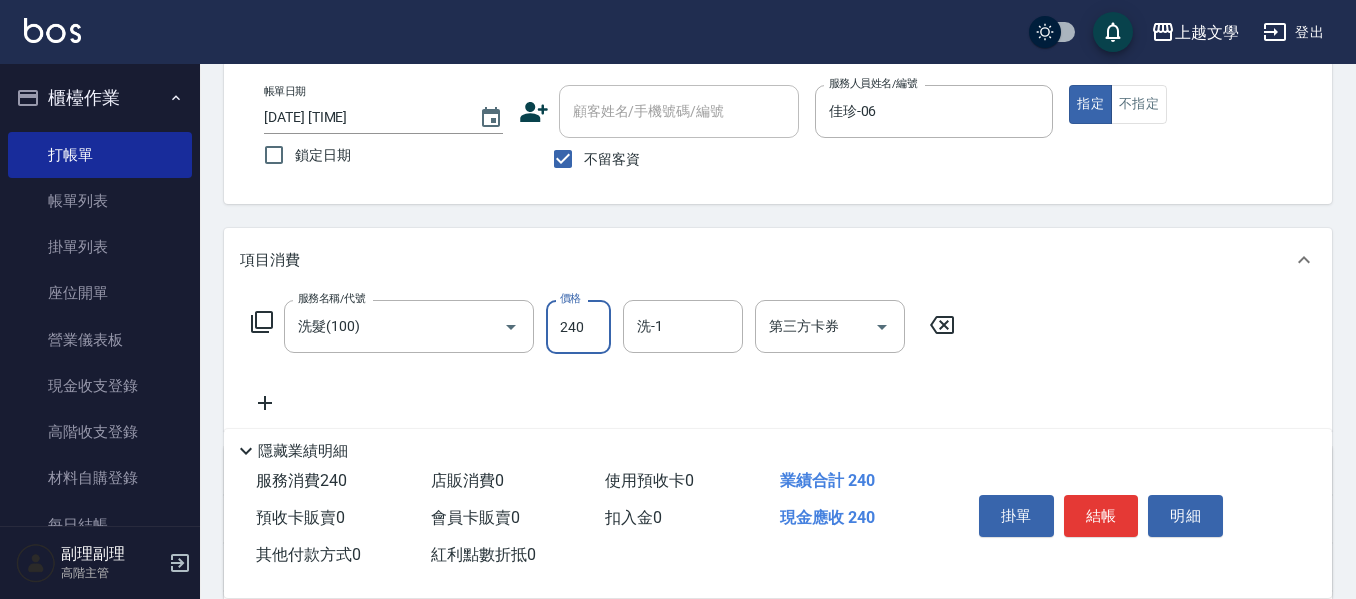 type on "240" 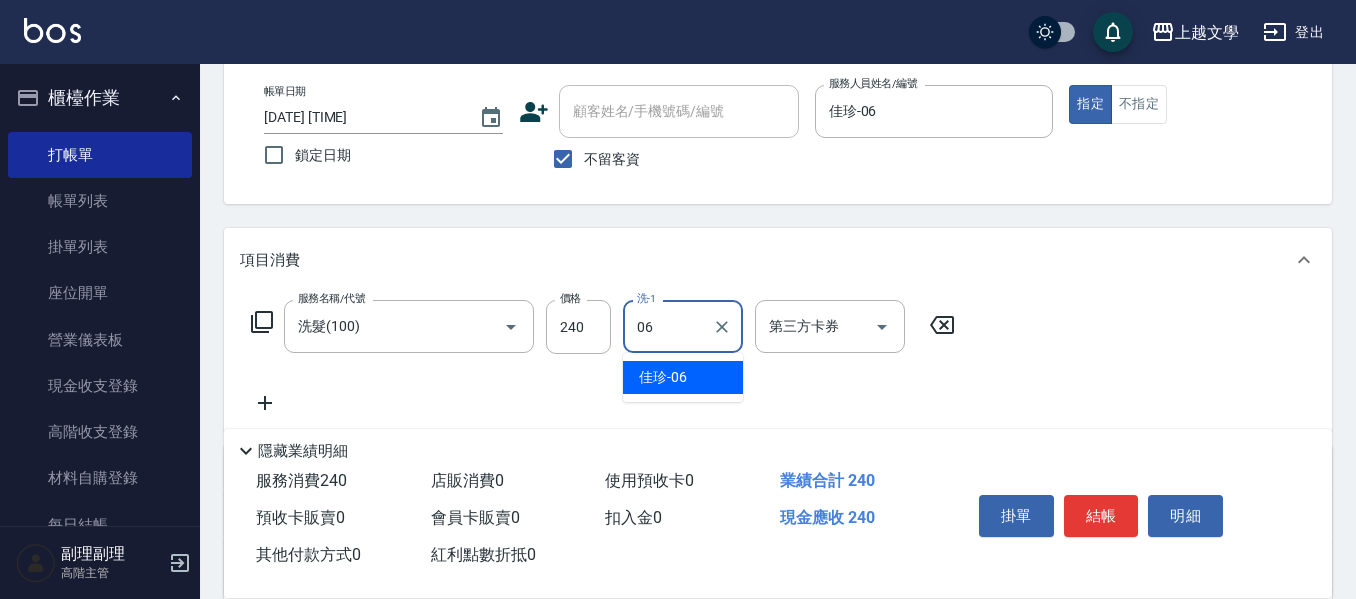 type on "佳珍-06" 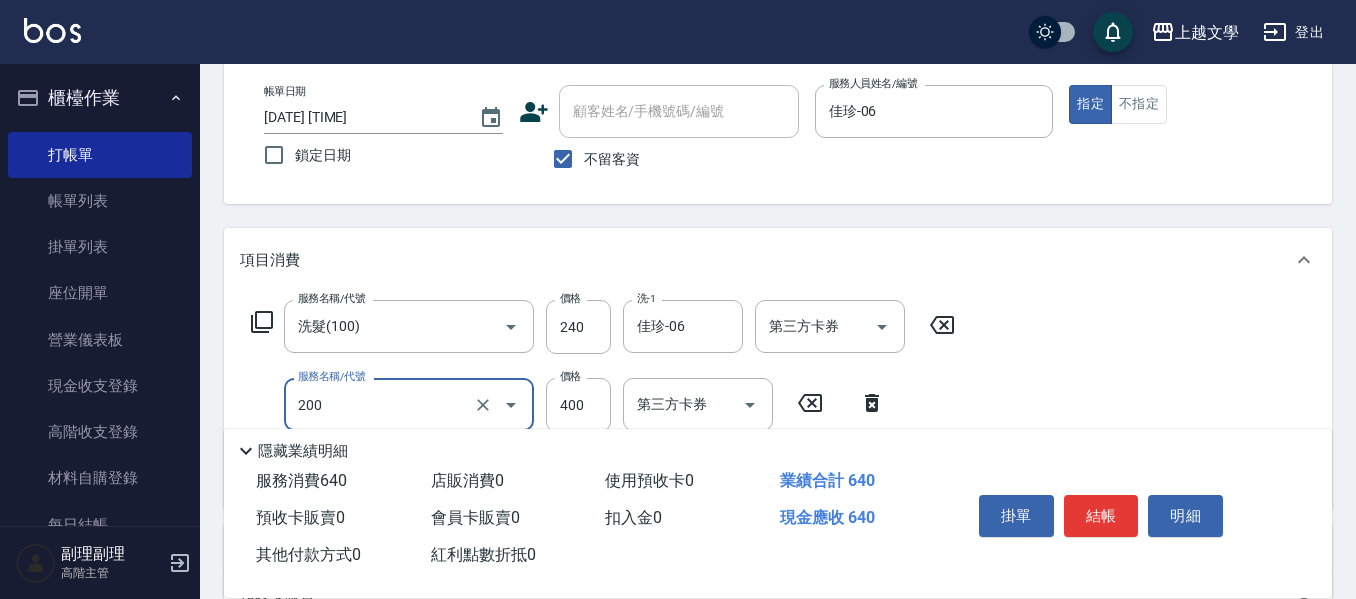 type on "剪髮(200)" 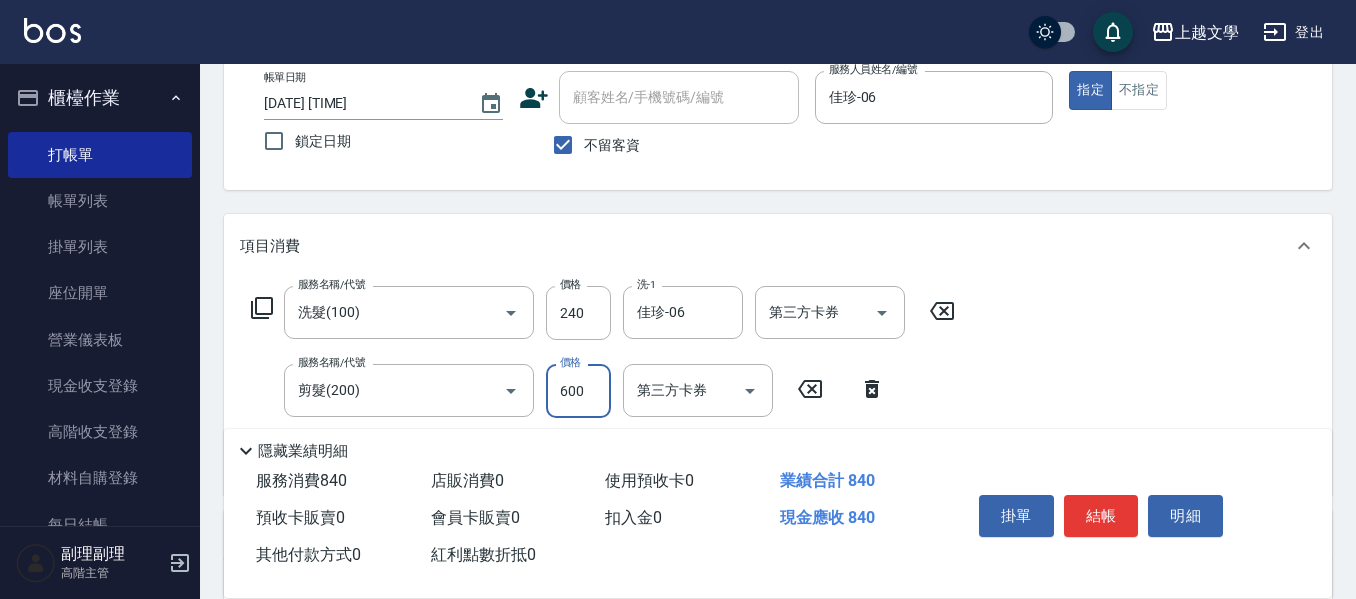 scroll, scrollTop: 410, scrollLeft: 0, axis: vertical 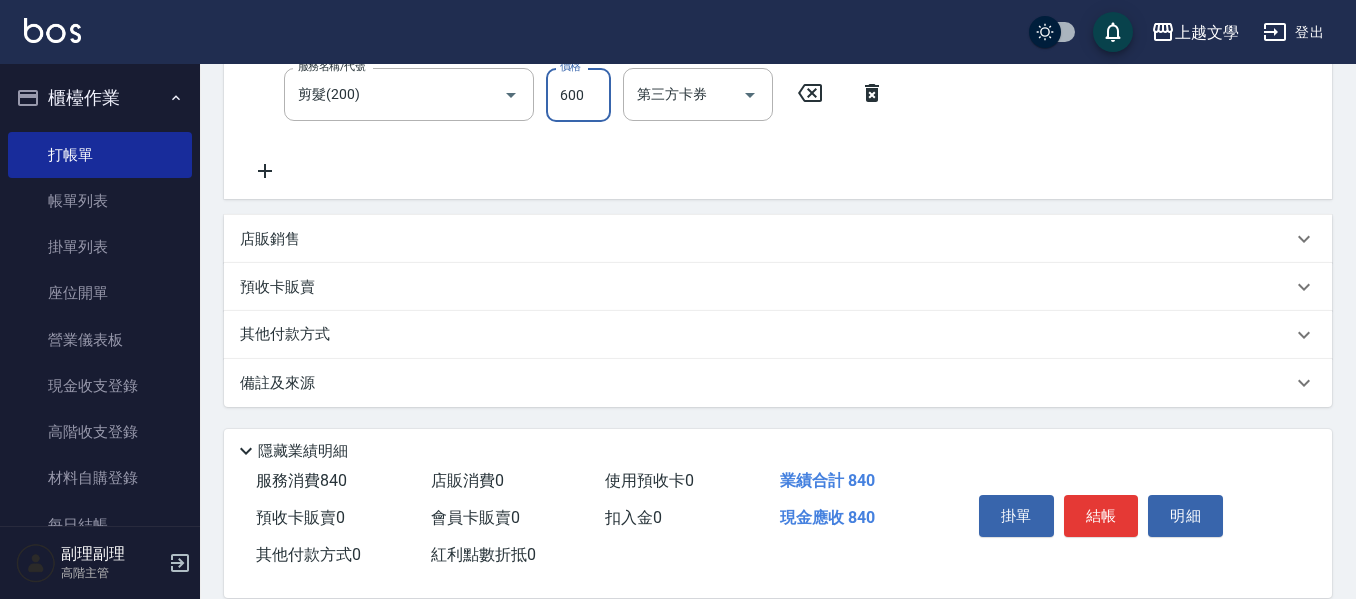 type on "600" 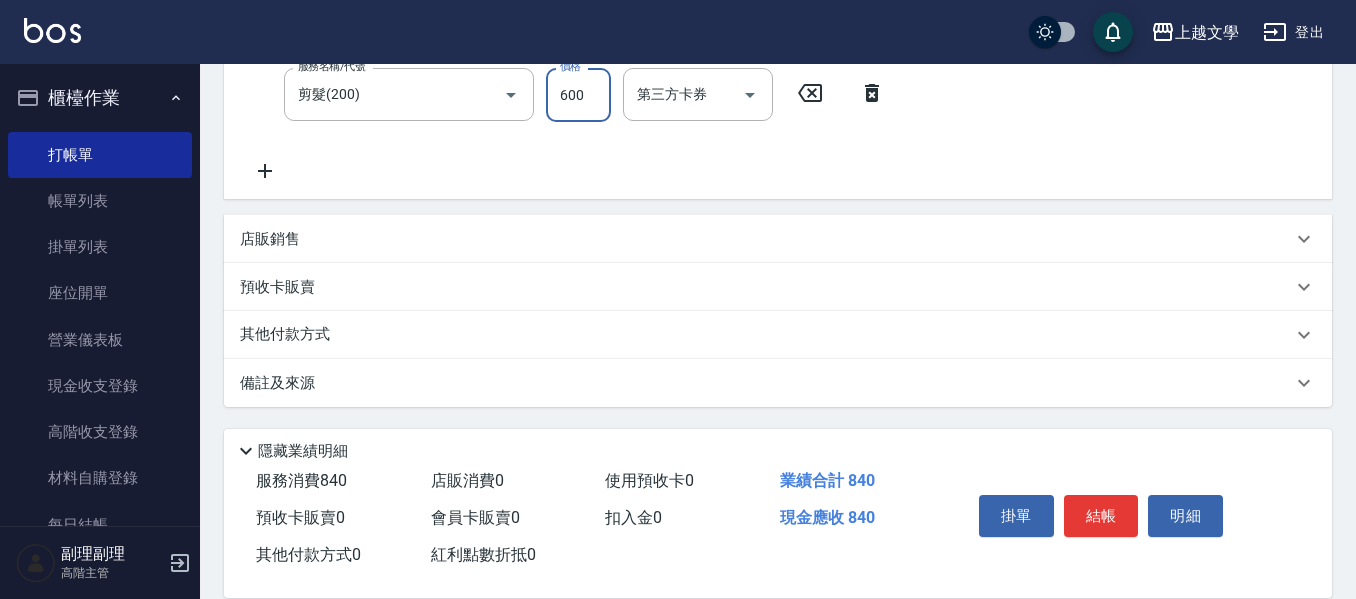 click on "其他付款方式" at bounding box center (290, 335) 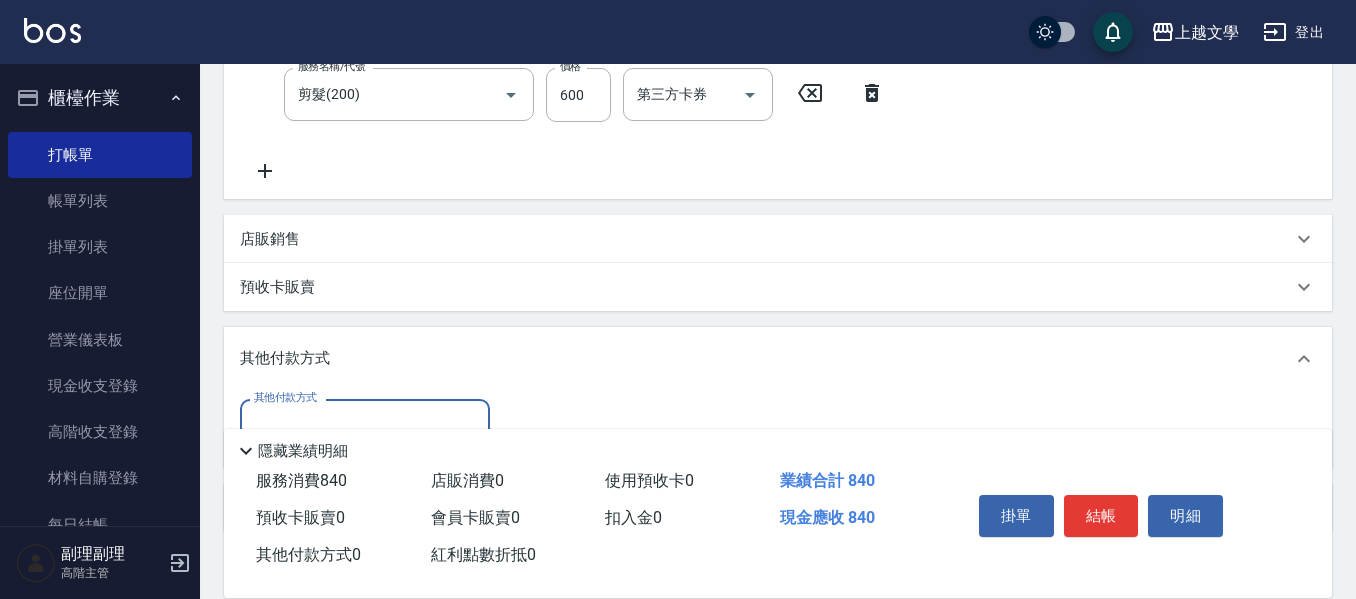 scroll, scrollTop: 0, scrollLeft: 0, axis: both 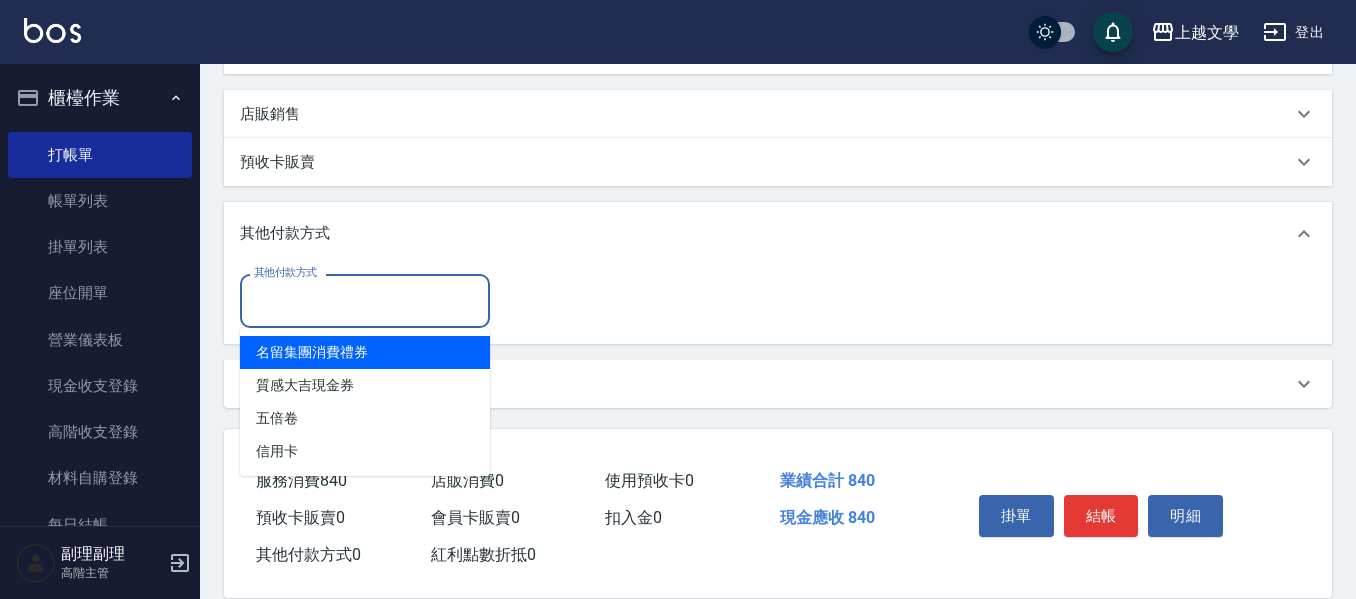 click on "其他付款方式" at bounding box center [365, 300] 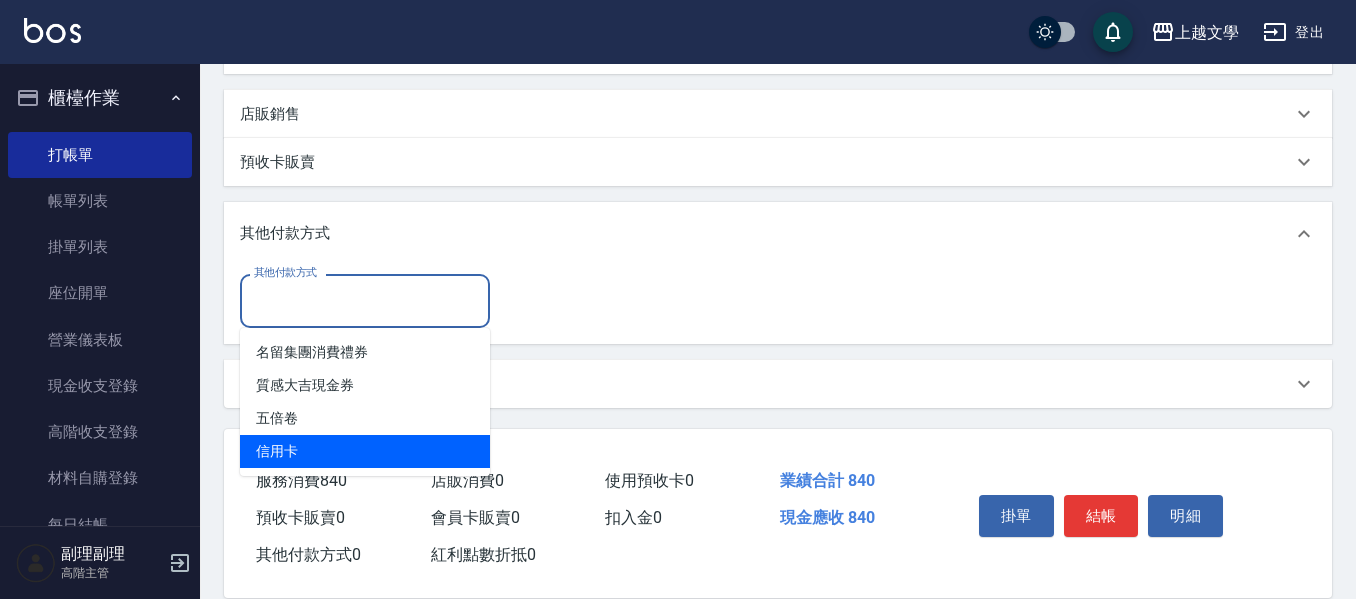 click on "信用卡" at bounding box center [365, 451] 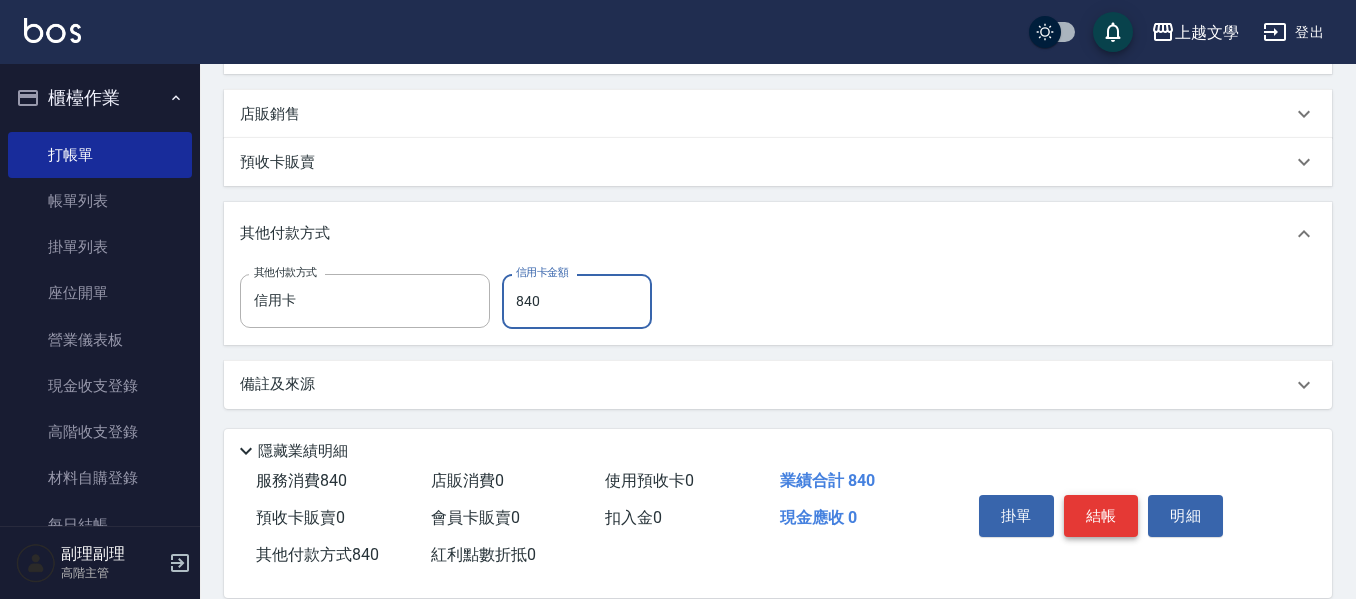 type on "840" 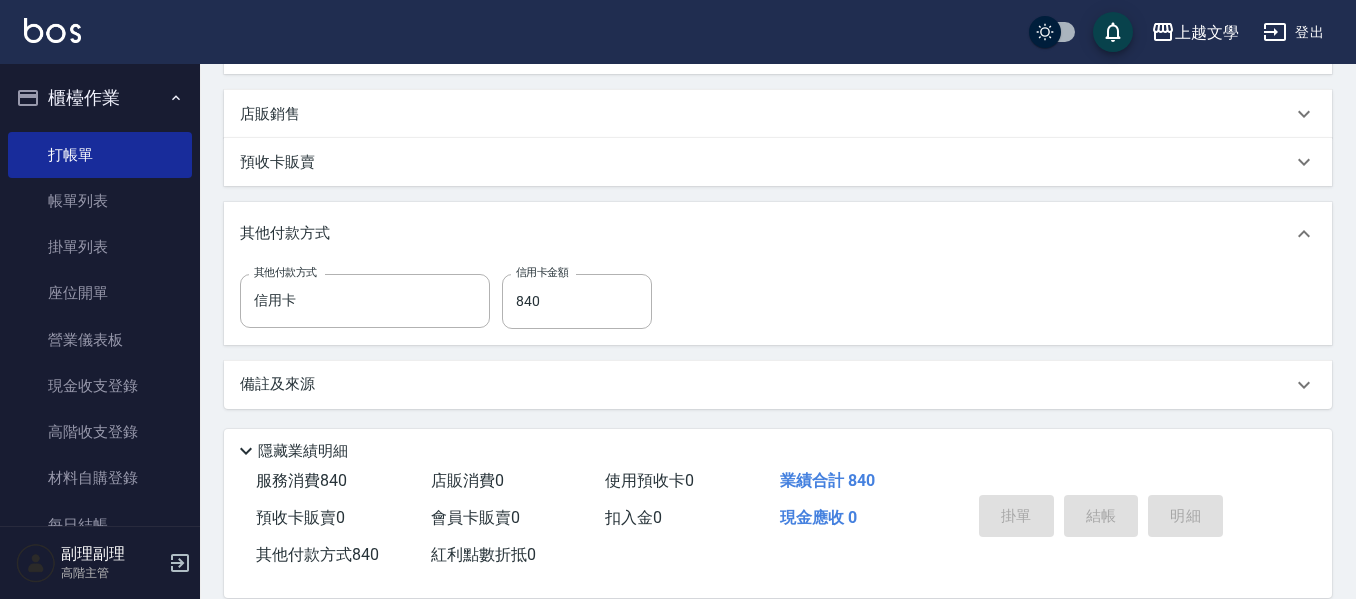 type on "2025/08/03 15:12" 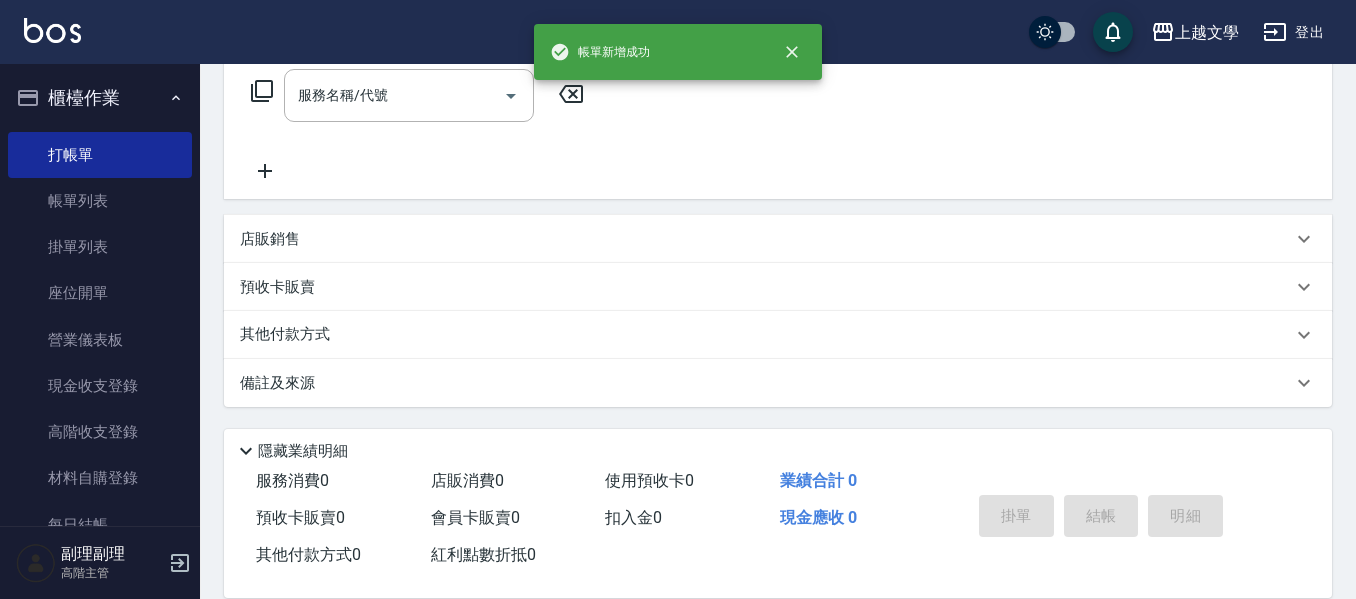 scroll, scrollTop: 0, scrollLeft: 0, axis: both 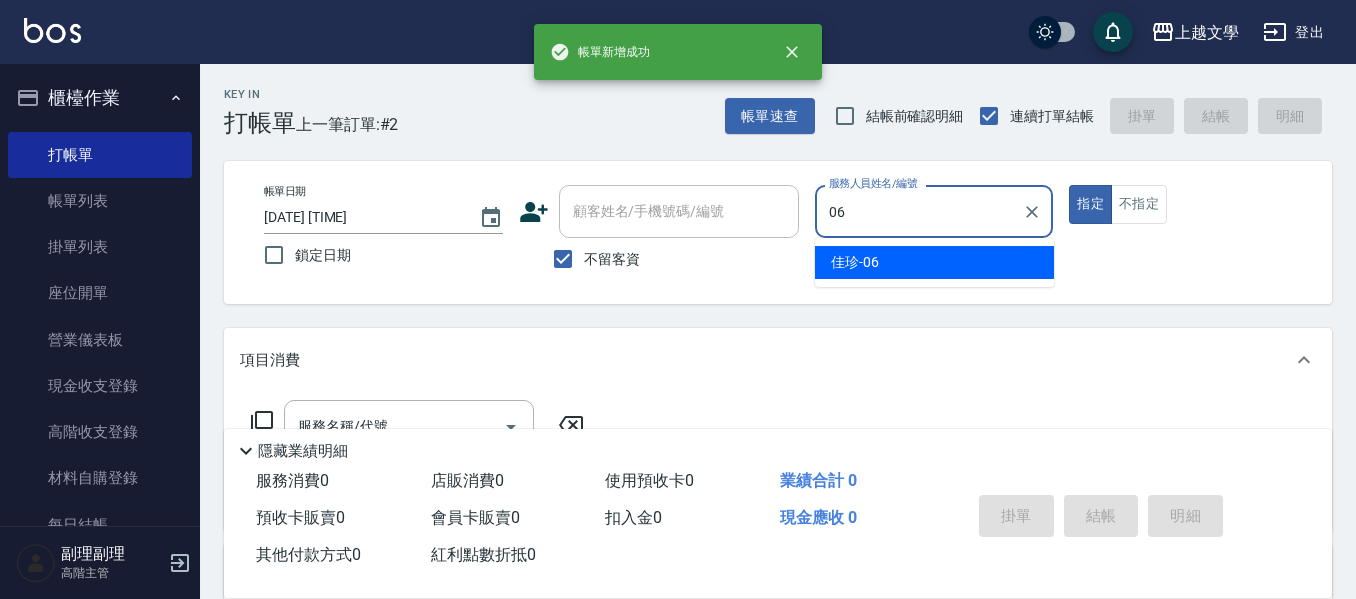 type on "佳珍-06" 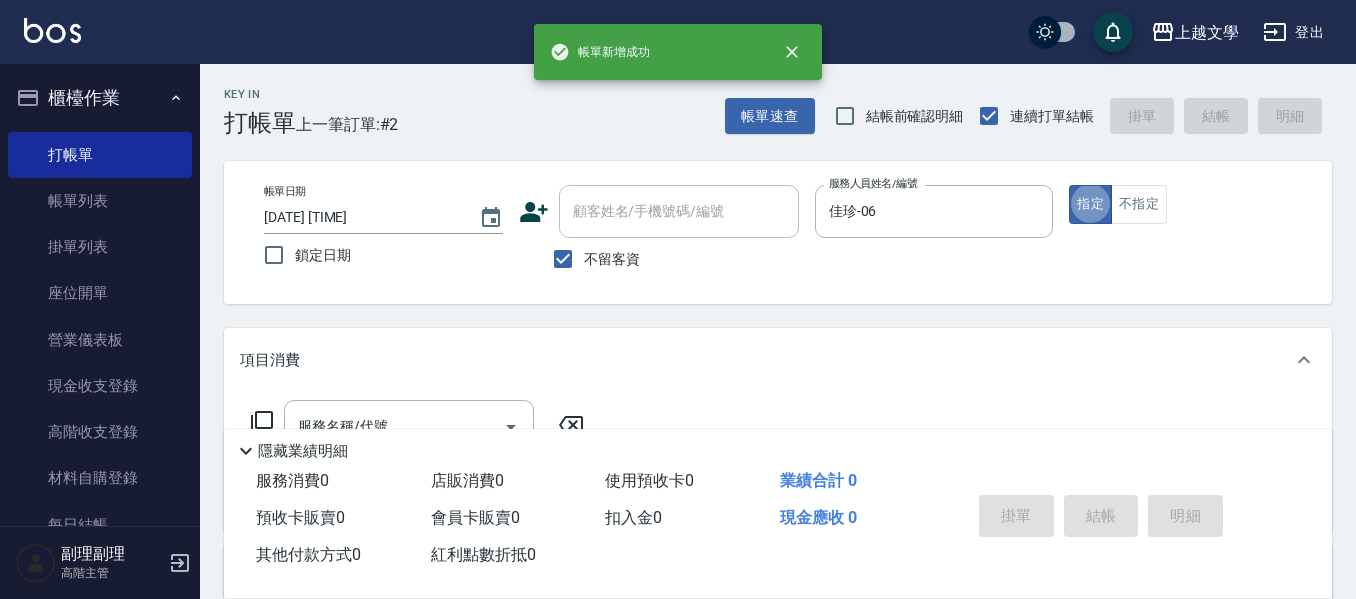 scroll, scrollTop: 100, scrollLeft: 0, axis: vertical 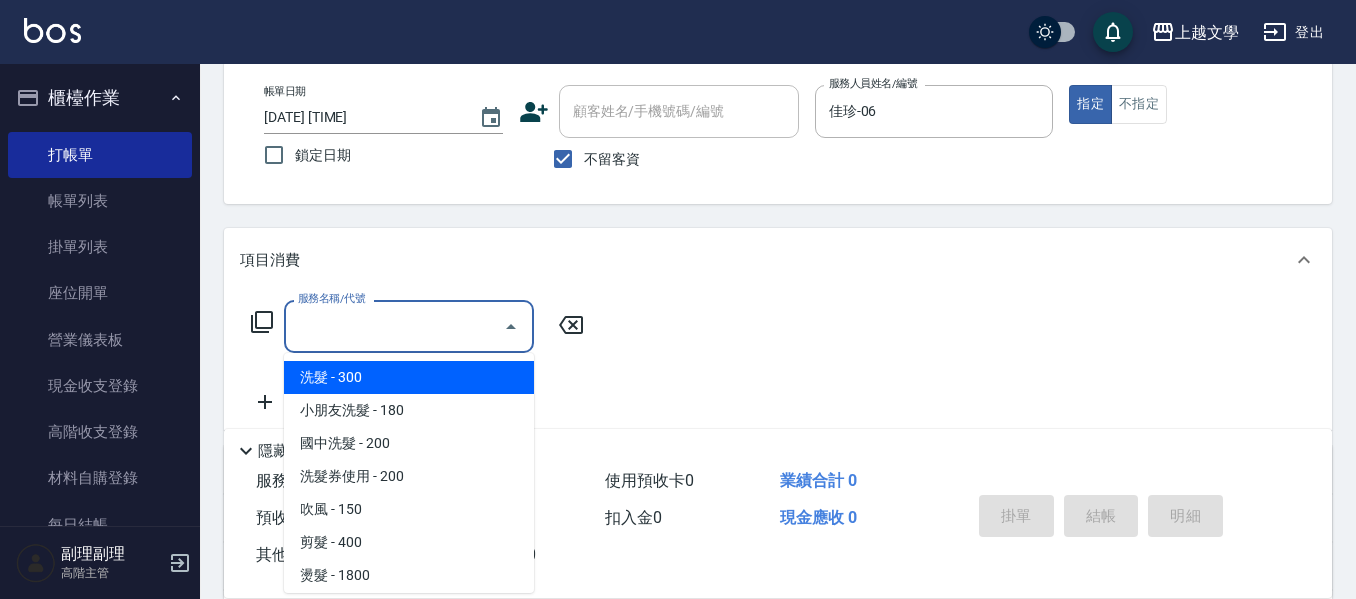 click on "服務名稱/代號" at bounding box center [394, 326] 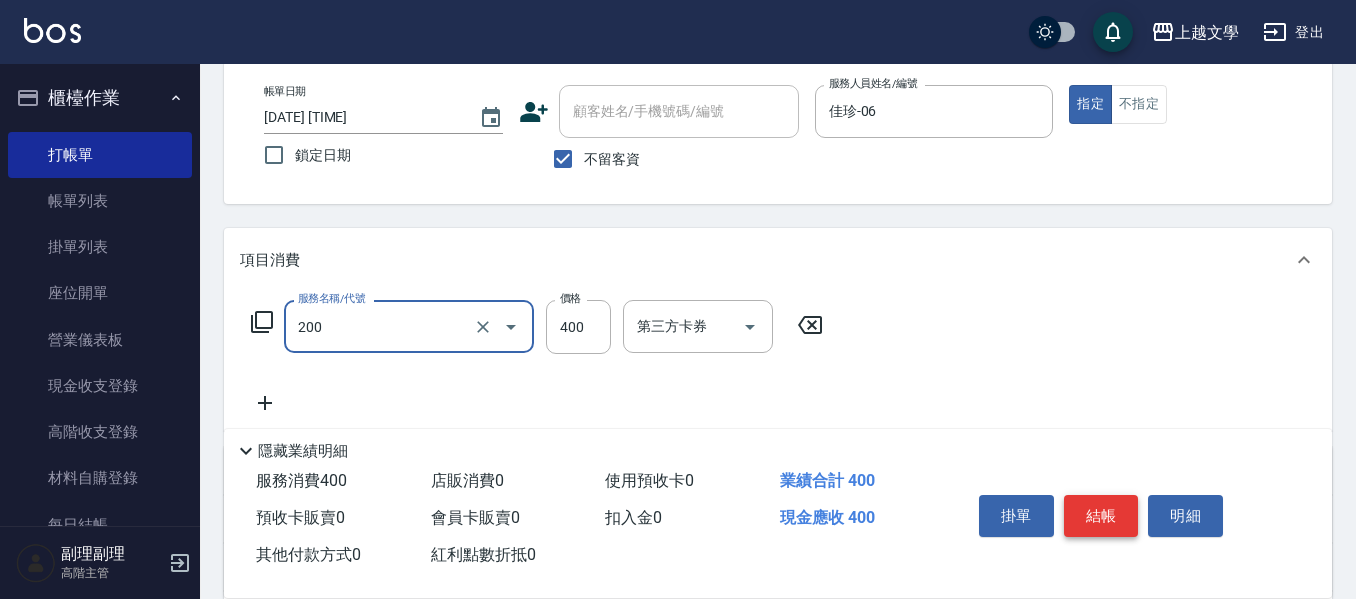 type on "剪髮(200)" 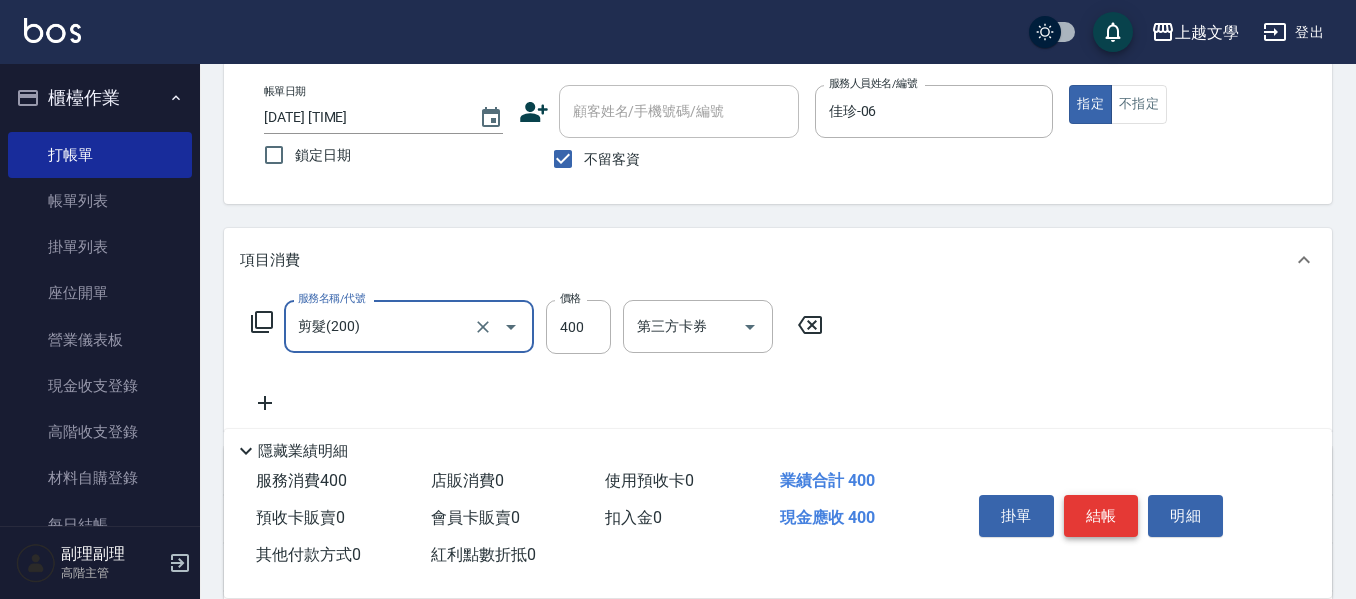 click on "結帳" at bounding box center (1101, 516) 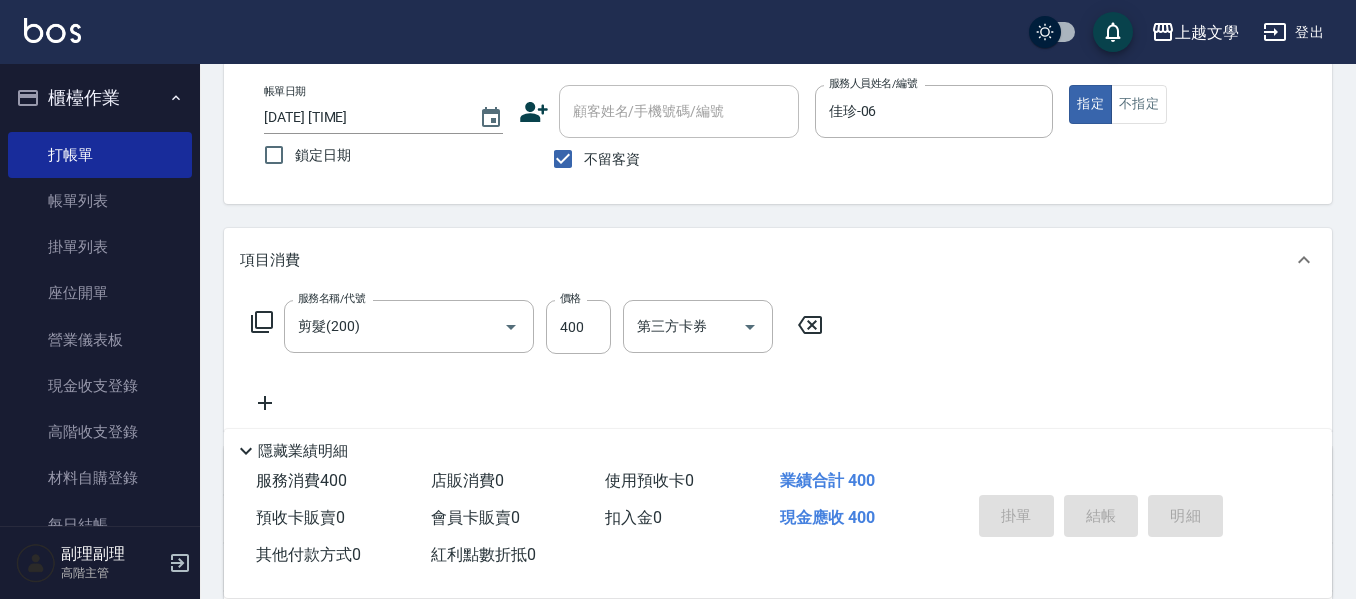 type 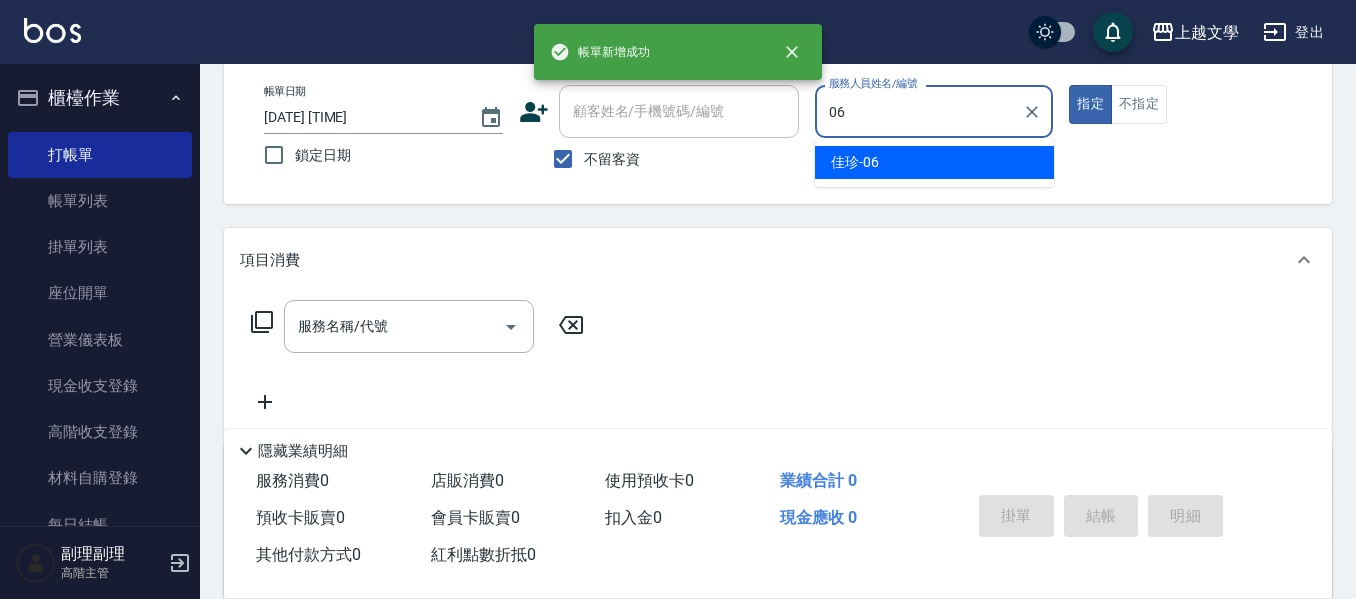 type on "佳珍-06" 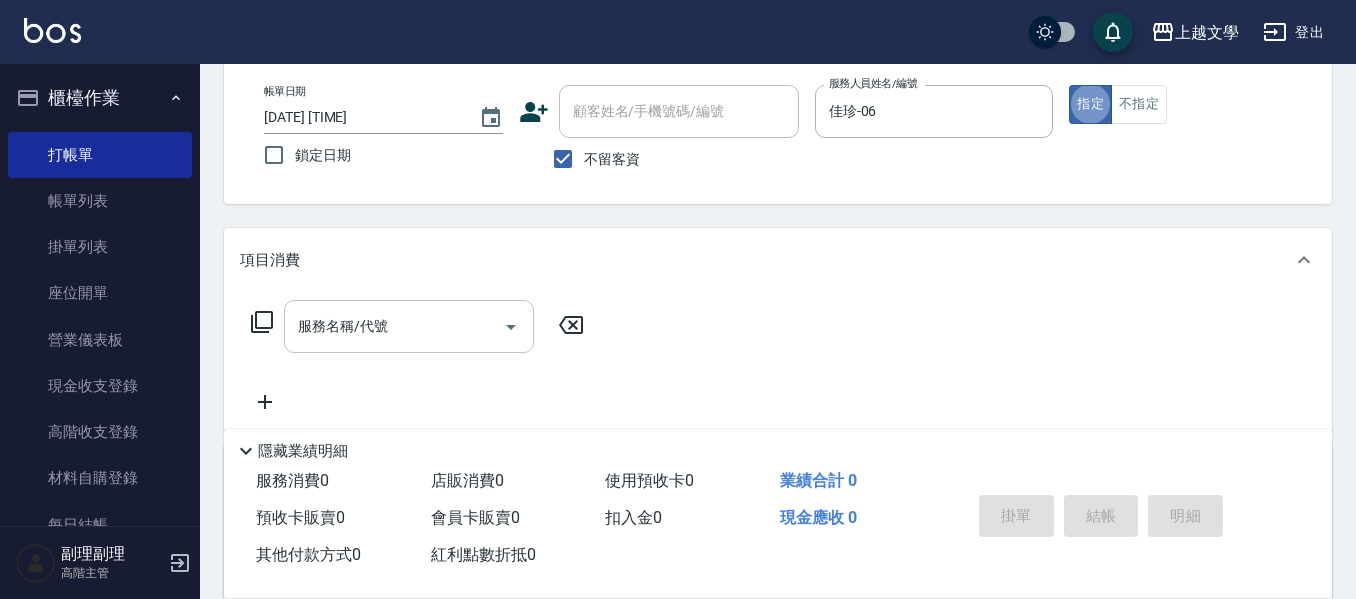 click on "服務名稱/代號" at bounding box center [394, 326] 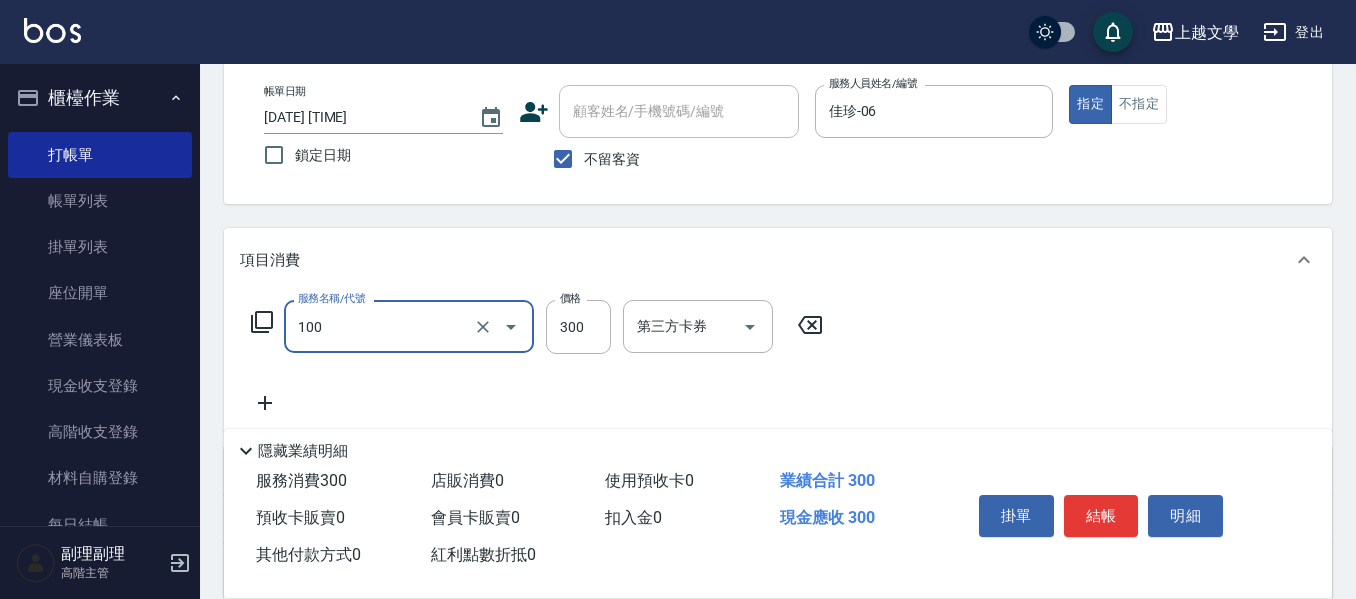 type on "洗髮(100)" 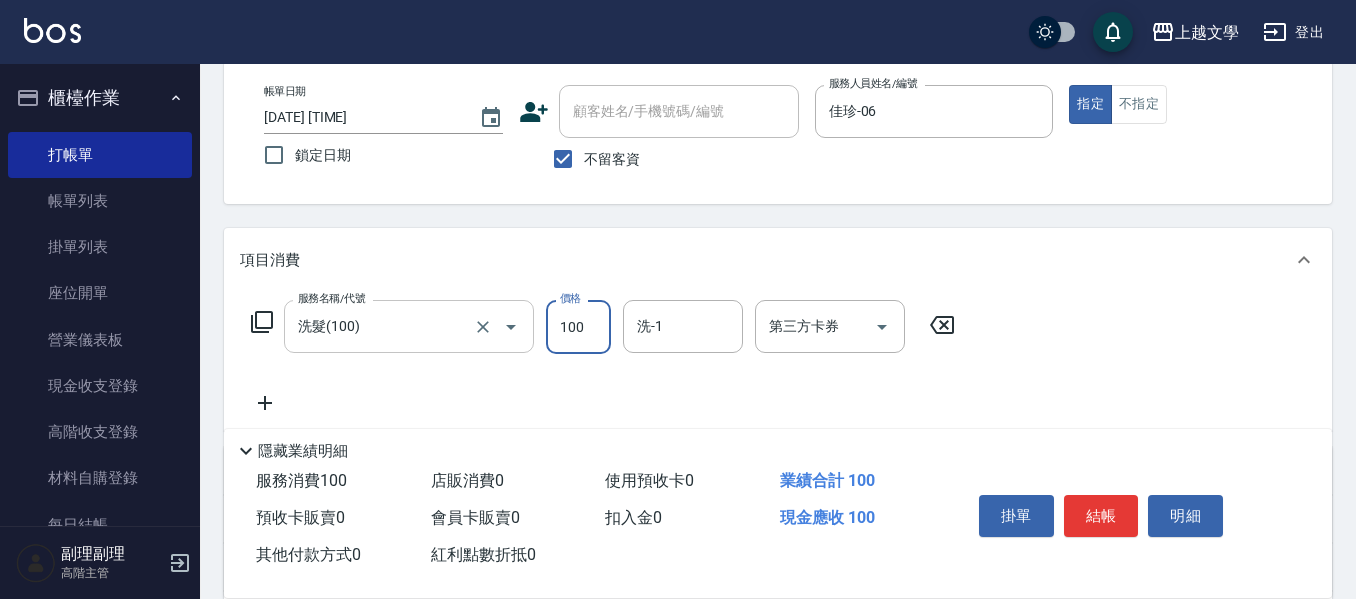 type on "100" 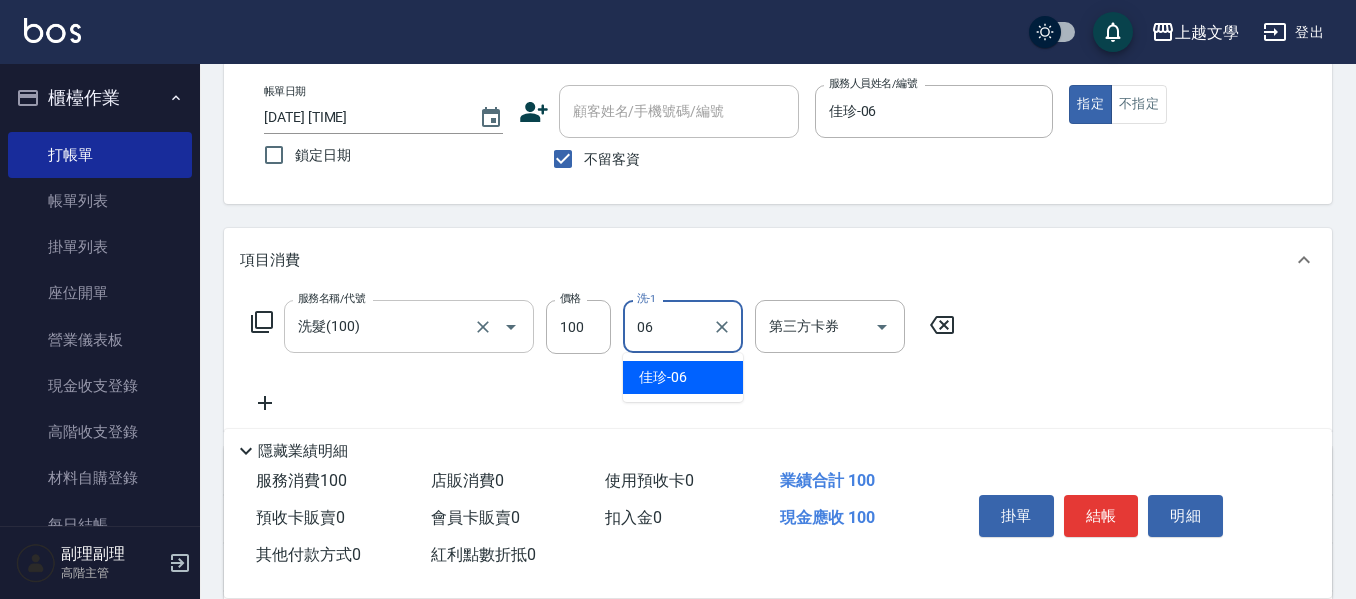 type on "佳珍-06" 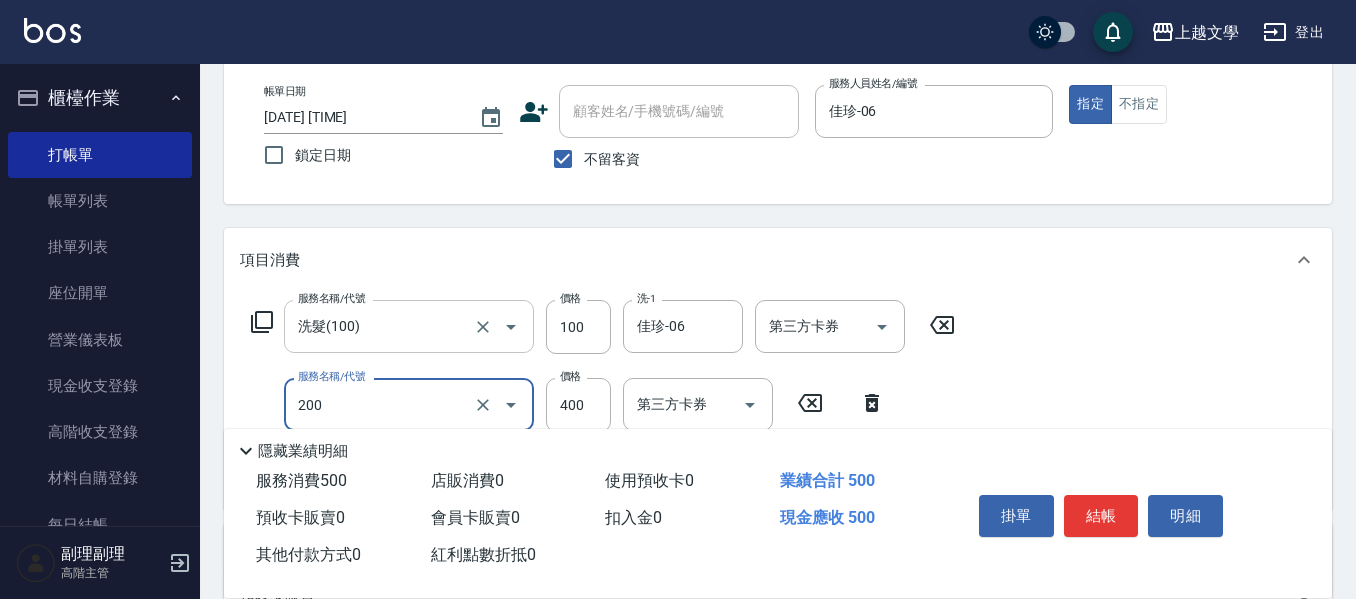 type on "剪髮(200)" 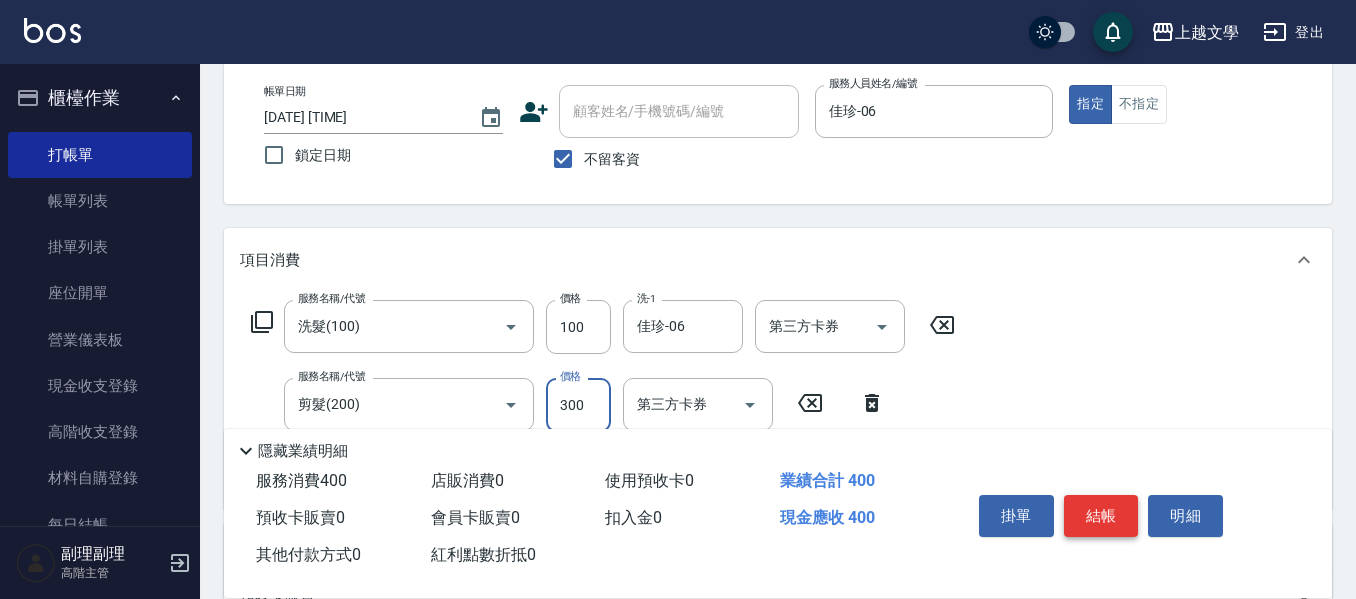 type on "300" 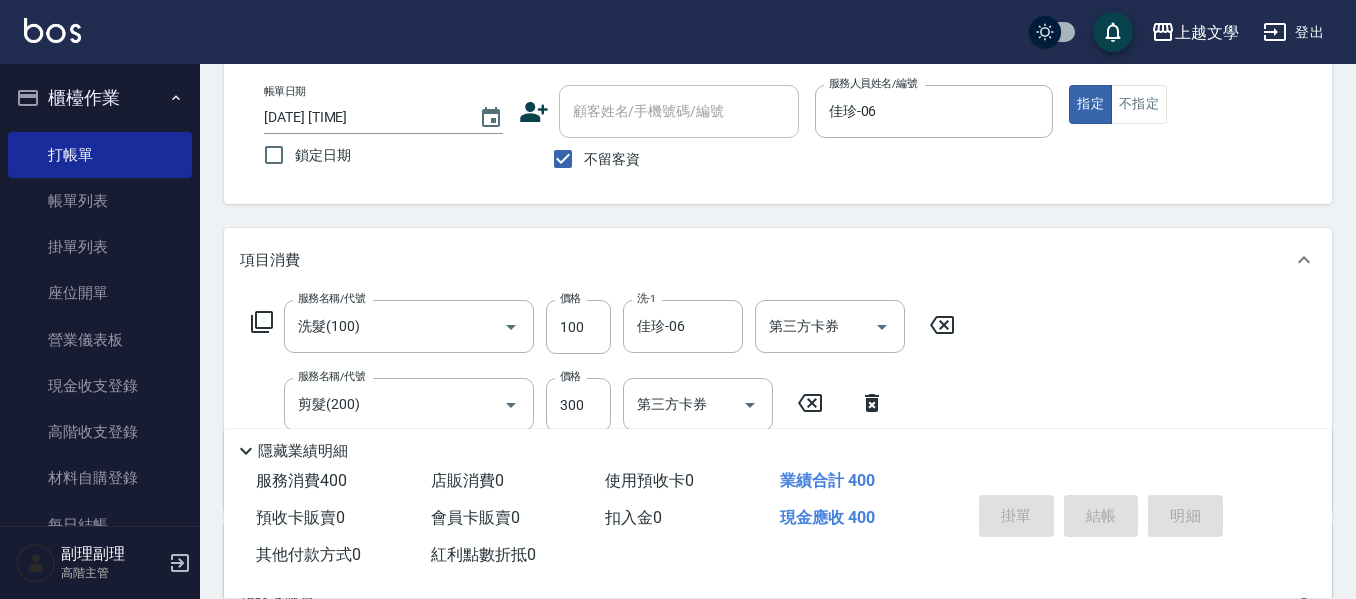type 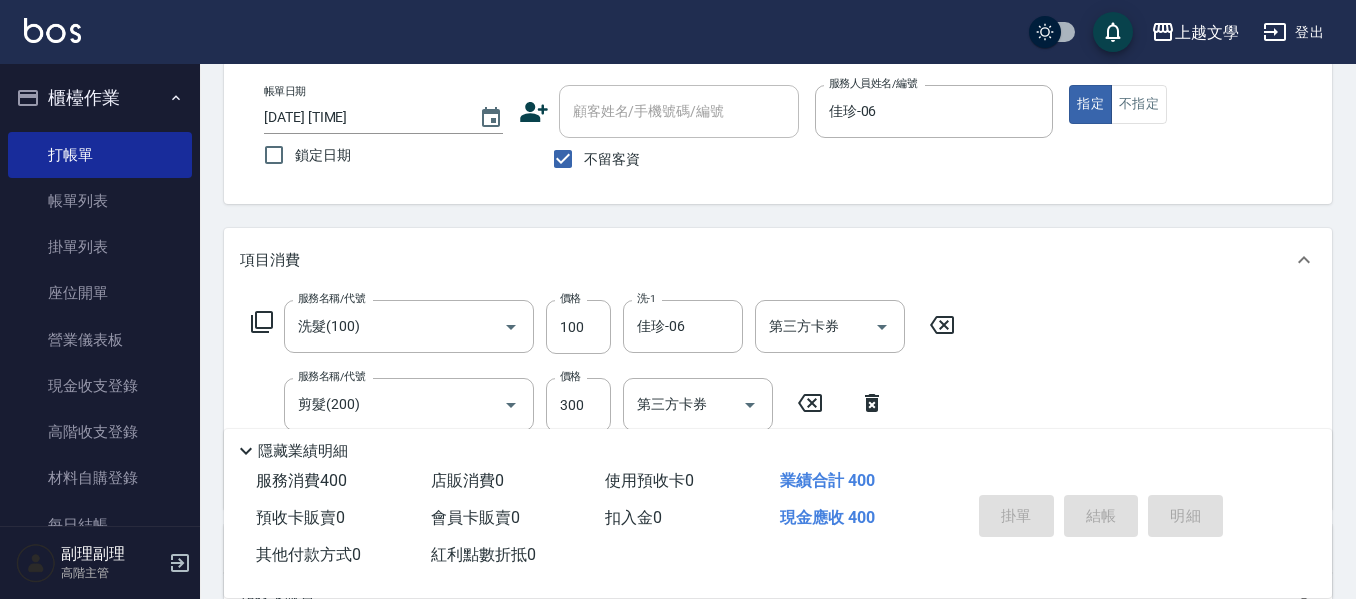 type 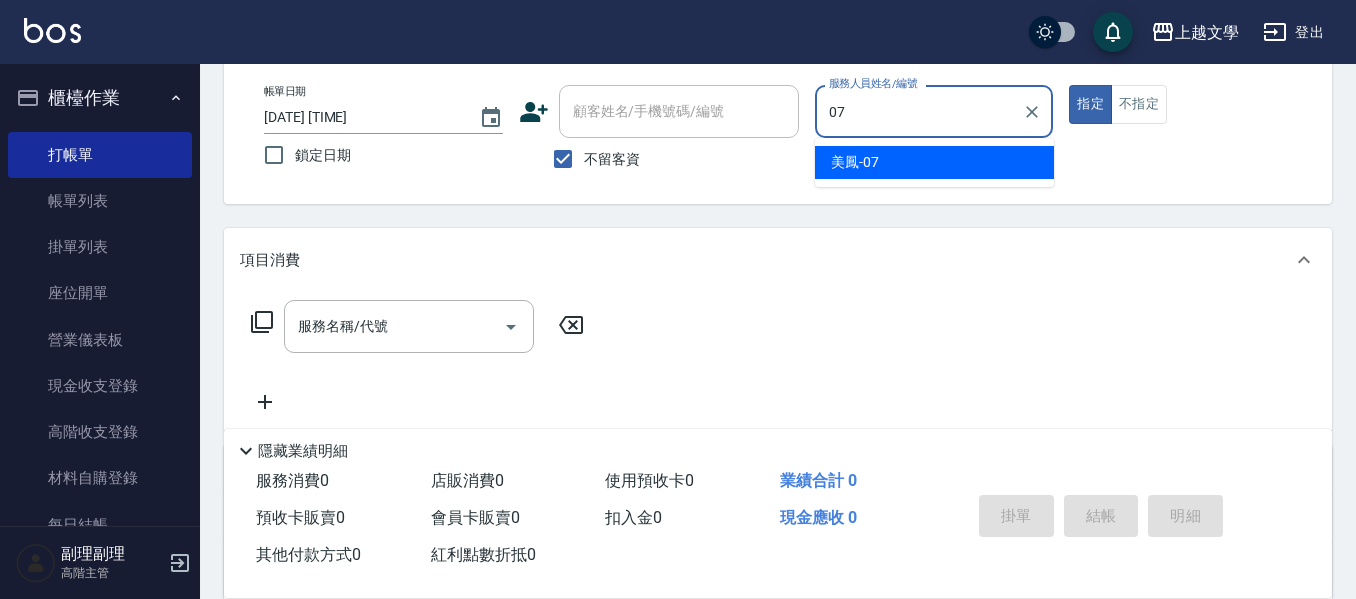 type on "美鳳-07" 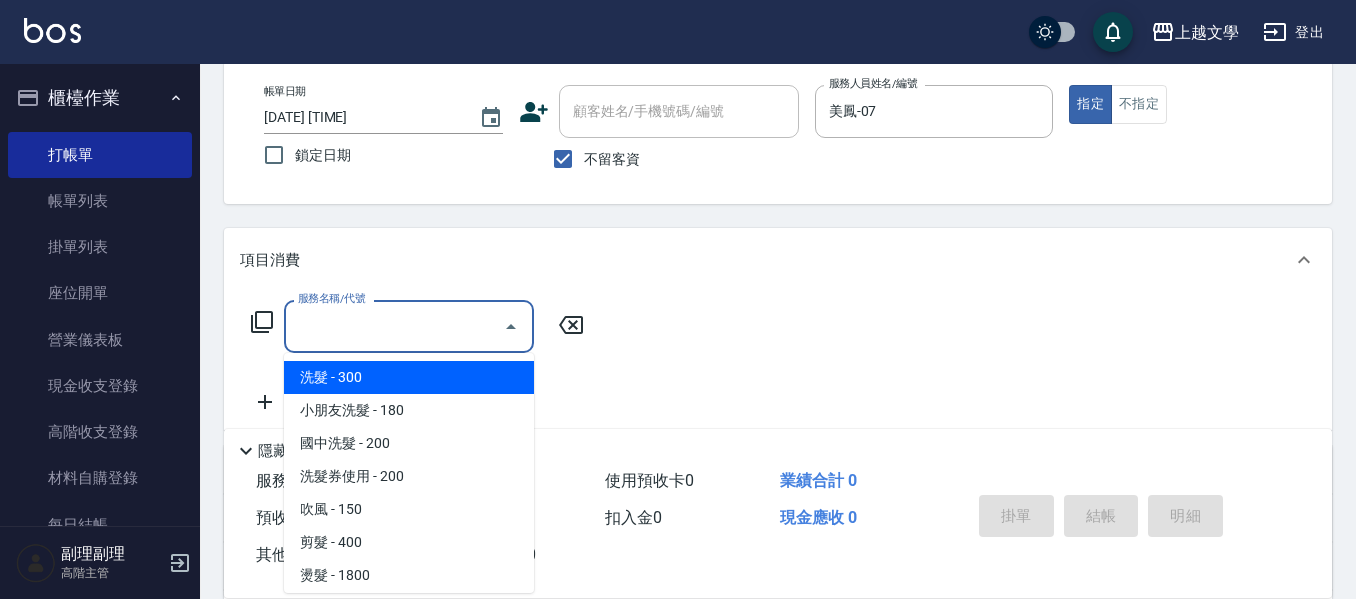 click on "服務名稱/代號" at bounding box center (394, 326) 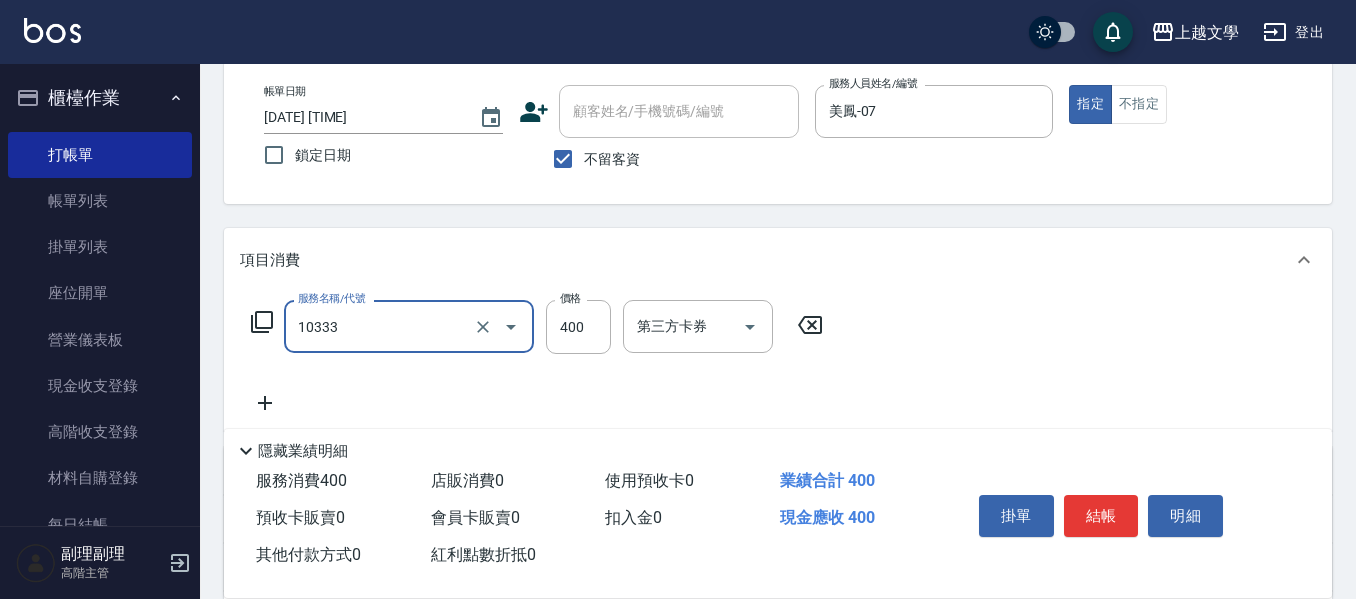 type on "舒暢洗髮(10333)" 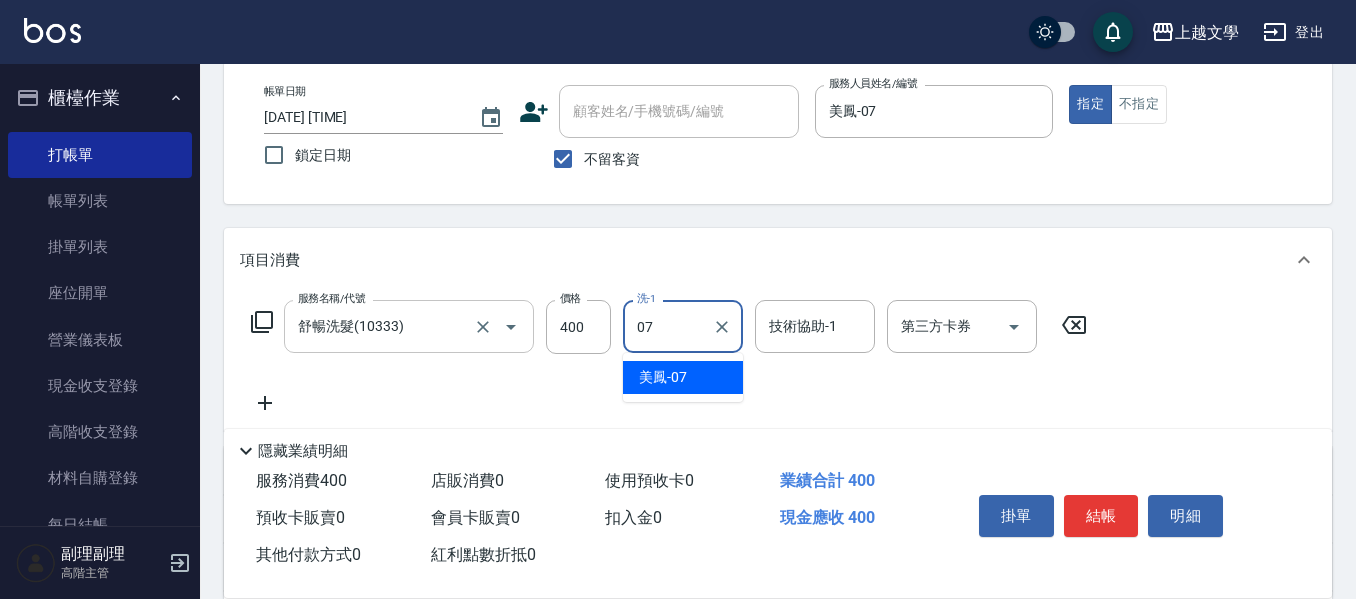 type on "美鳳-07" 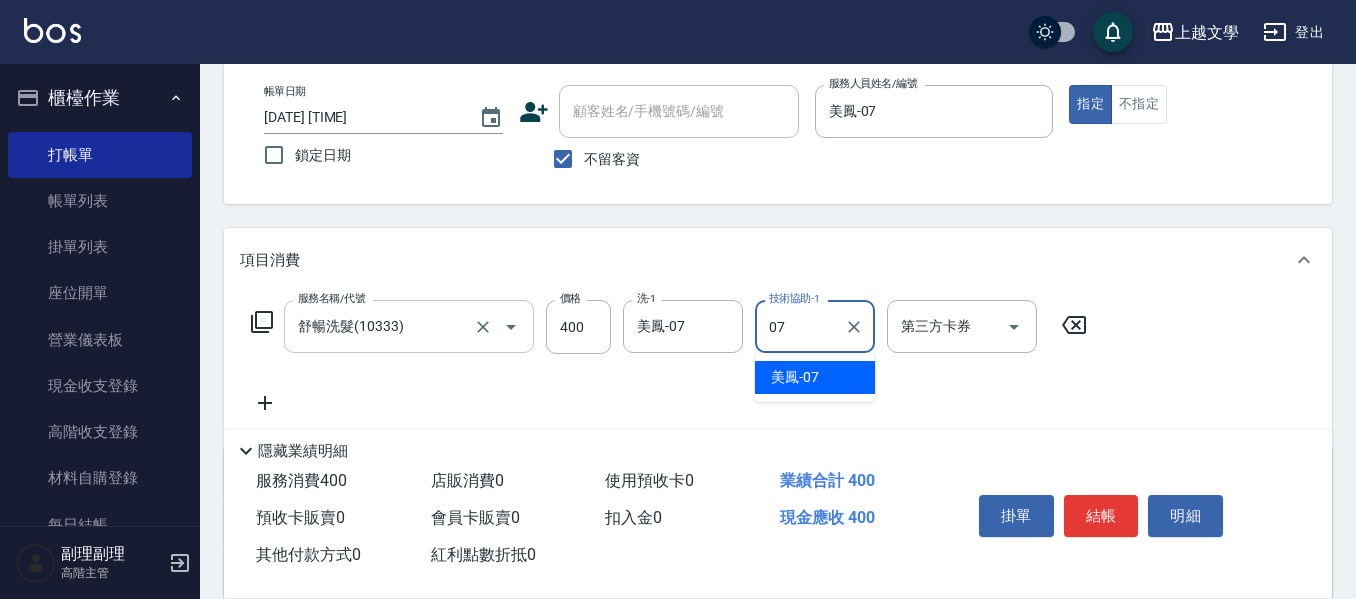 type on "美鳳-07" 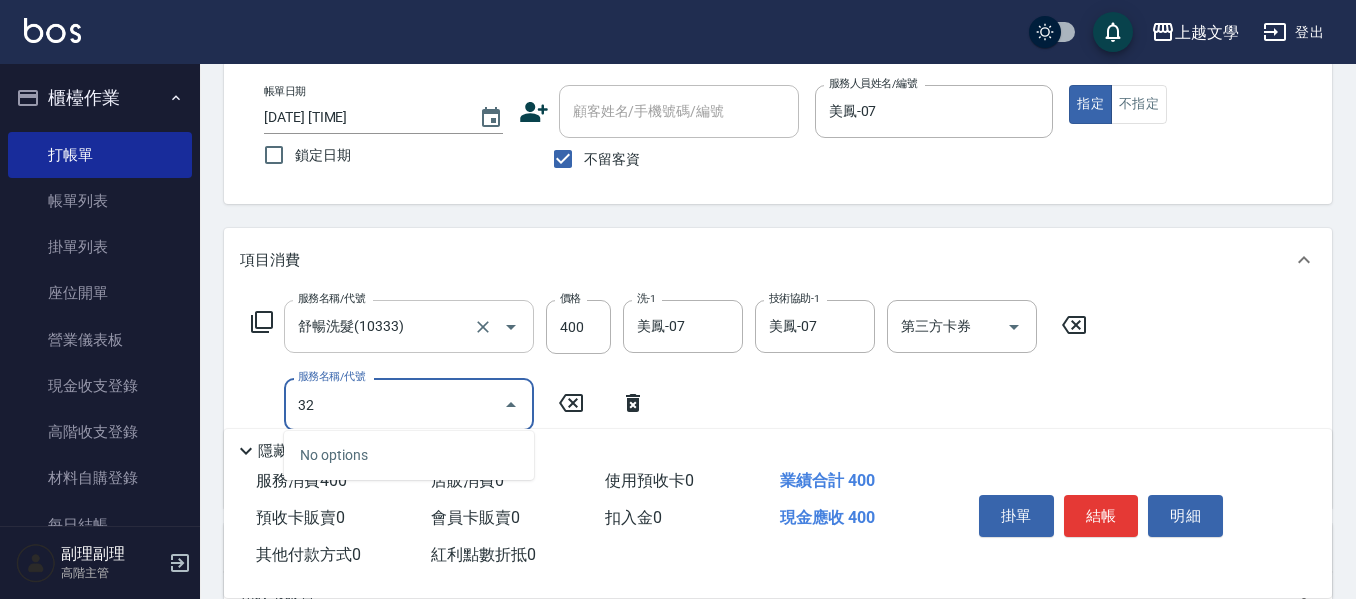 type on "3" 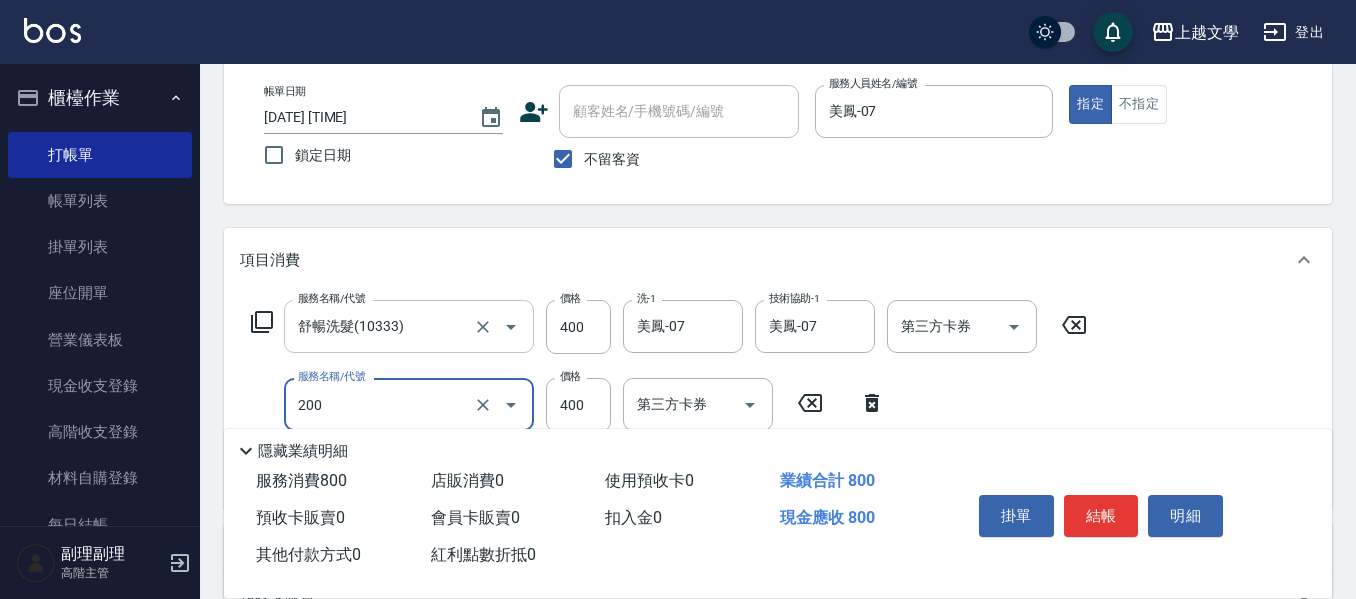 type on "剪髮(200)" 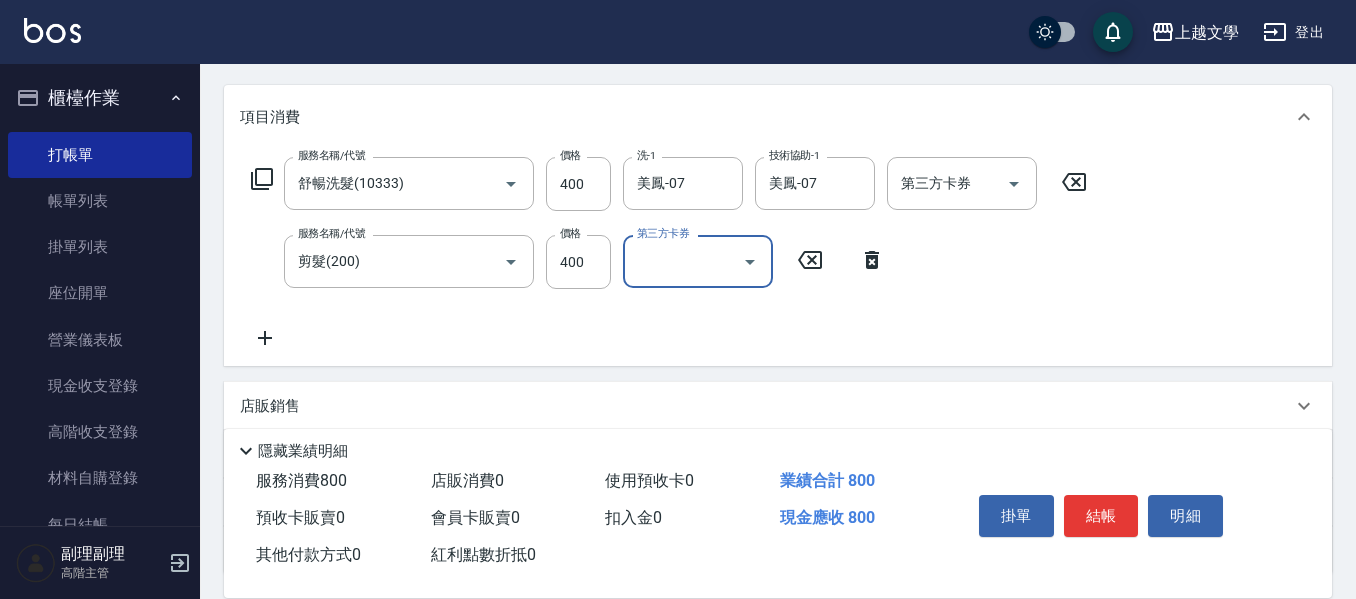 scroll, scrollTop: 400, scrollLeft: 0, axis: vertical 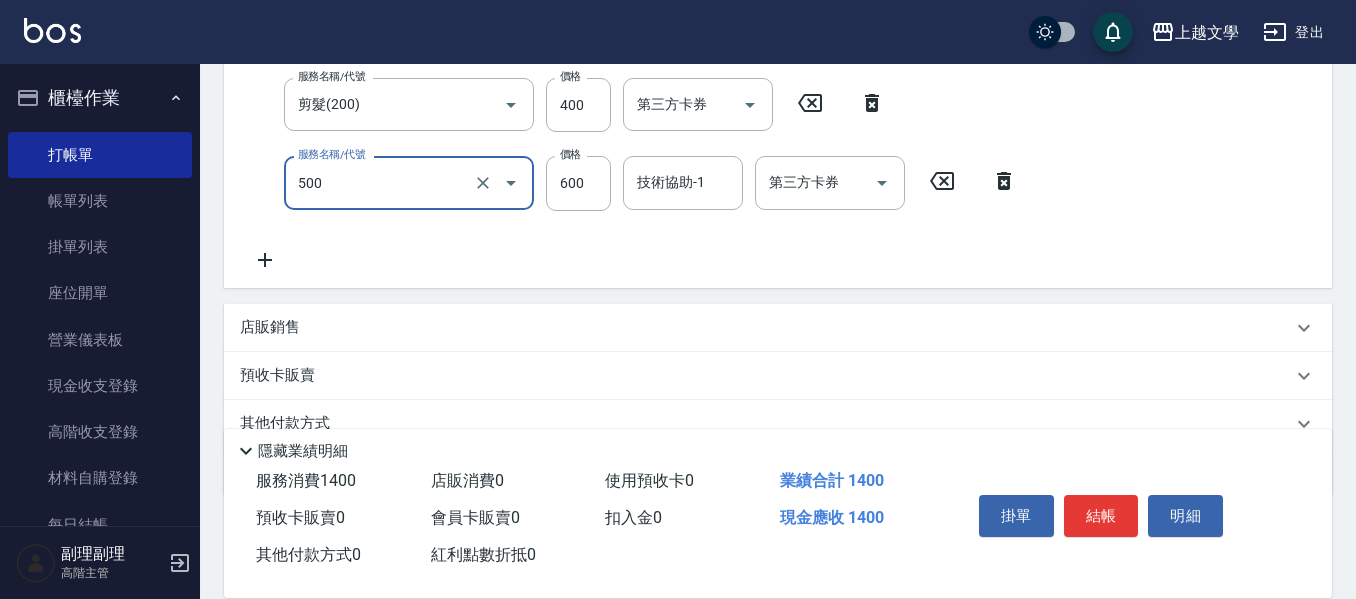 type on "護髮(500)" 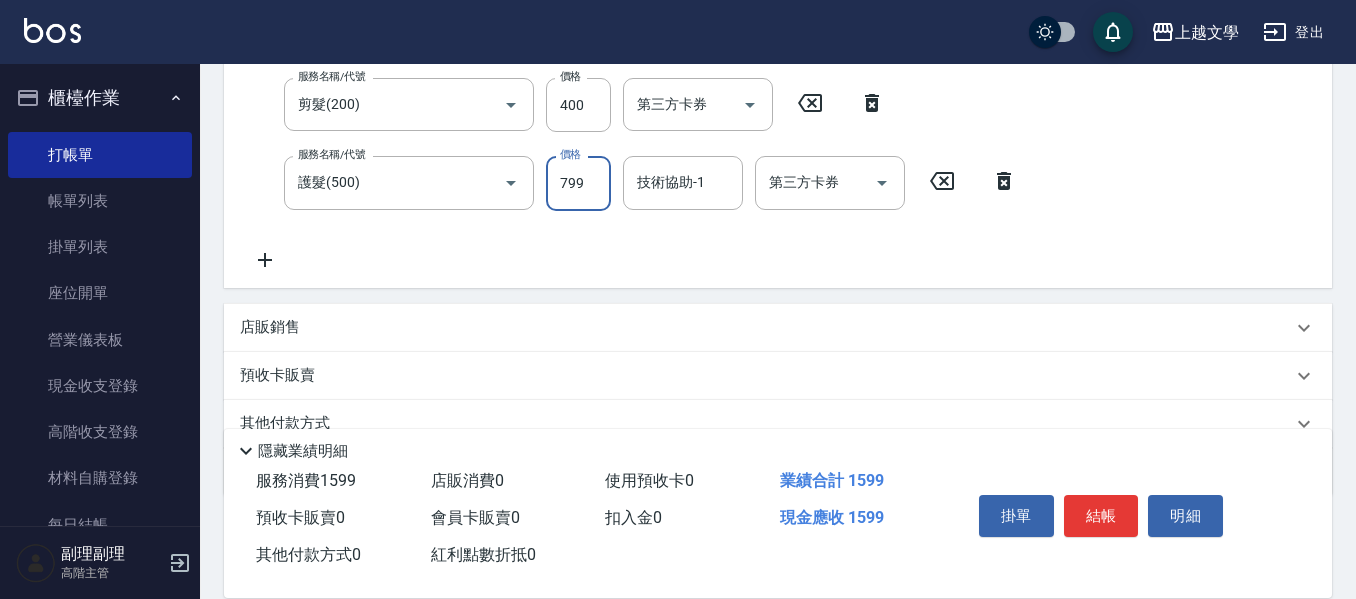 type on "799" 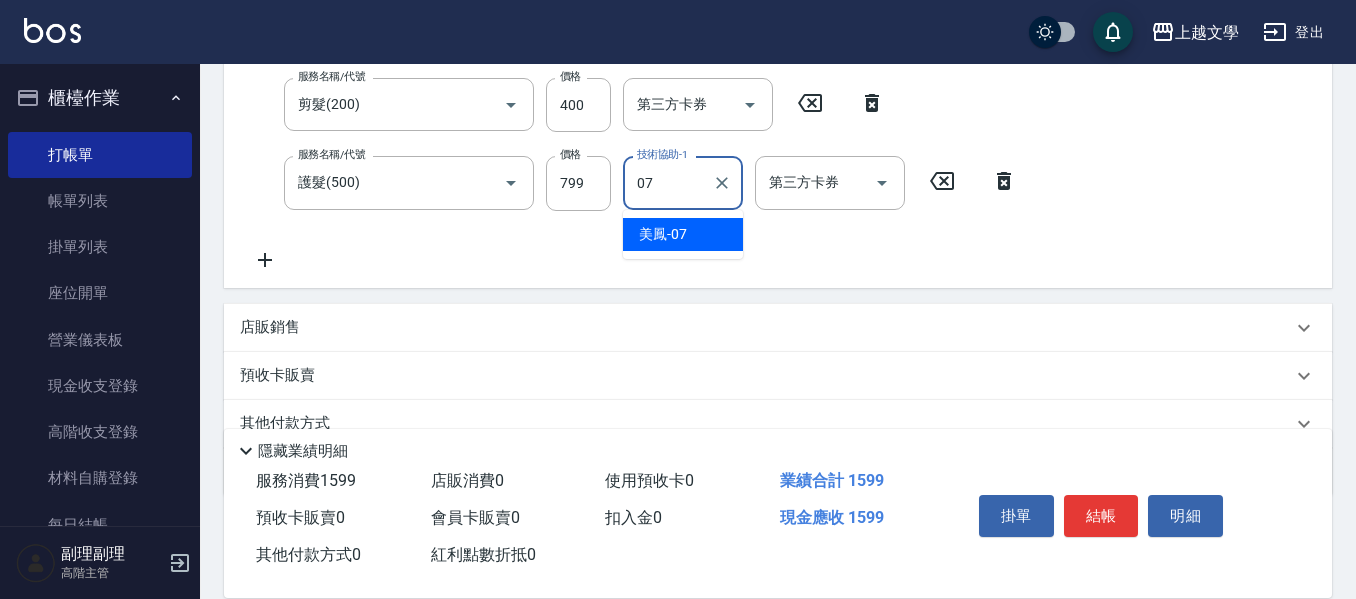 type on "美鳳-07" 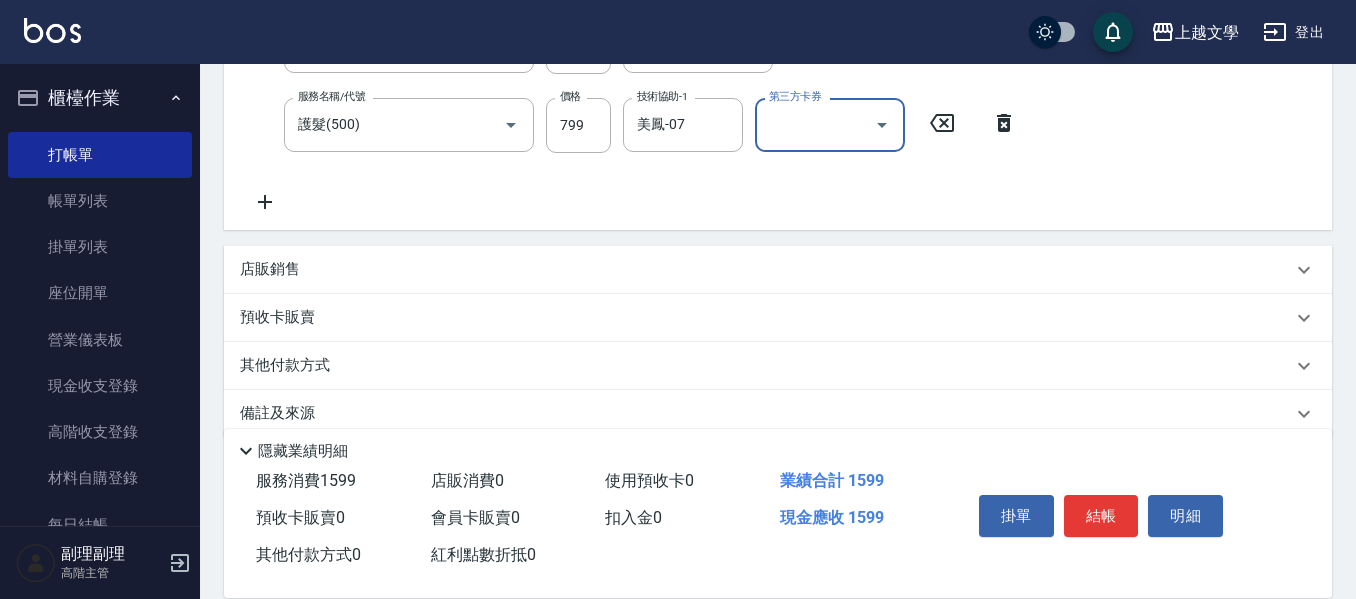 scroll, scrollTop: 489, scrollLeft: 0, axis: vertical 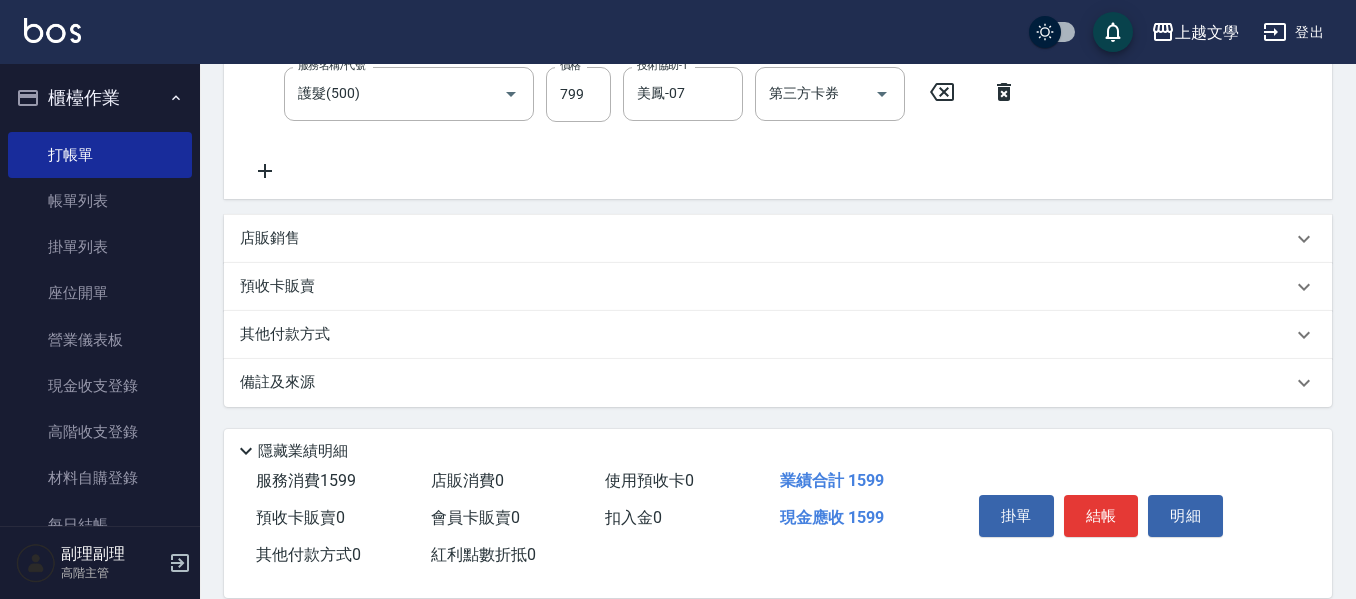 click on "其他付款方式" at bounding box center [778, 335] 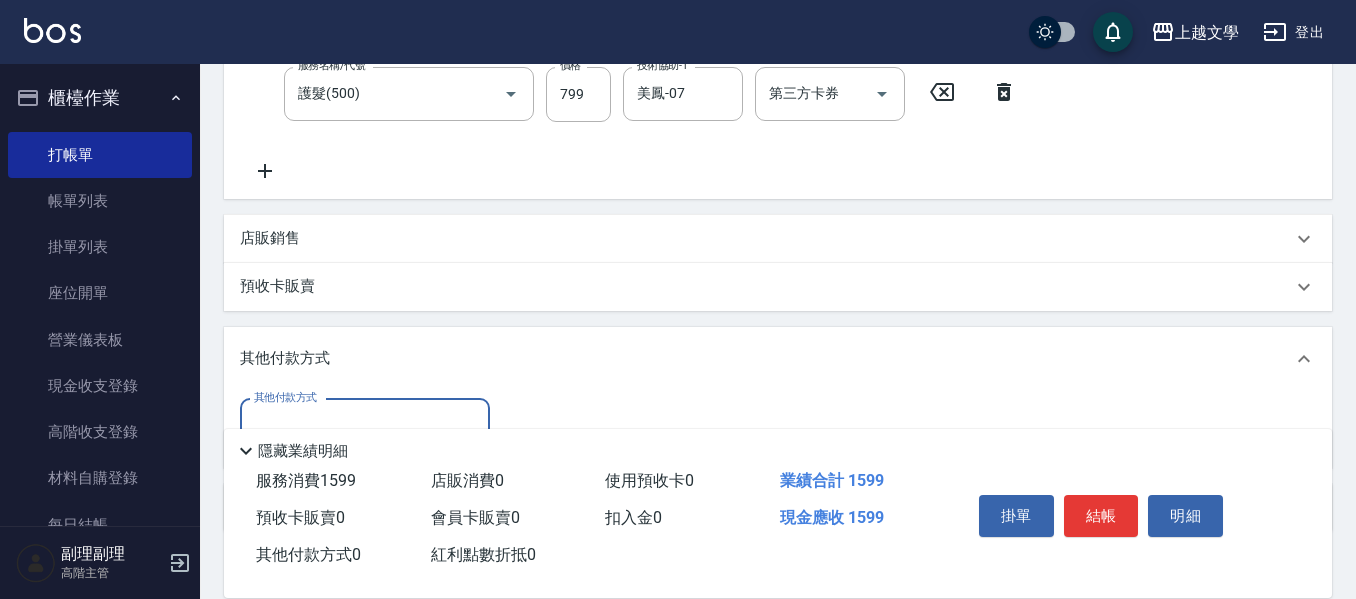 scroll, scrollTop: 0, scrollLeft: 0, axis: both 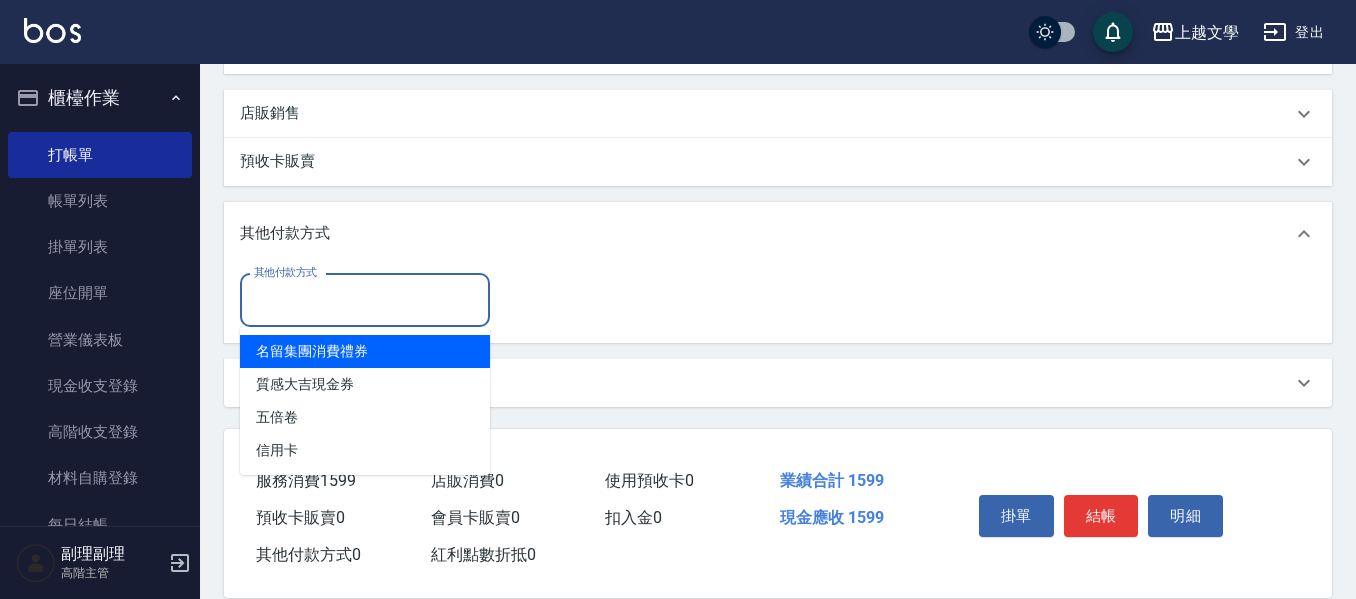 click on "其他付款方式" at bounding box center (365, 300) 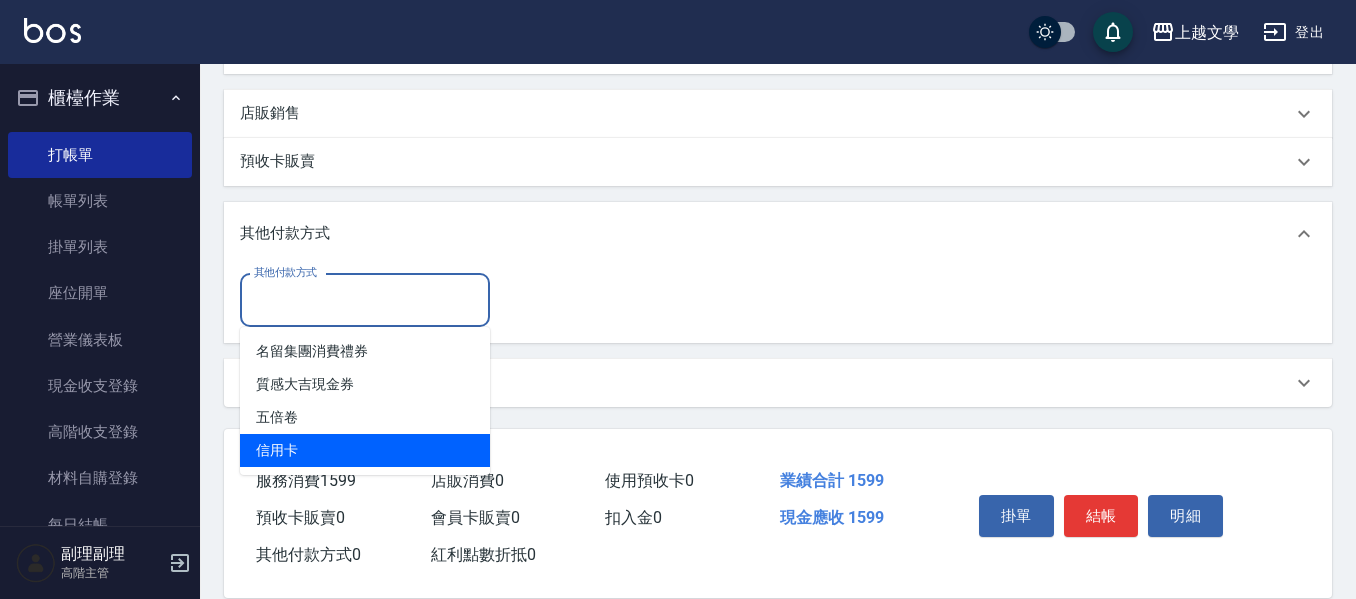 drag, startPoint x: 272, startPoint y: 446, endPoint x: 275, endPoint y: 462, distance: 16.27882 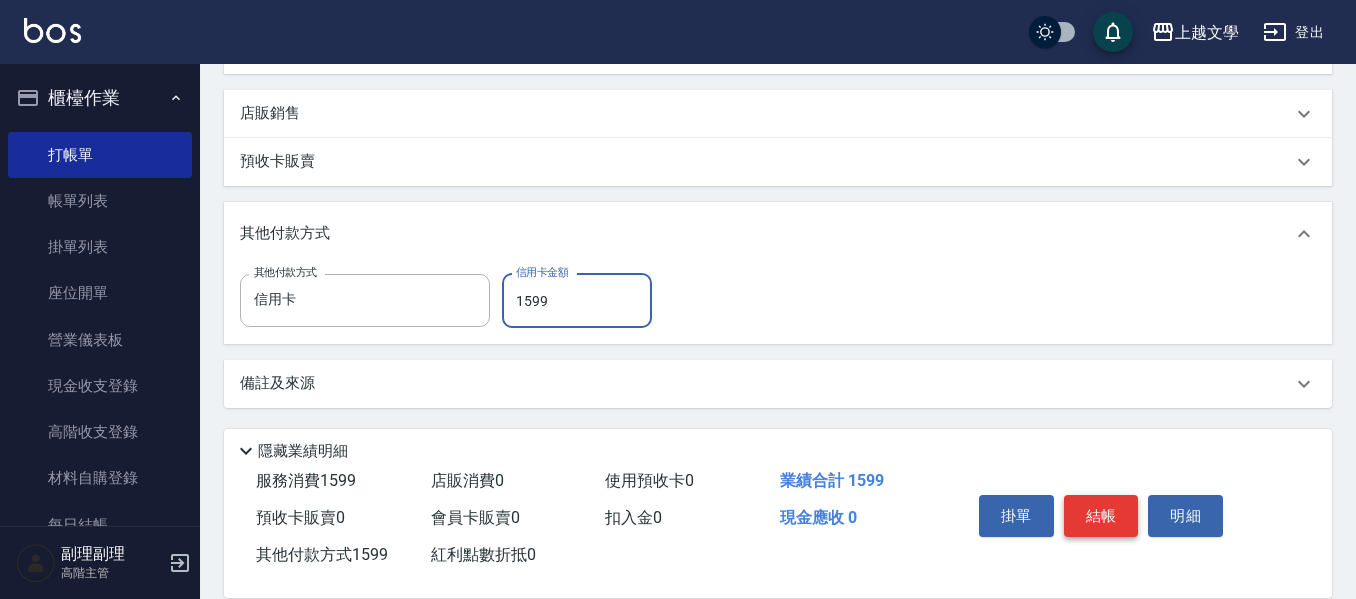 type on "1599" 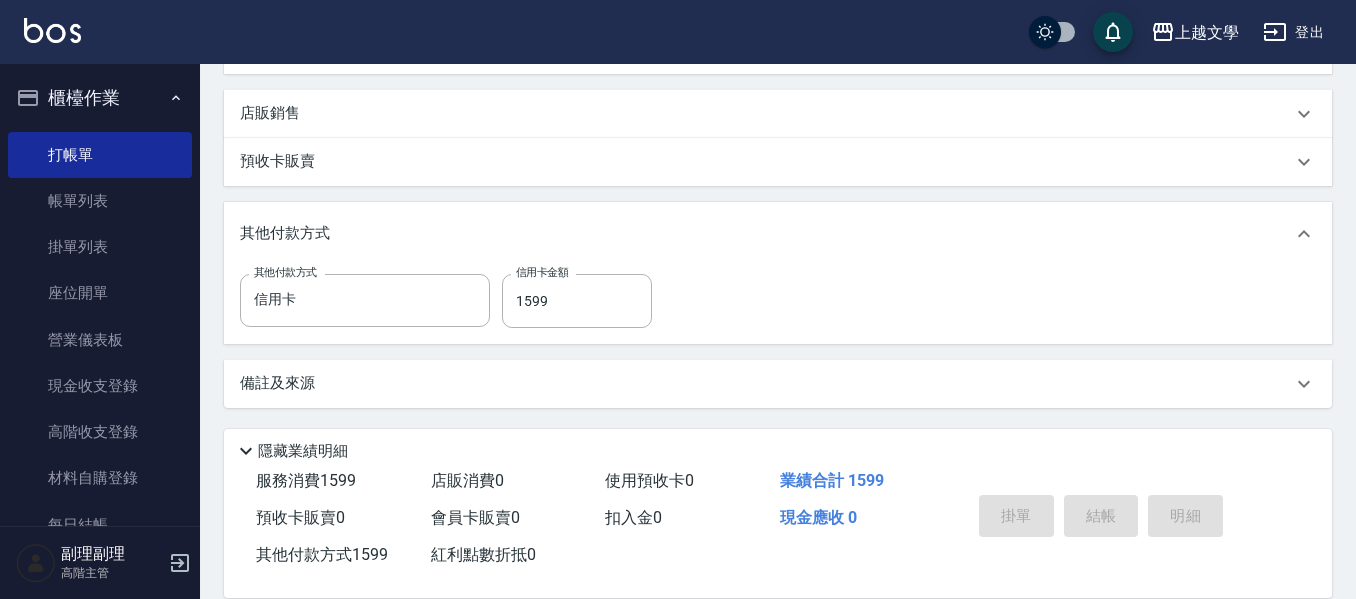 type on "2025/08/03 15:13" 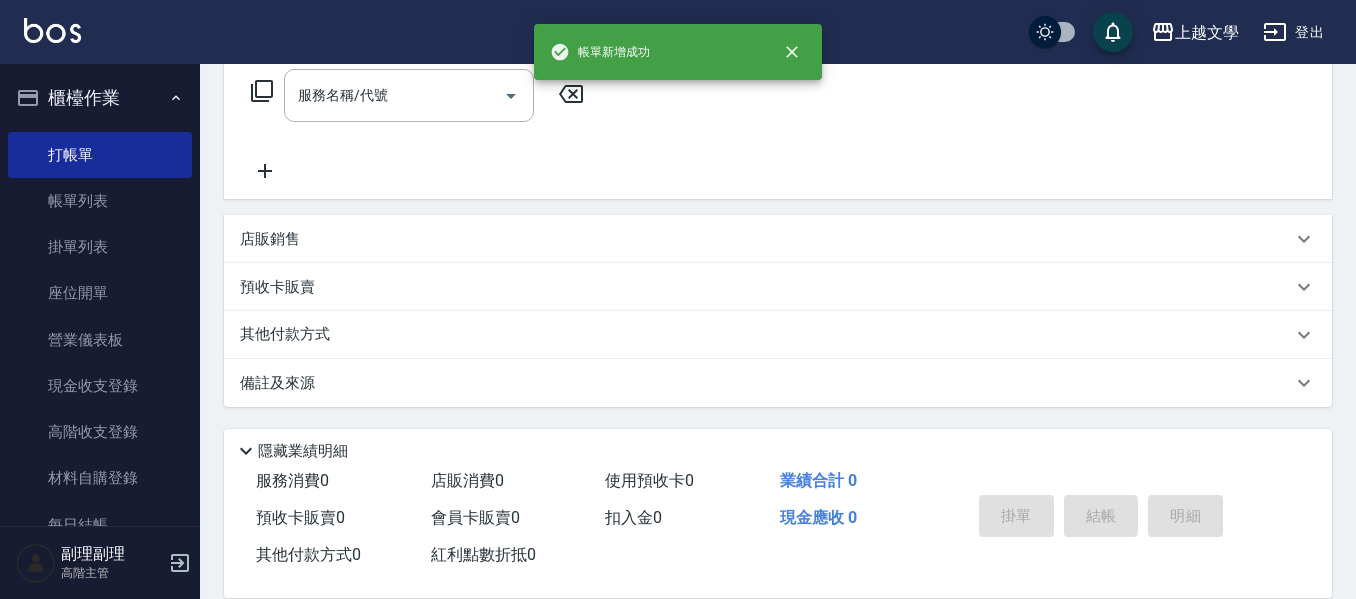 scroll, scrollTop: 0, scrollLeft: 0, axis: both 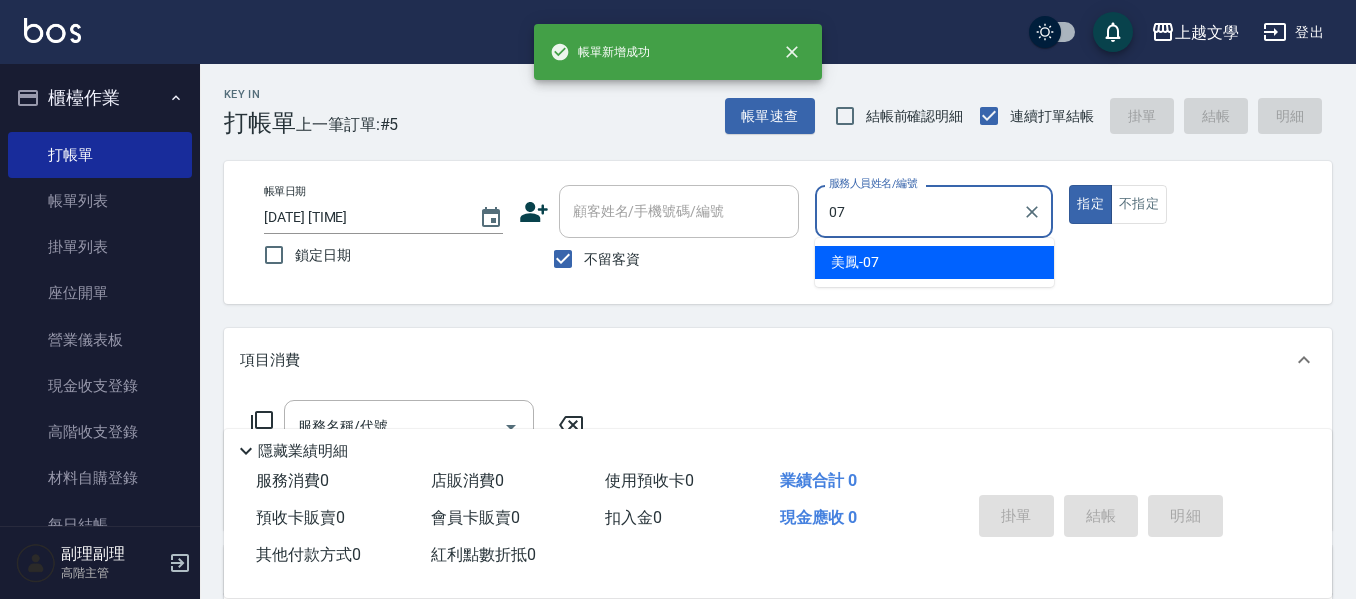 type on "美鳳-07" 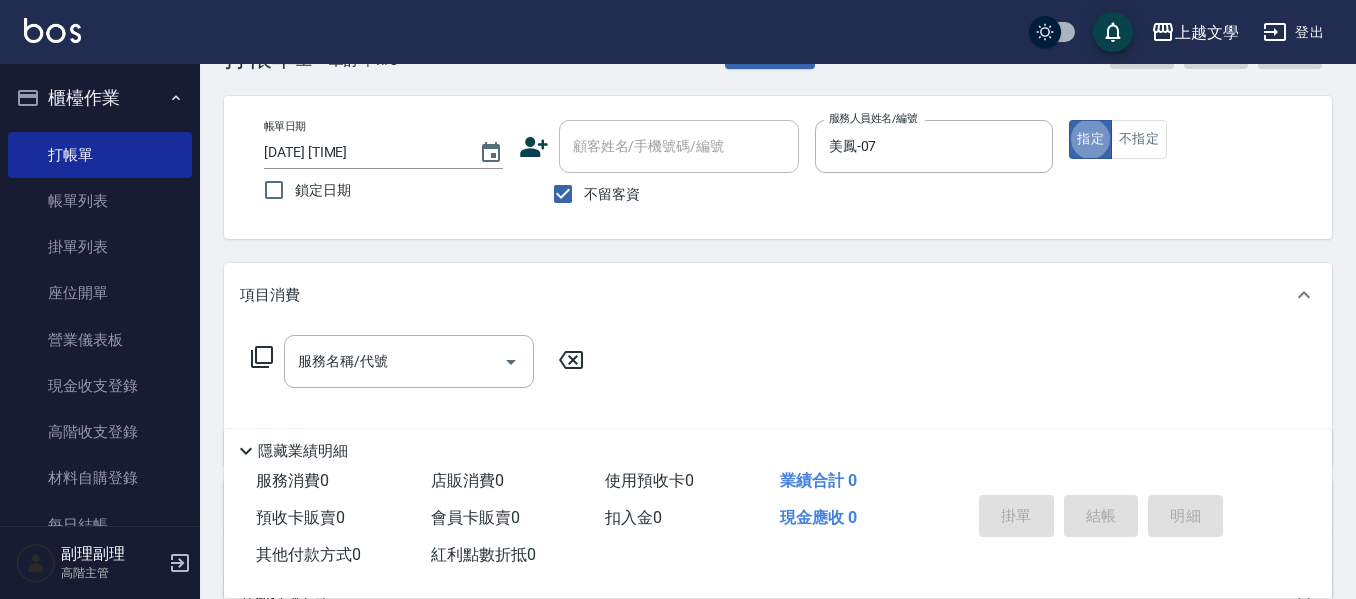 scroll, scrollTop: 100, scrollLeft: 0, axis: vertical 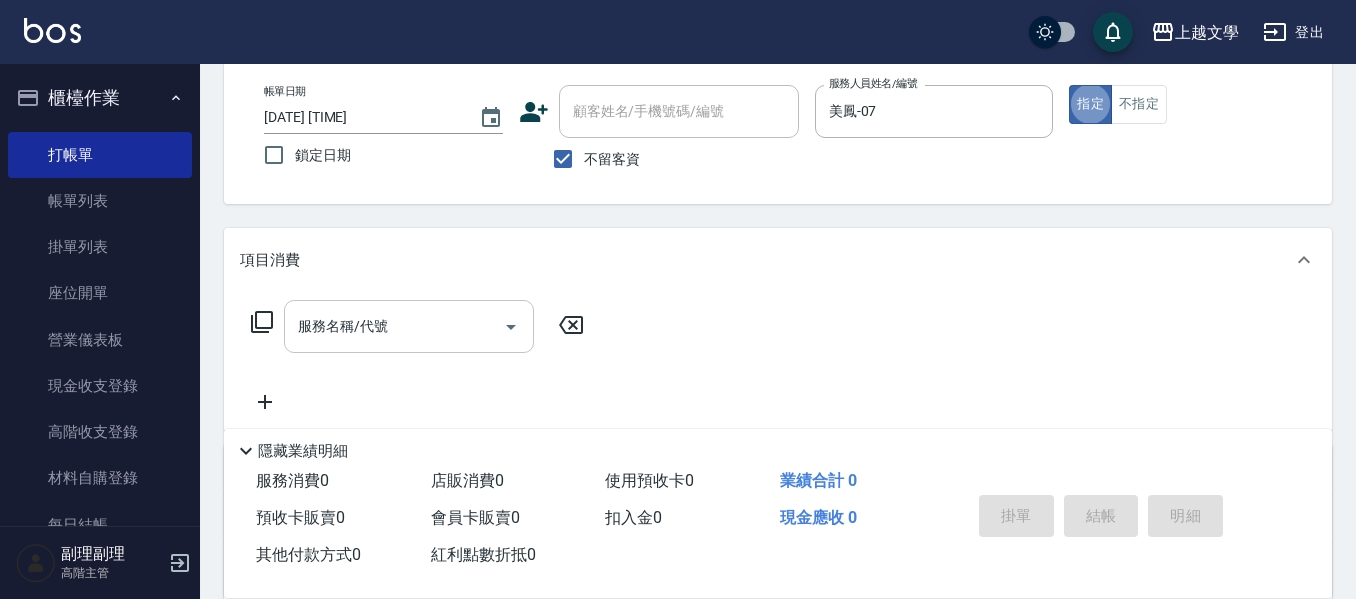 click on "服務名稱/代號" at bounding box center [394, 326] 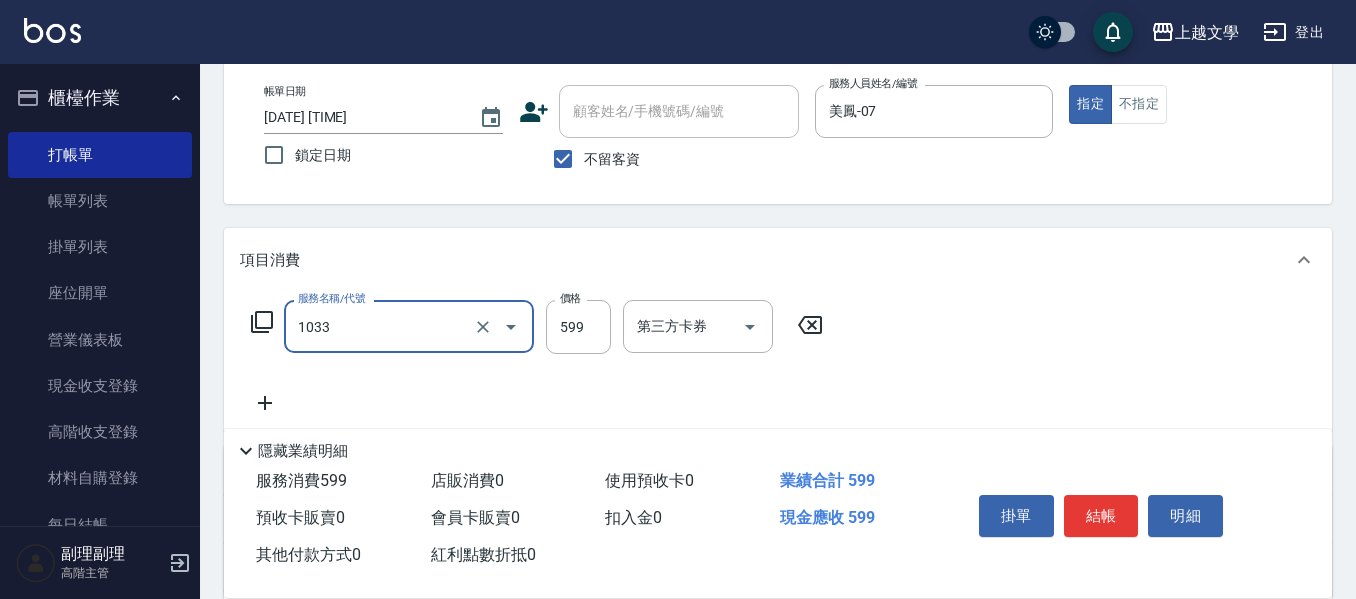 type on "深層洗髮(1033)" 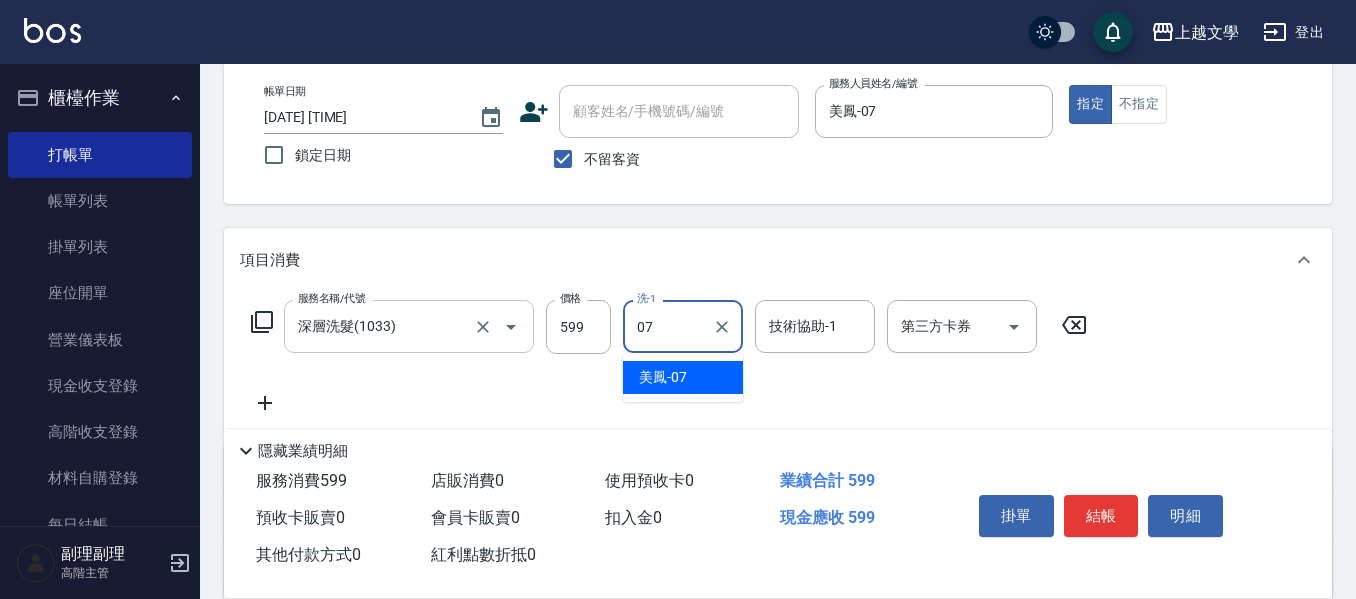 type on "美鳳-07" 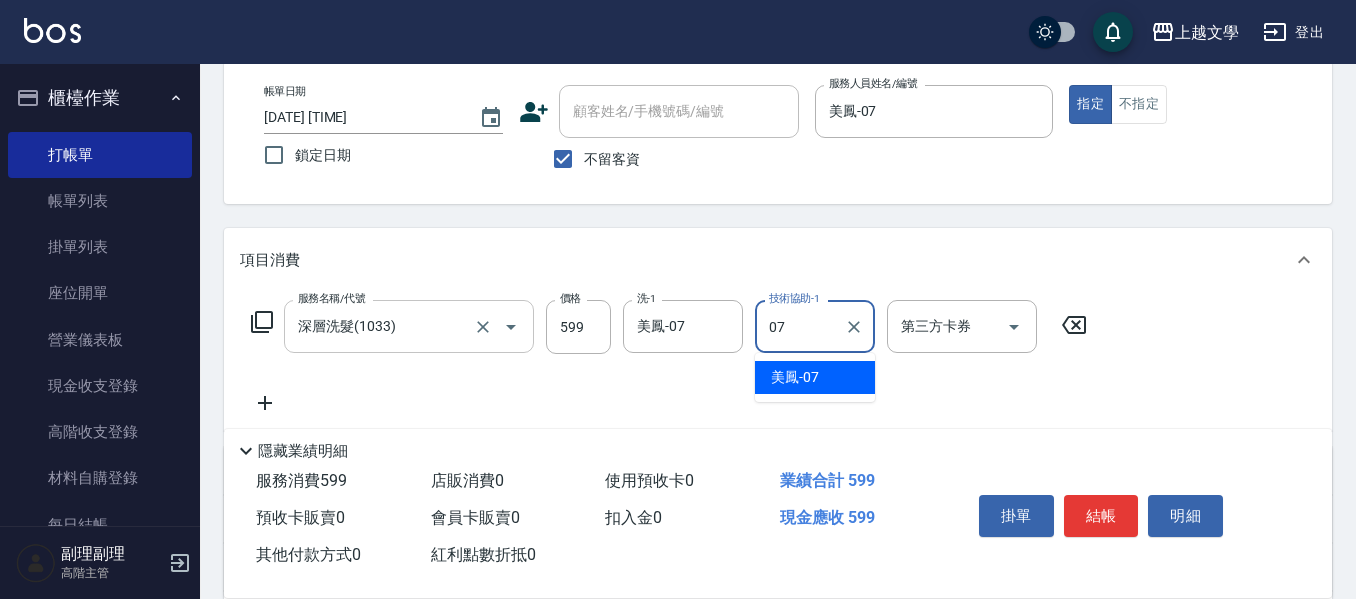 type on "美鳳-07" 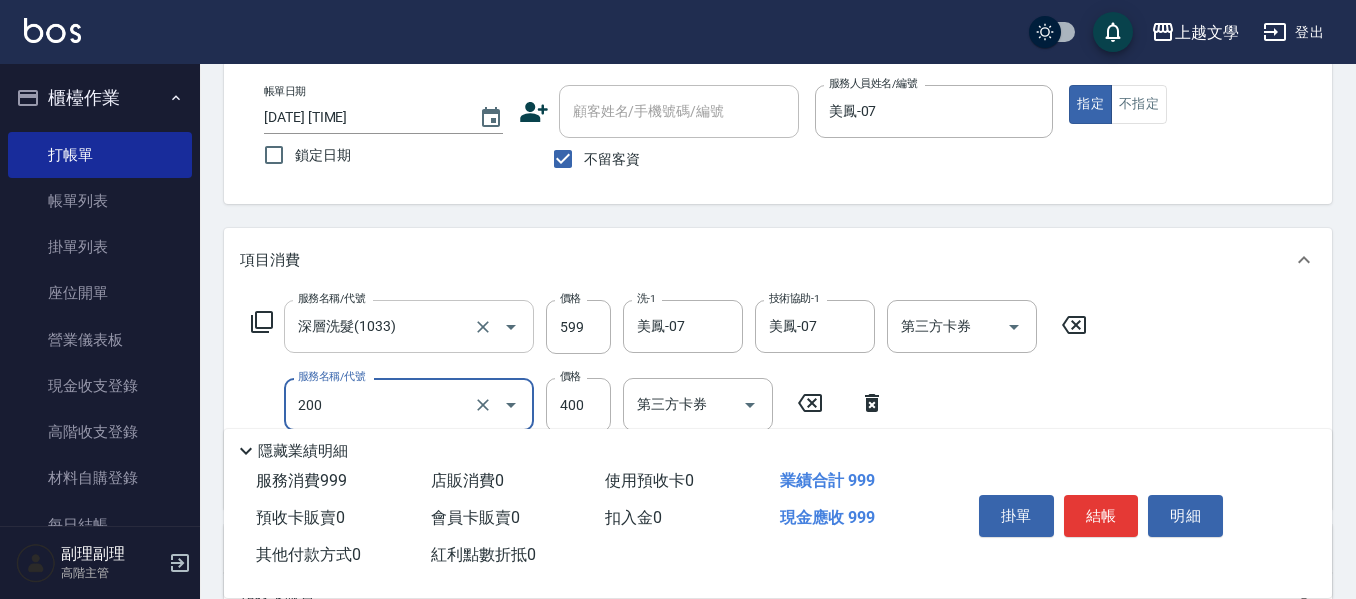 type on "剪髮(200)" 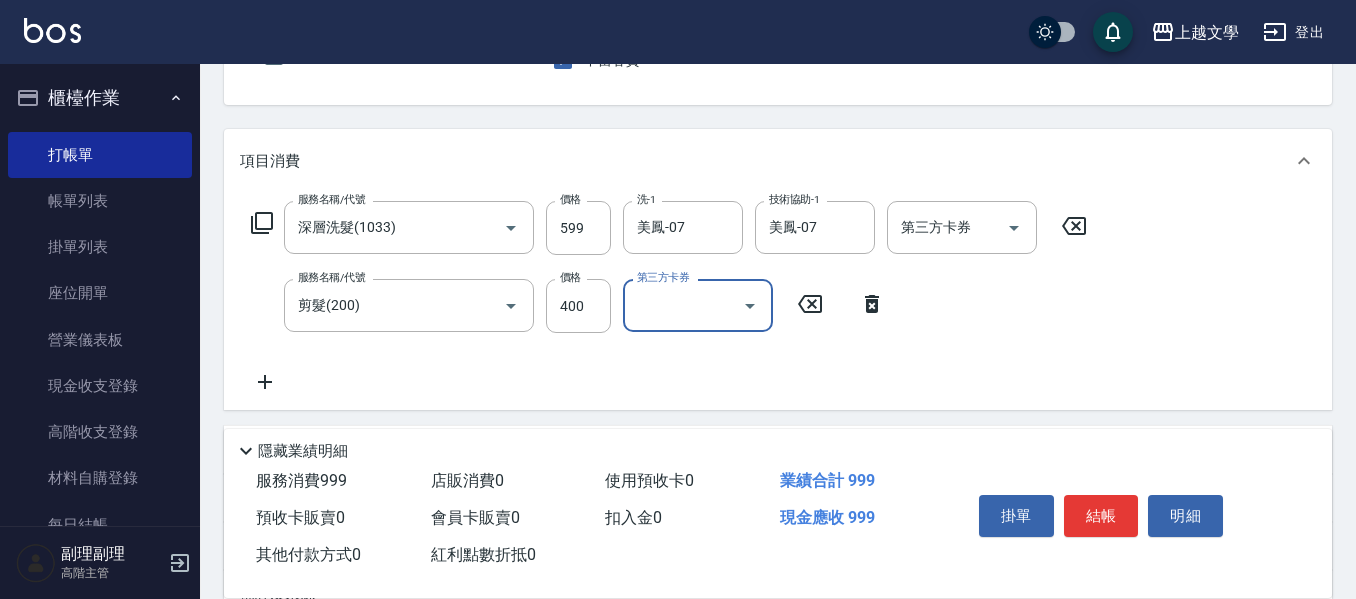 scroll, scrollTop: 400, scrollLeft: 0, axis: vertical 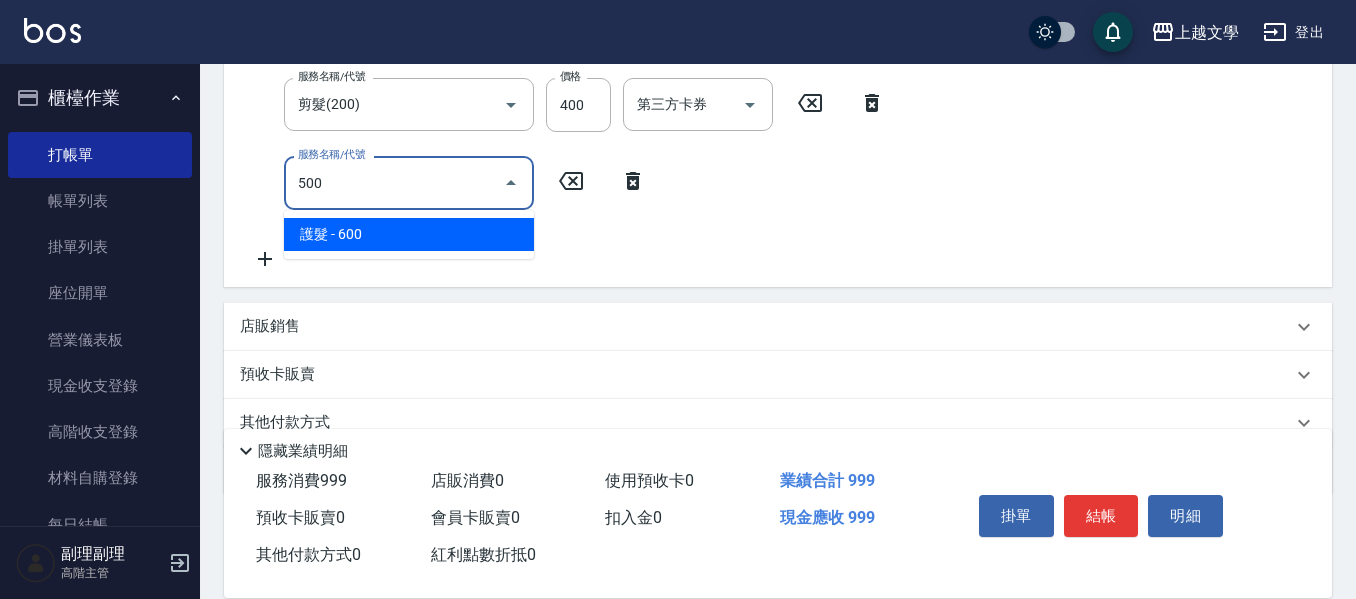 type on "護髮(500)" 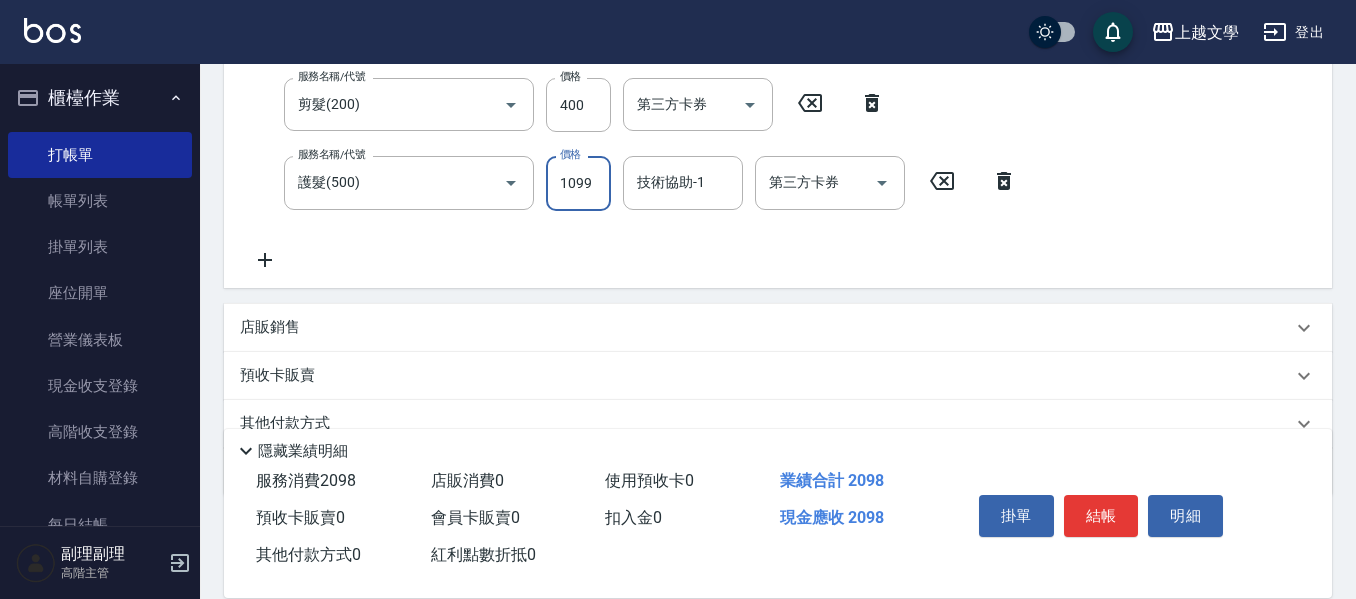 type on "1099" 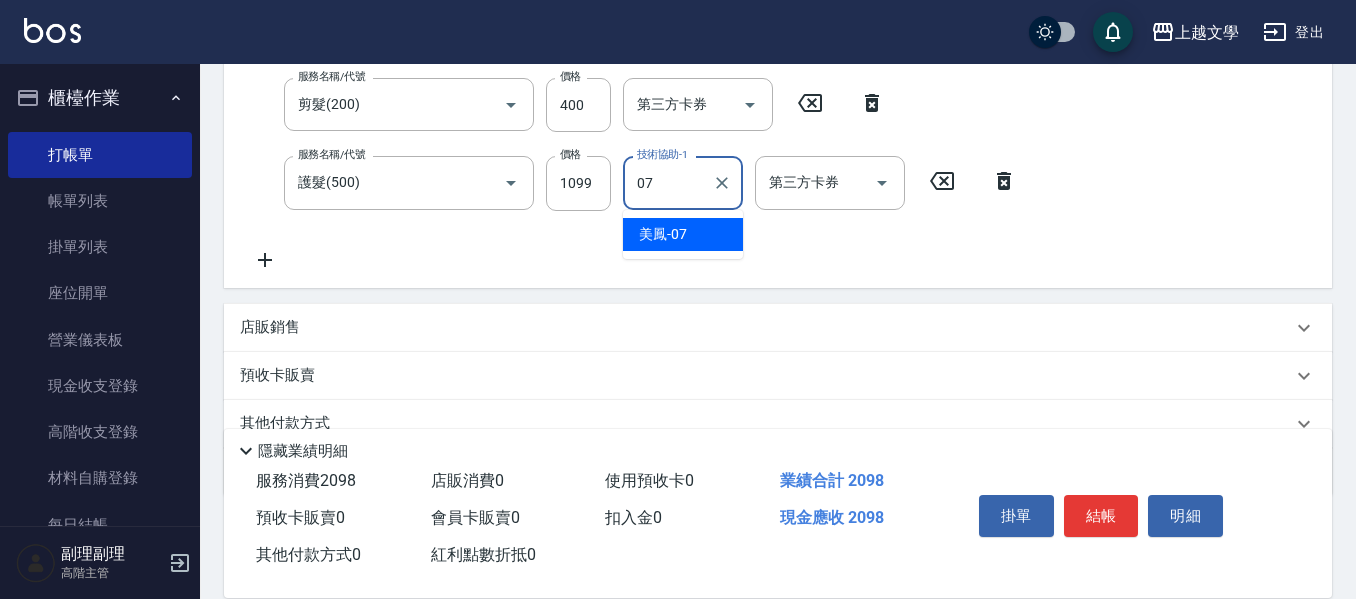 type on "美鳳-07" 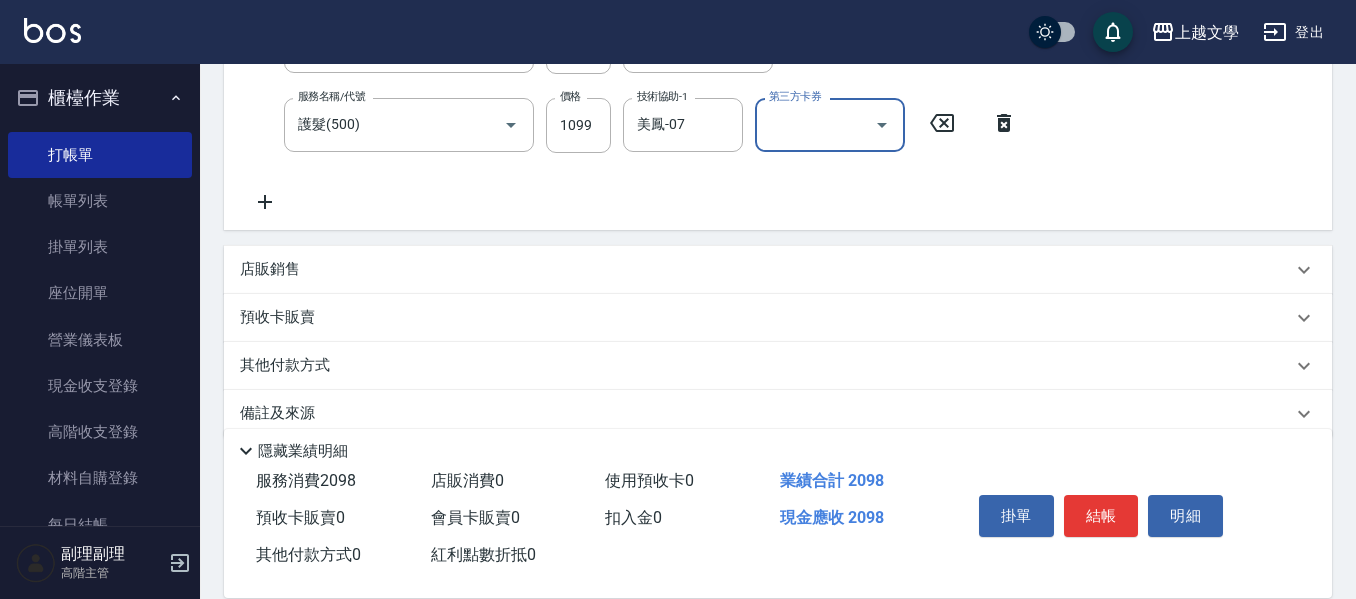scroll, scrollTop: 489, scrollLeft: 0, axis: vertical 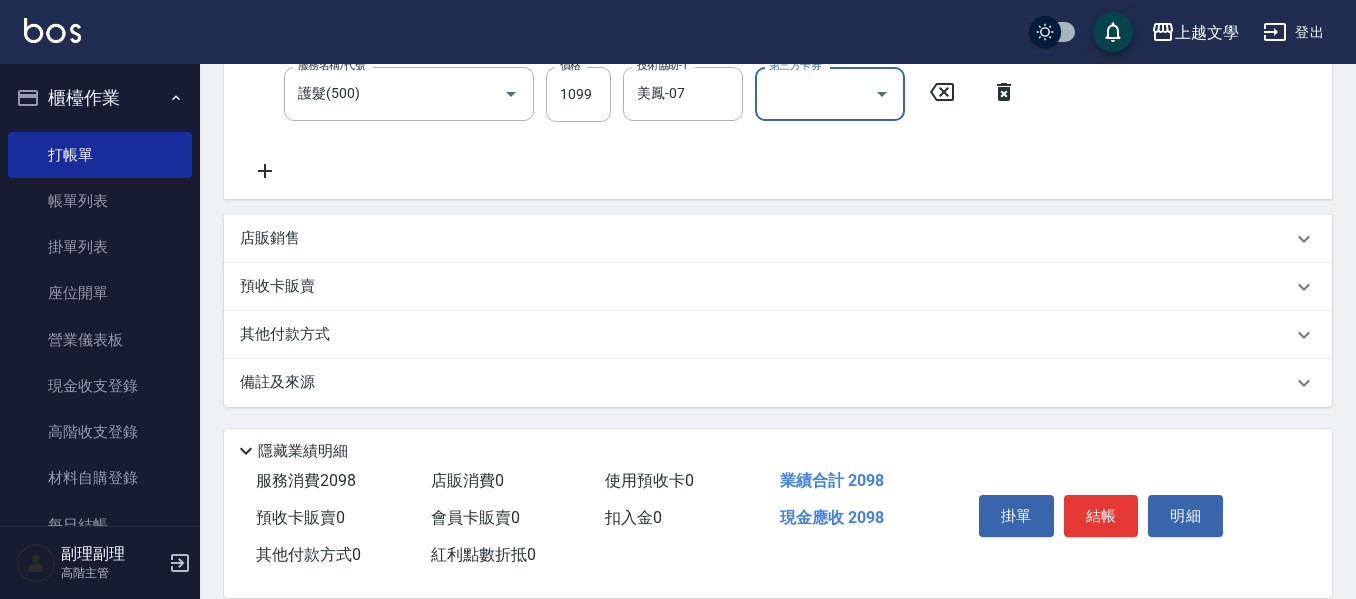 click on "其他付款方式" at bounding box center (290, 335) 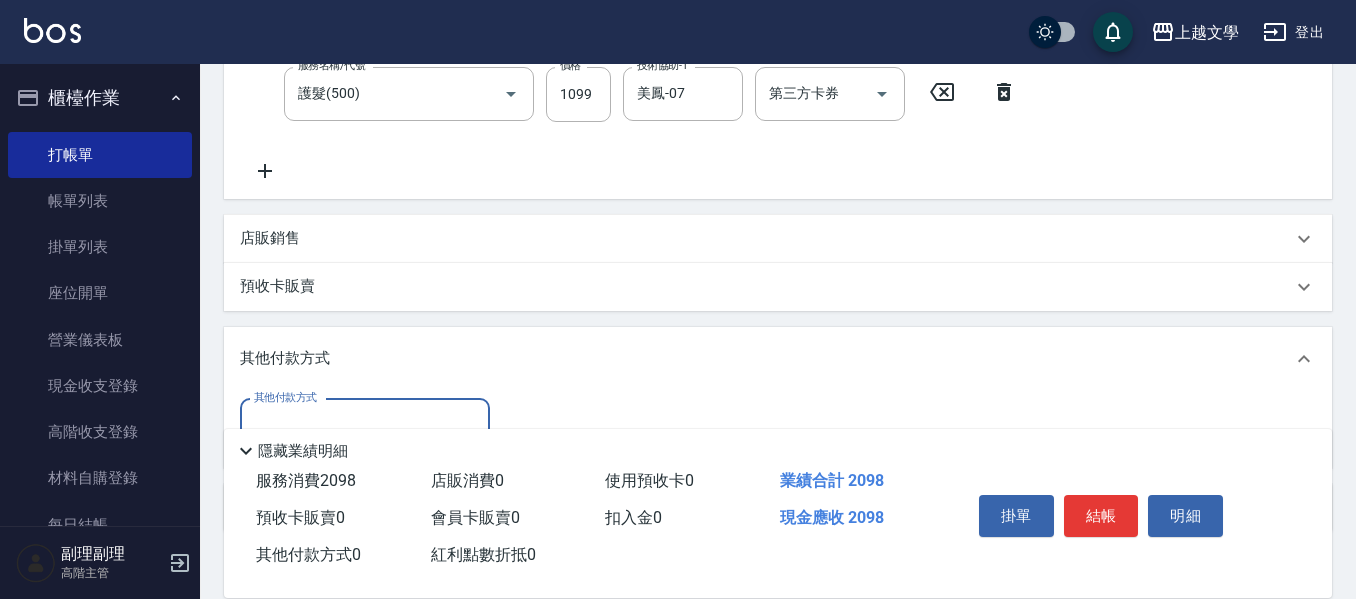 scroll, scrollTop: 0, scrollLeft: 0, axis: both 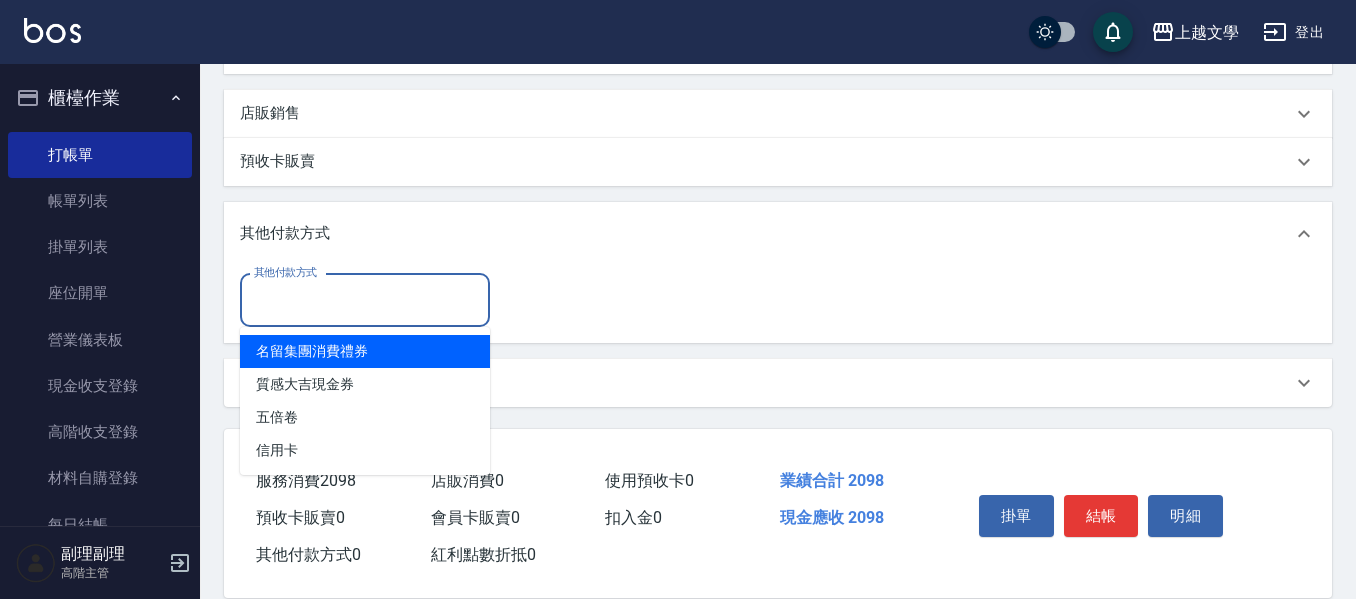 click on "其他付款方式" at bounding box center [365, 300] 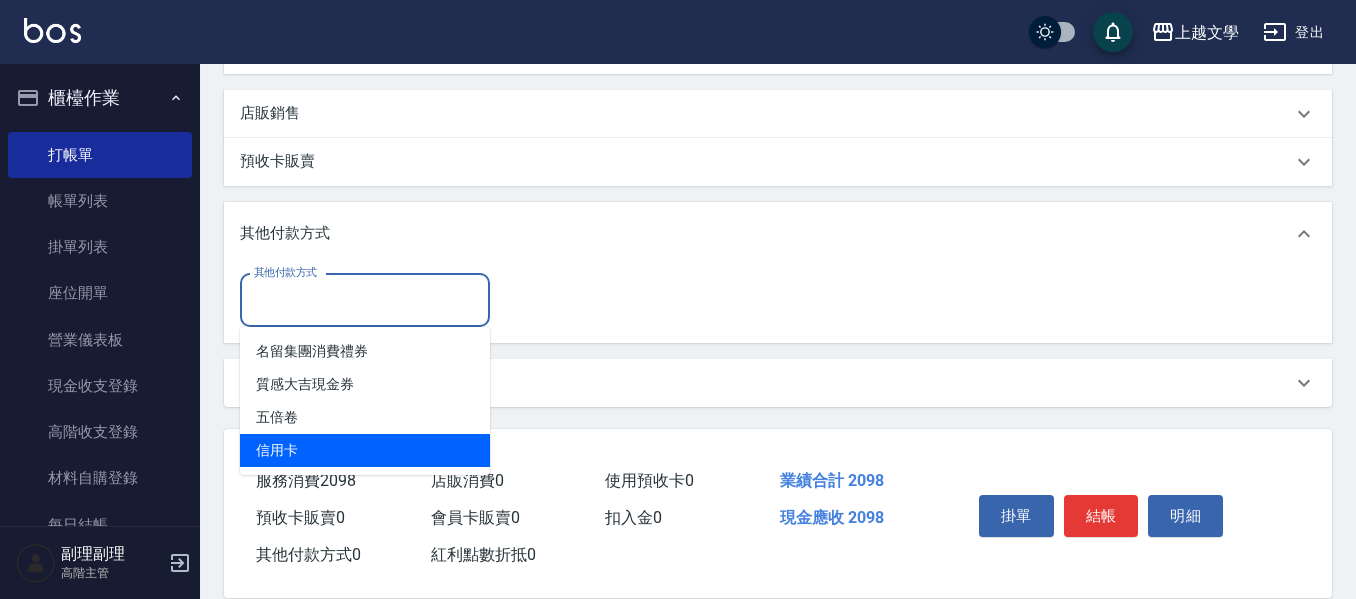 click on "信用卡" at bounding box center [365, 450] 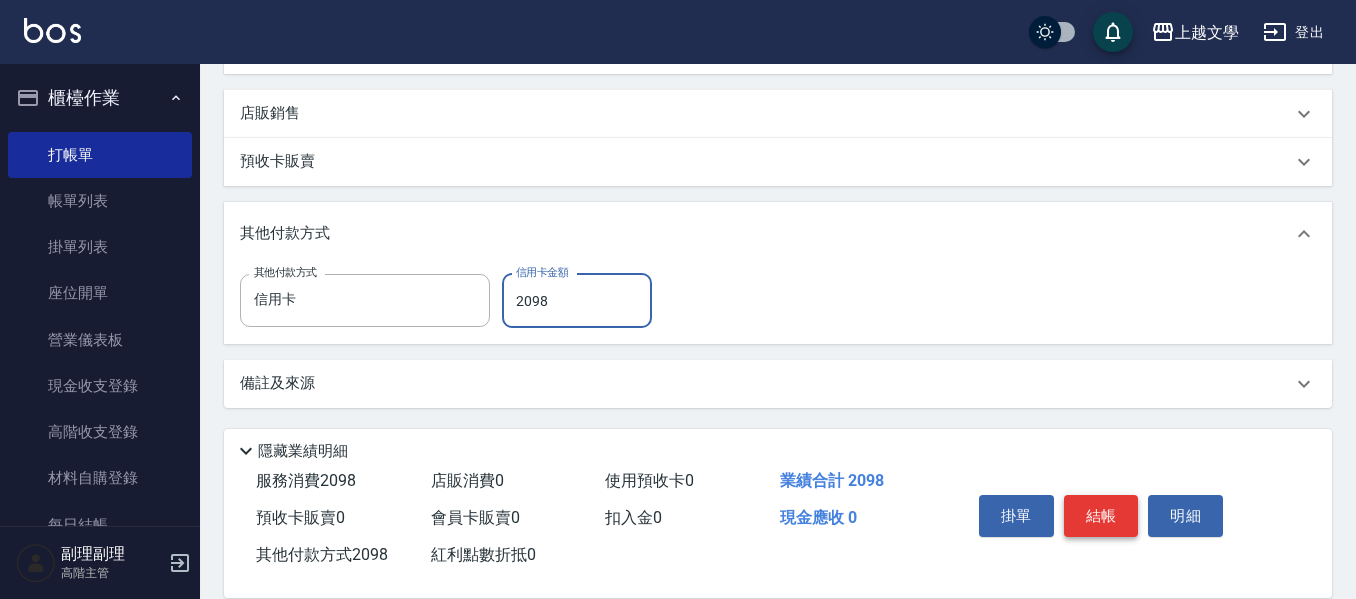 type on "2098" 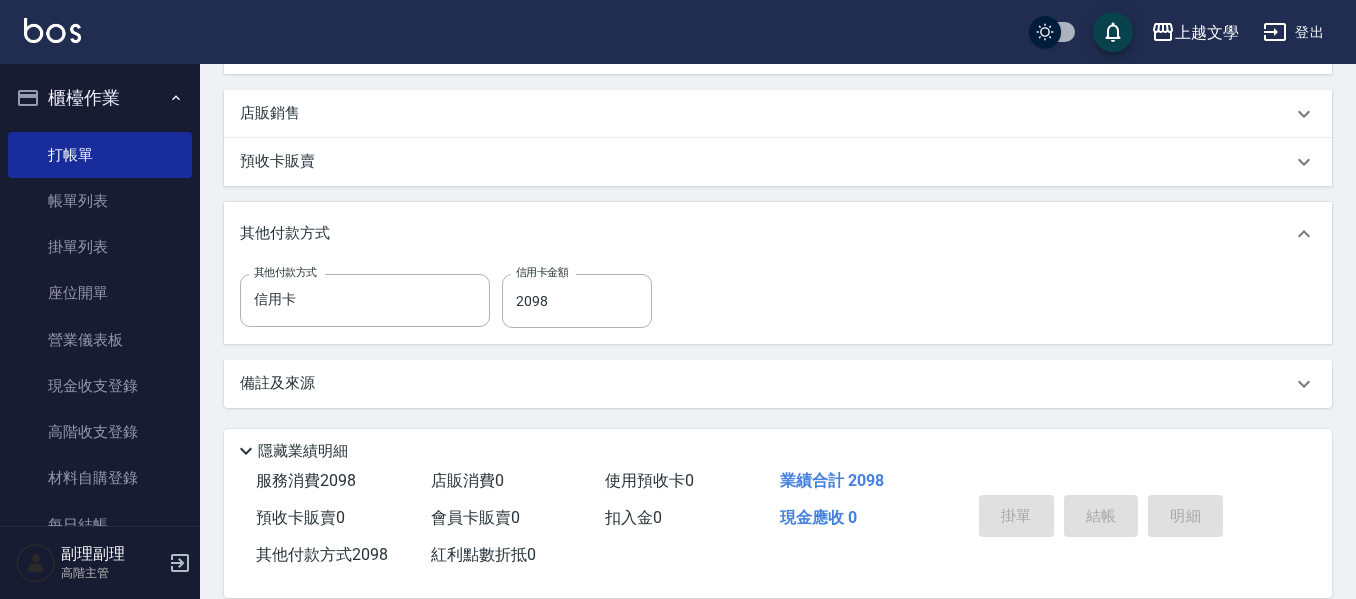 type on "2025/08/03 15:14" 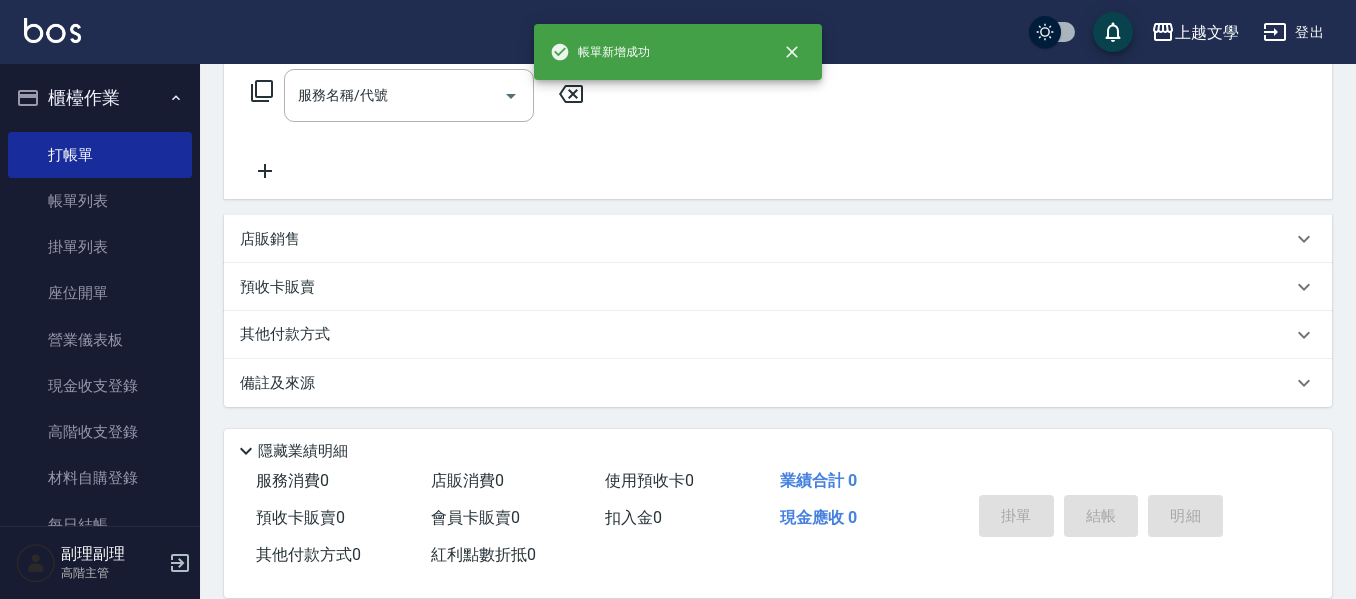 scroll, scrollTop: 0, scrollLeft: 0, axis: both 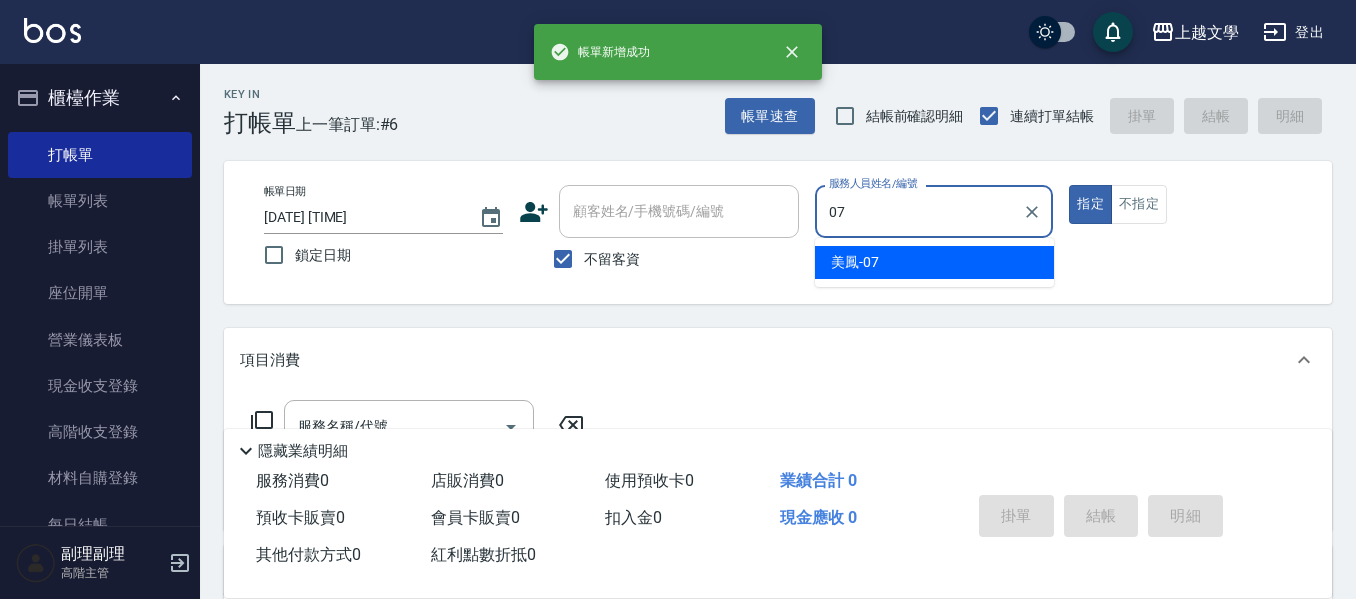 type on "美鳳-07" 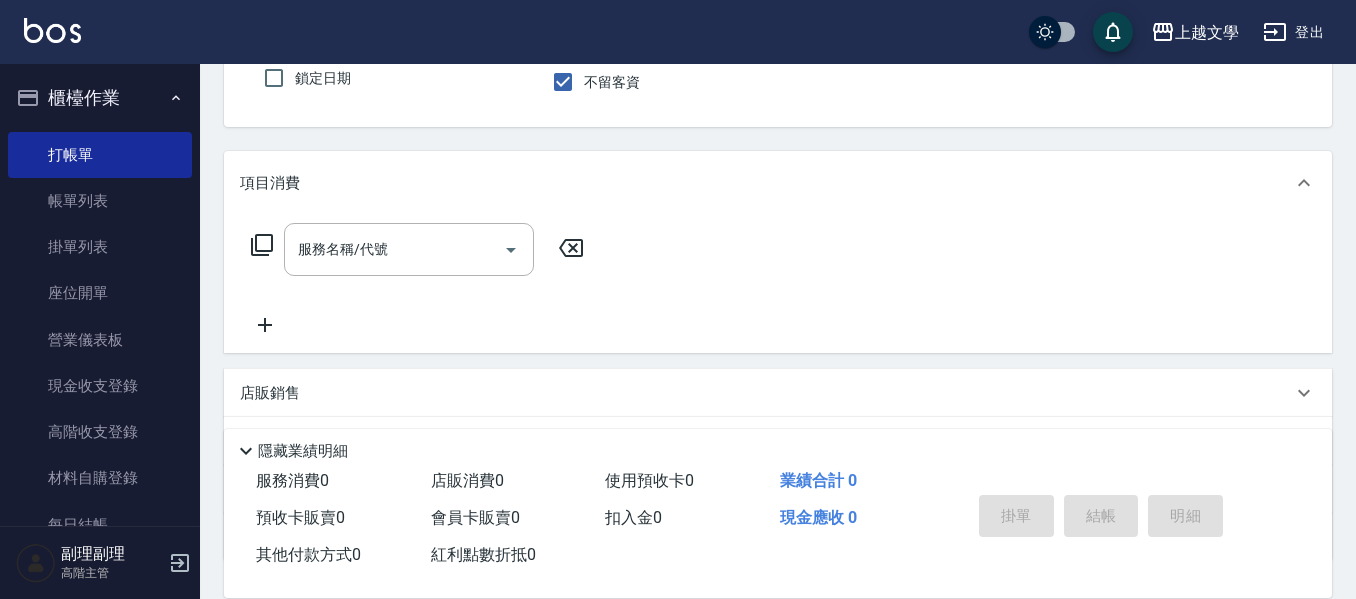 scroll, scrollTop: 200, scrollLeft: 0, axis: vertical 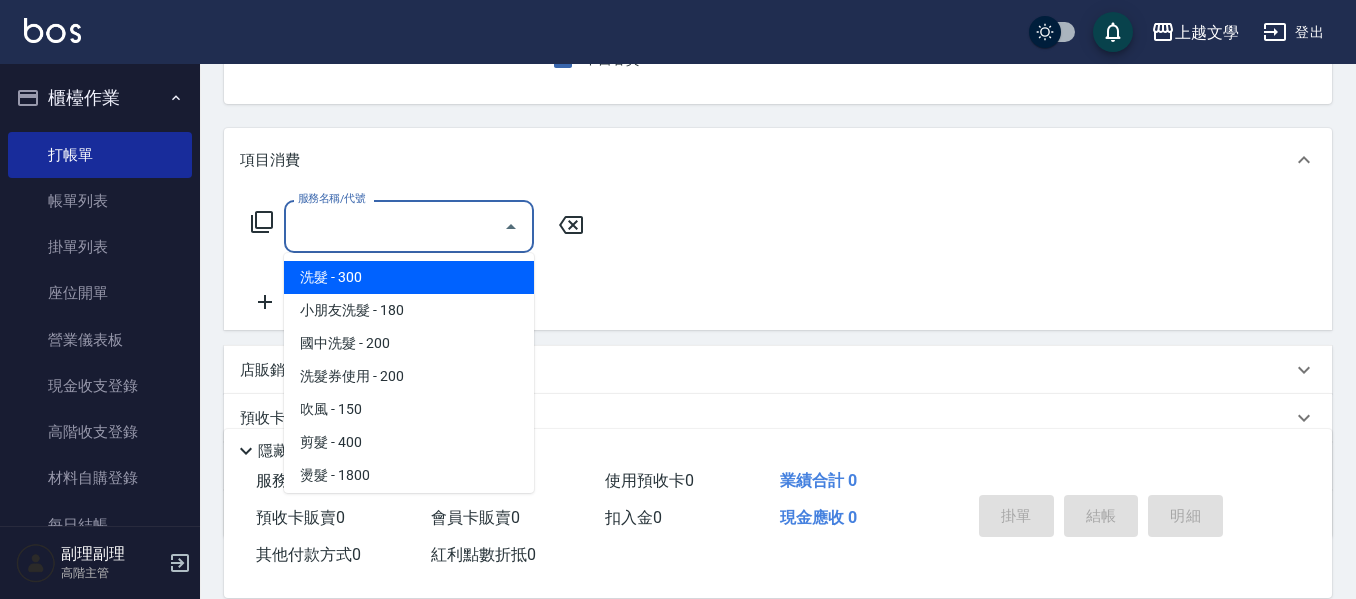 click on "服務名稱/代號" at bounding box center (394, 226) 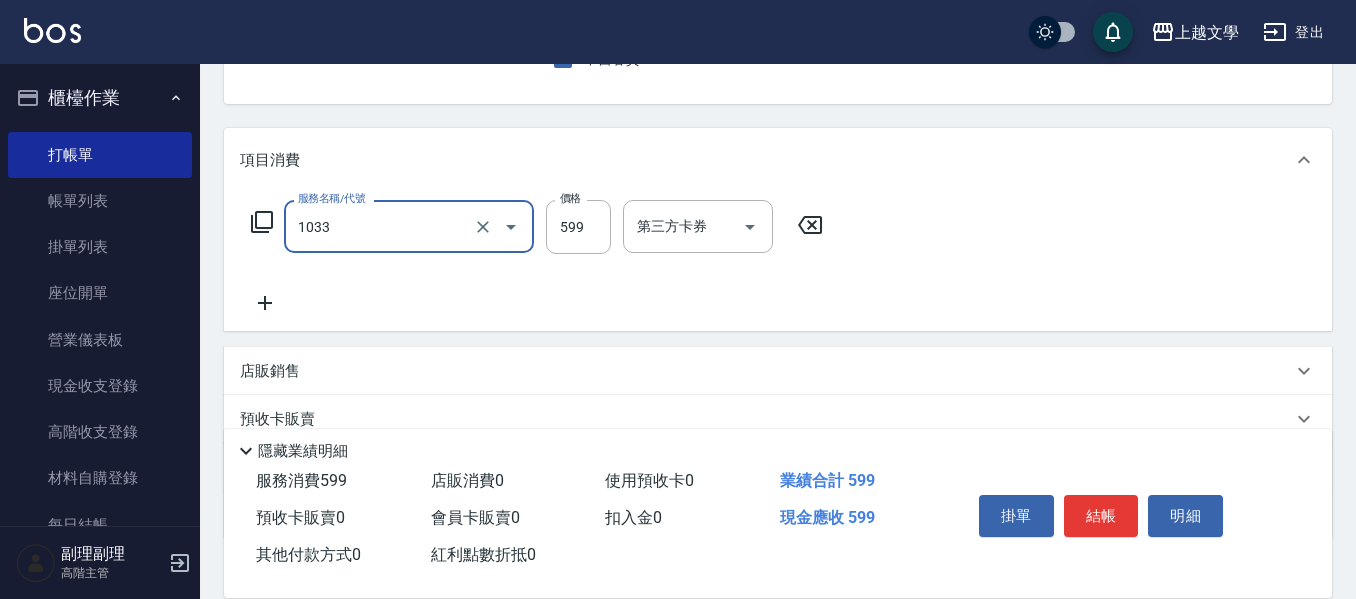 type on "深層洗髮(1033)" 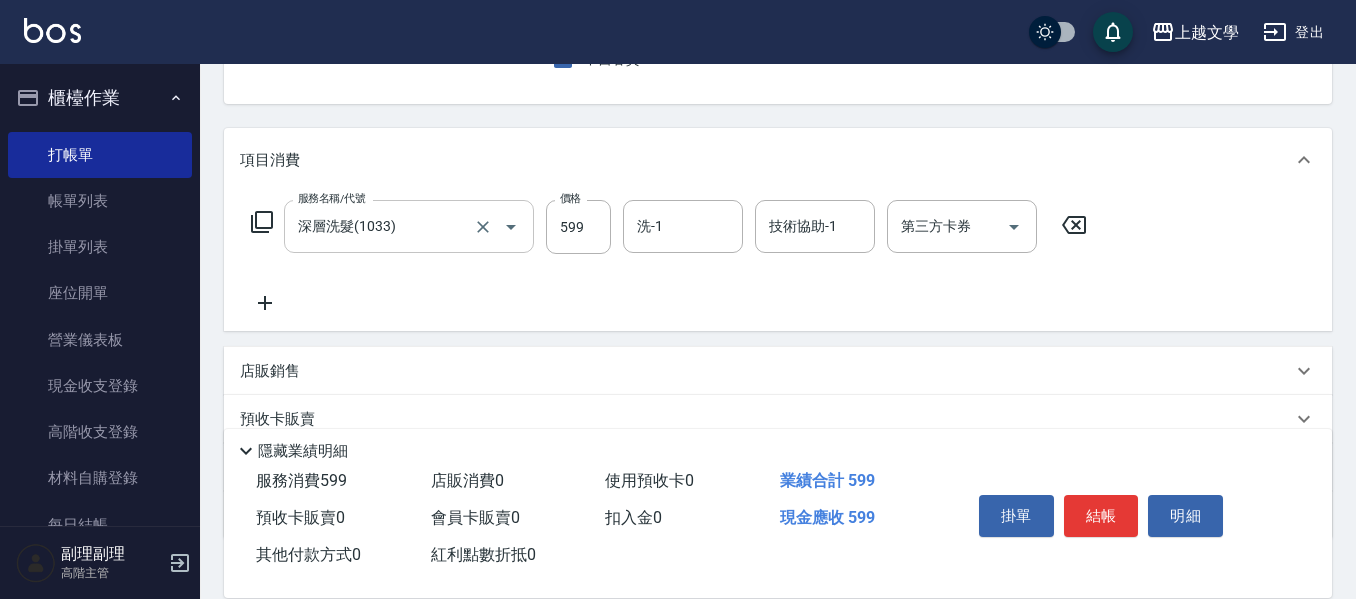 drag, startPoint x: 620, startPoint y: 163, endPoint x: 486, endPoint y: 237, distance: 153.07515 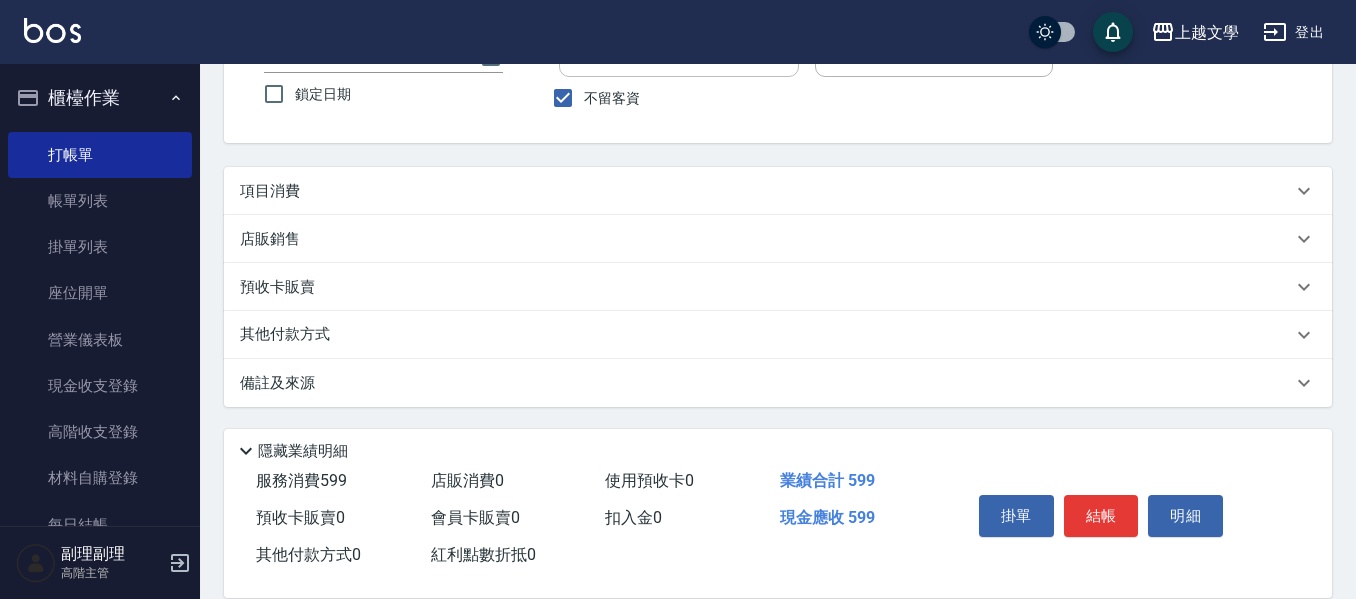 click on "項目消費" at bounding box center (766, 191) 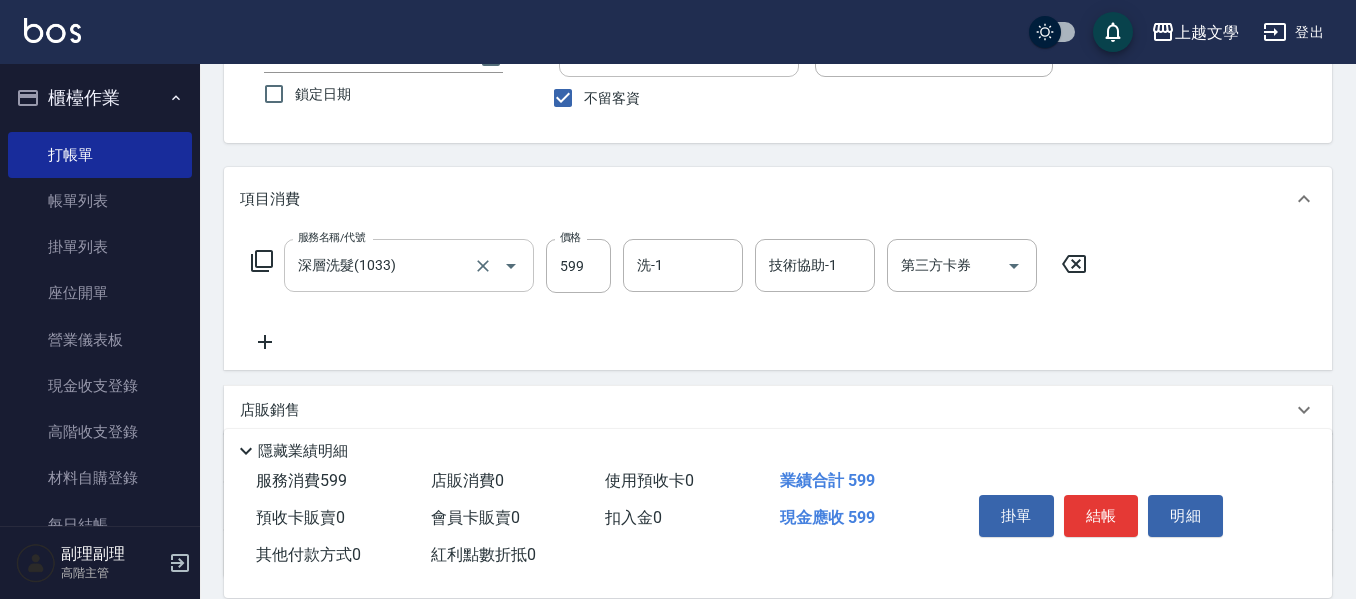 scroll, scrollTop: 200, scrollLeft: 0, axis: vertical 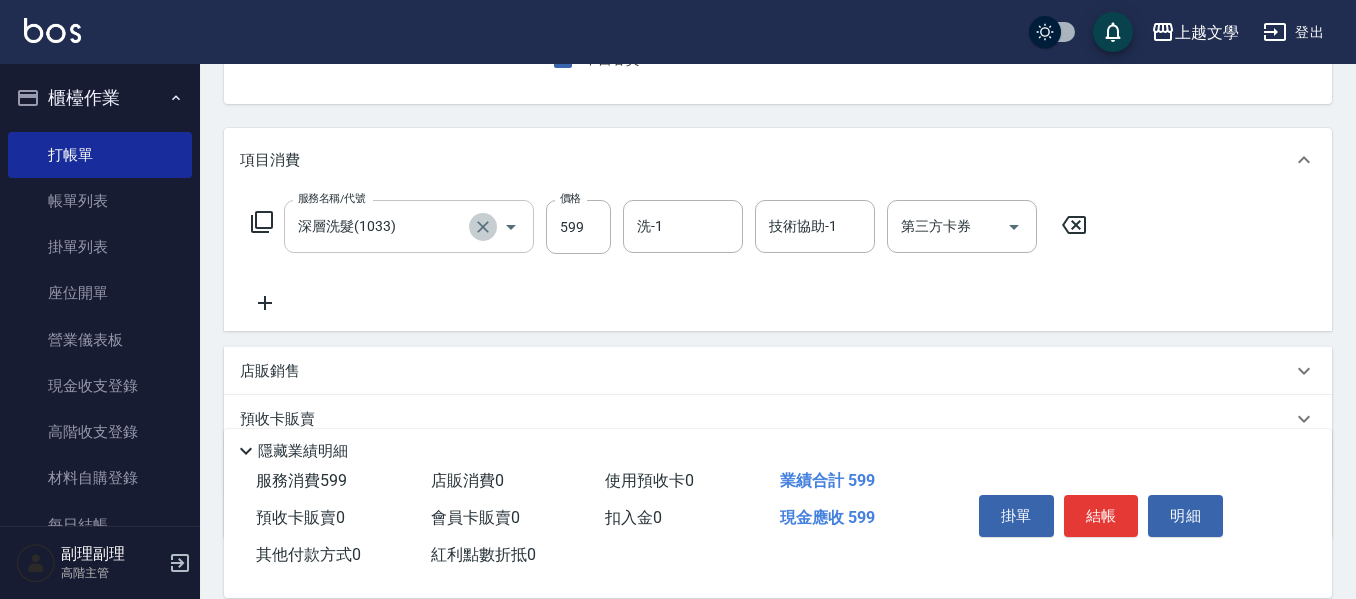 click 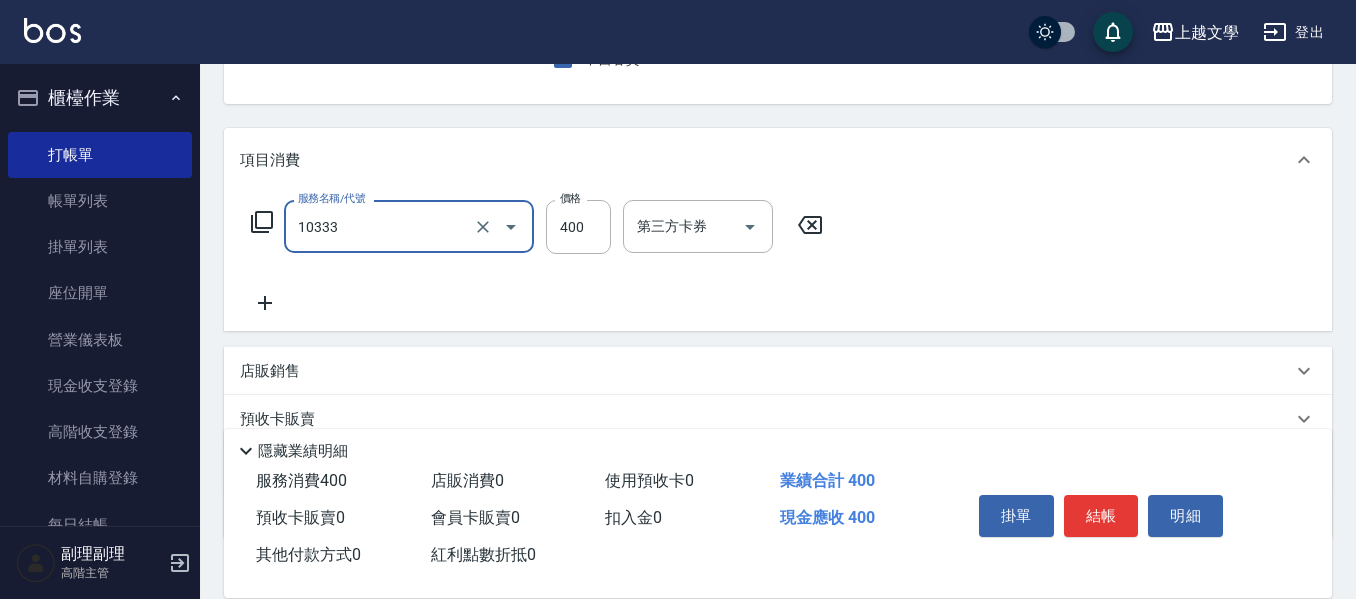 type on "舒暢洗髮(10333)" 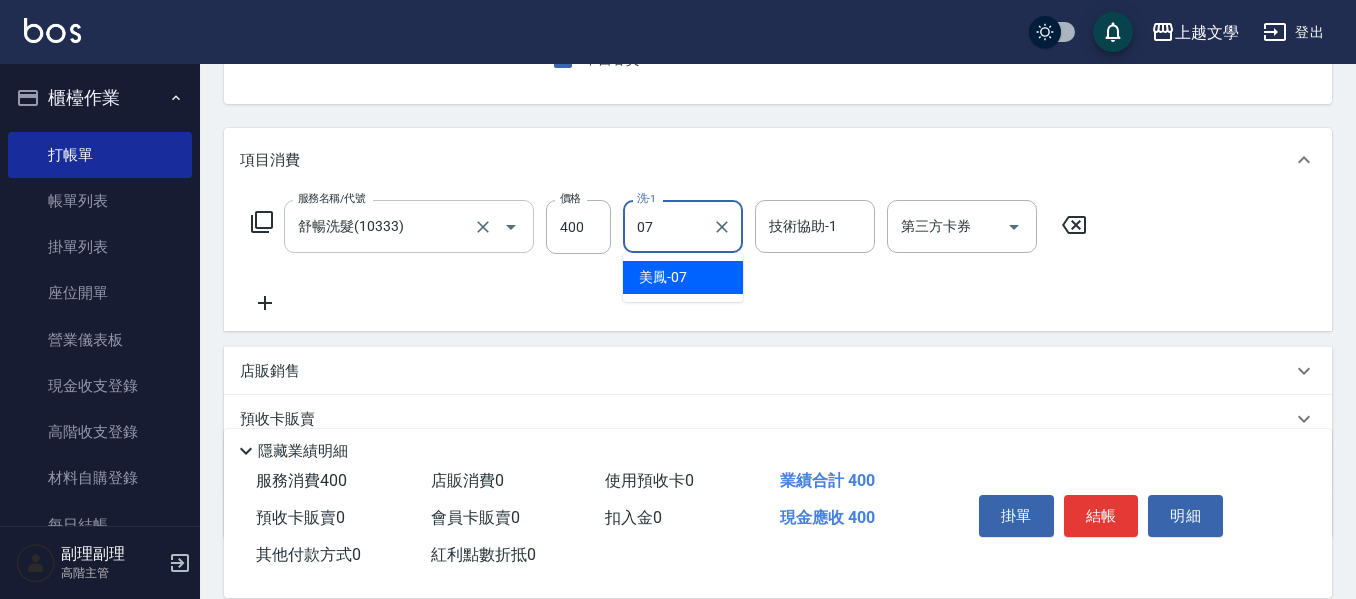 type on "美鳳-07" 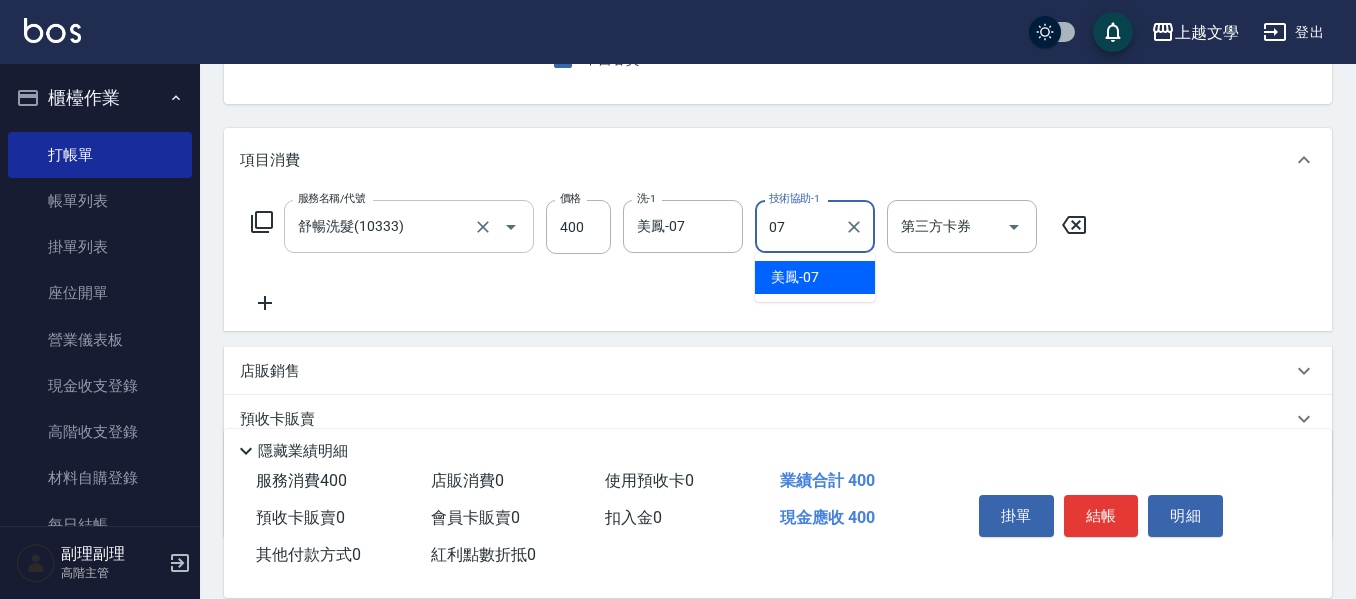 type on "美鳳-07" 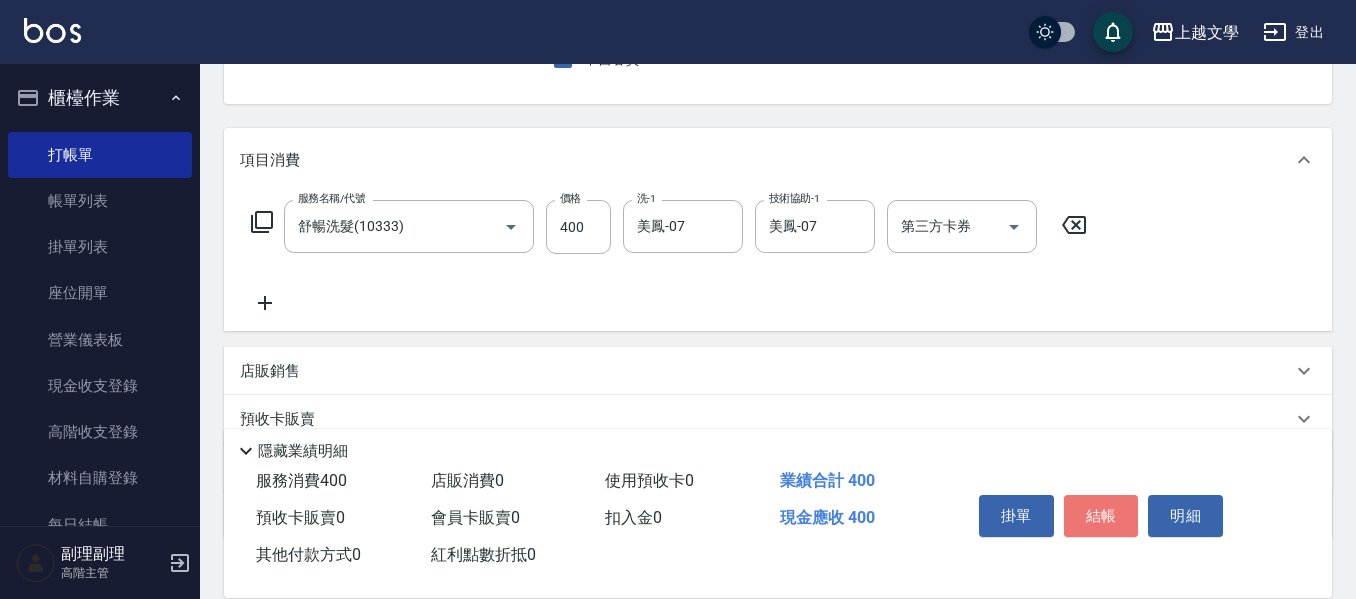 click on "結帳" at bounding box center (1101, 516) 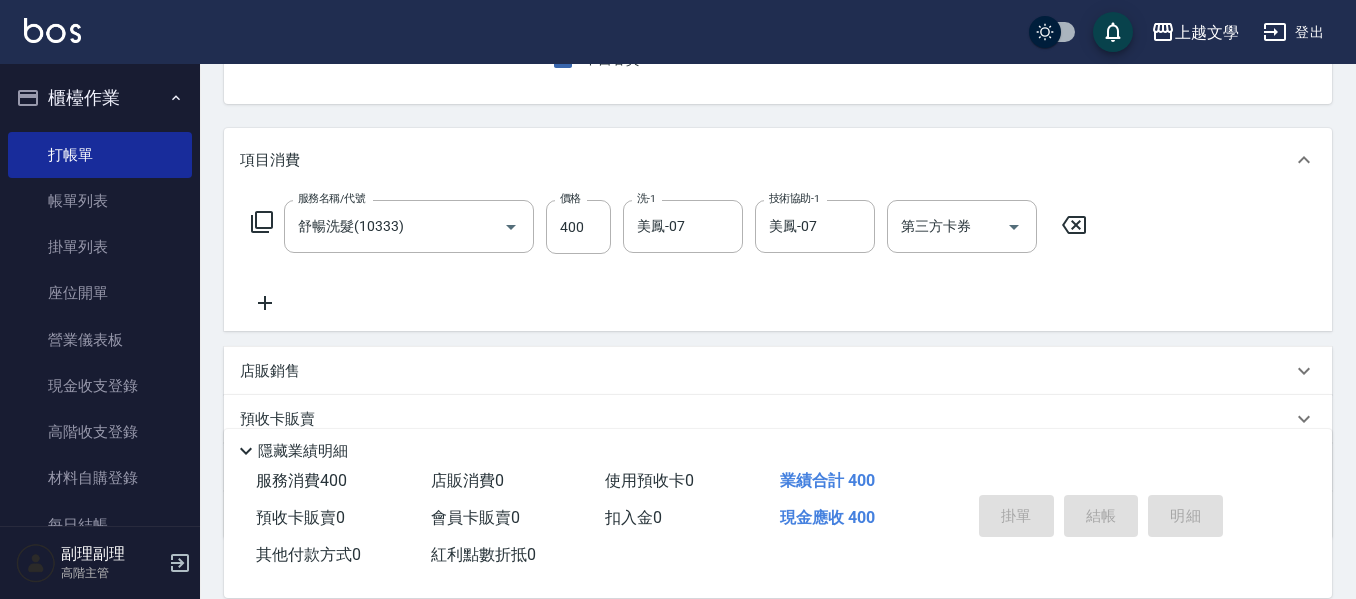 type 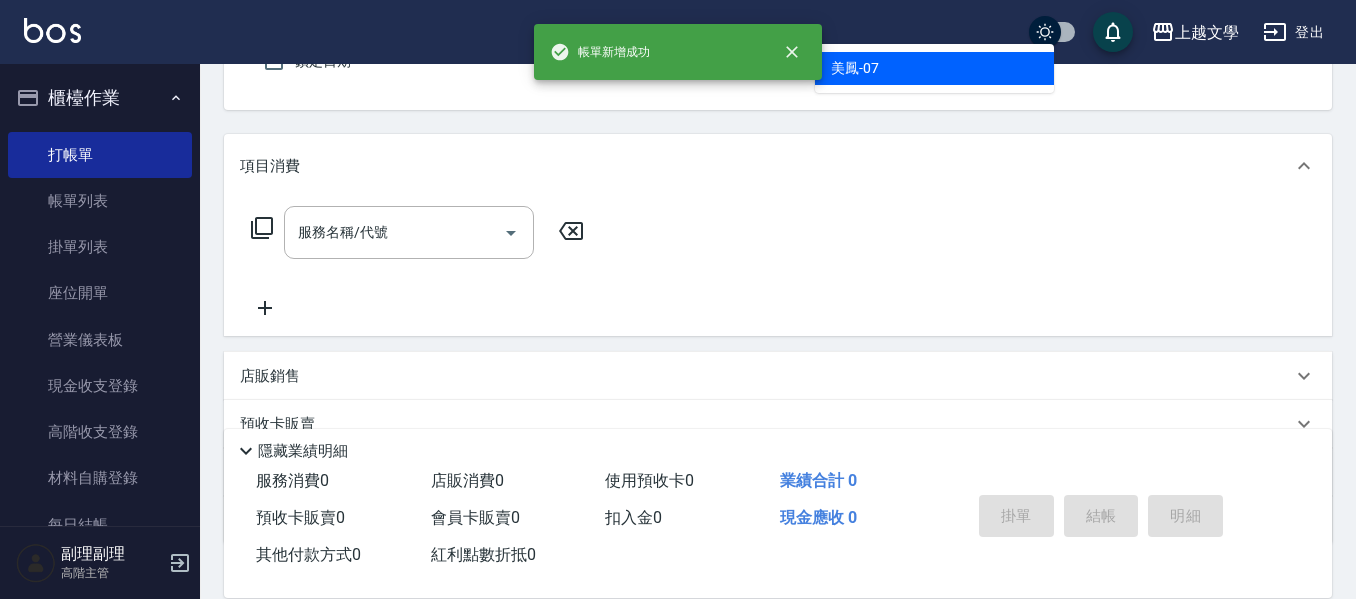 type on "美鳳-07" 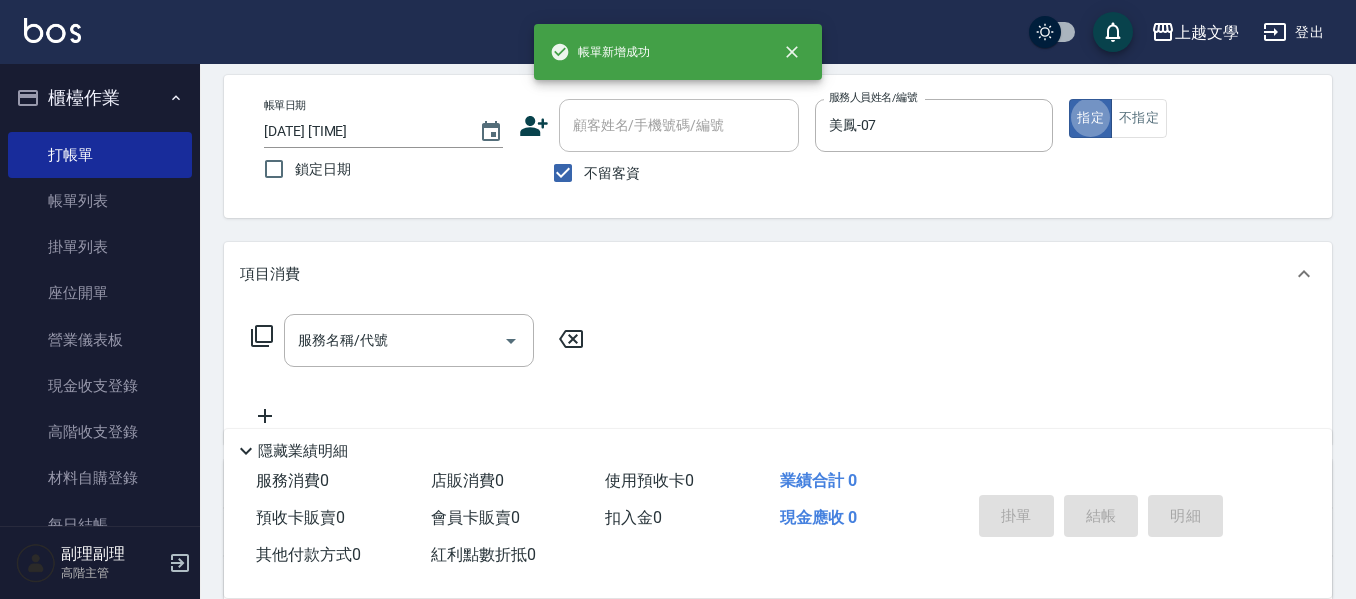 scroll, scrollTop: 85, scrollLeft: 0, axis: vertical 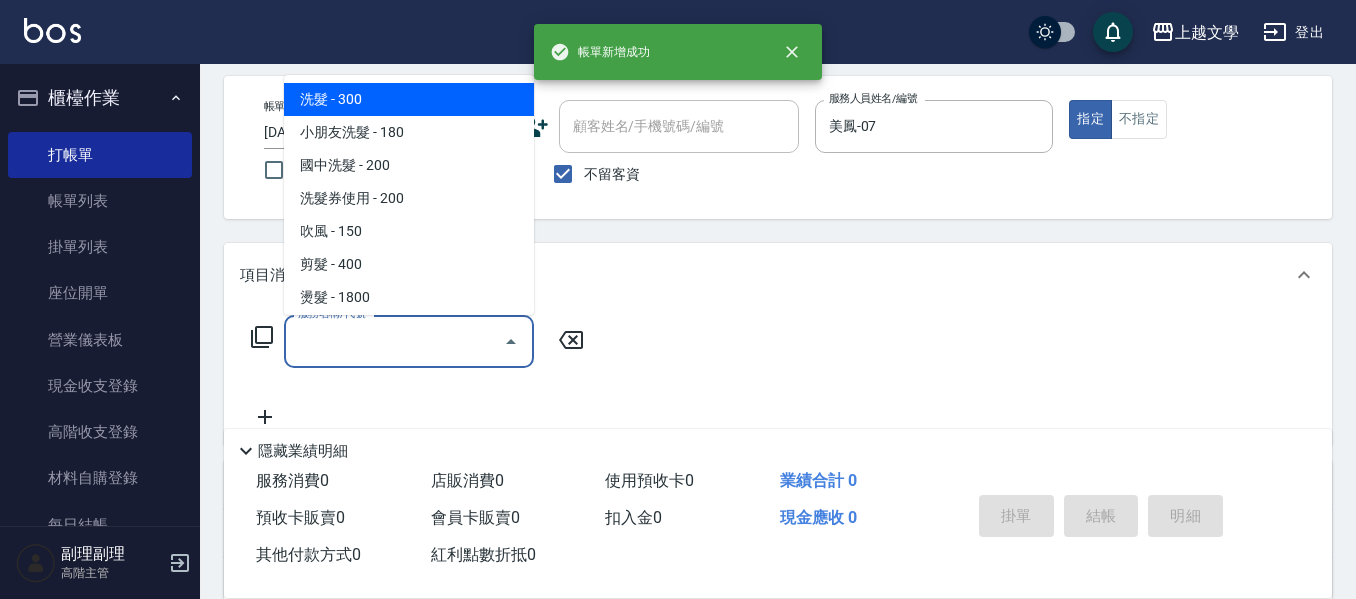 click on "服務名稱/代號" at bounding box center [394, 341] 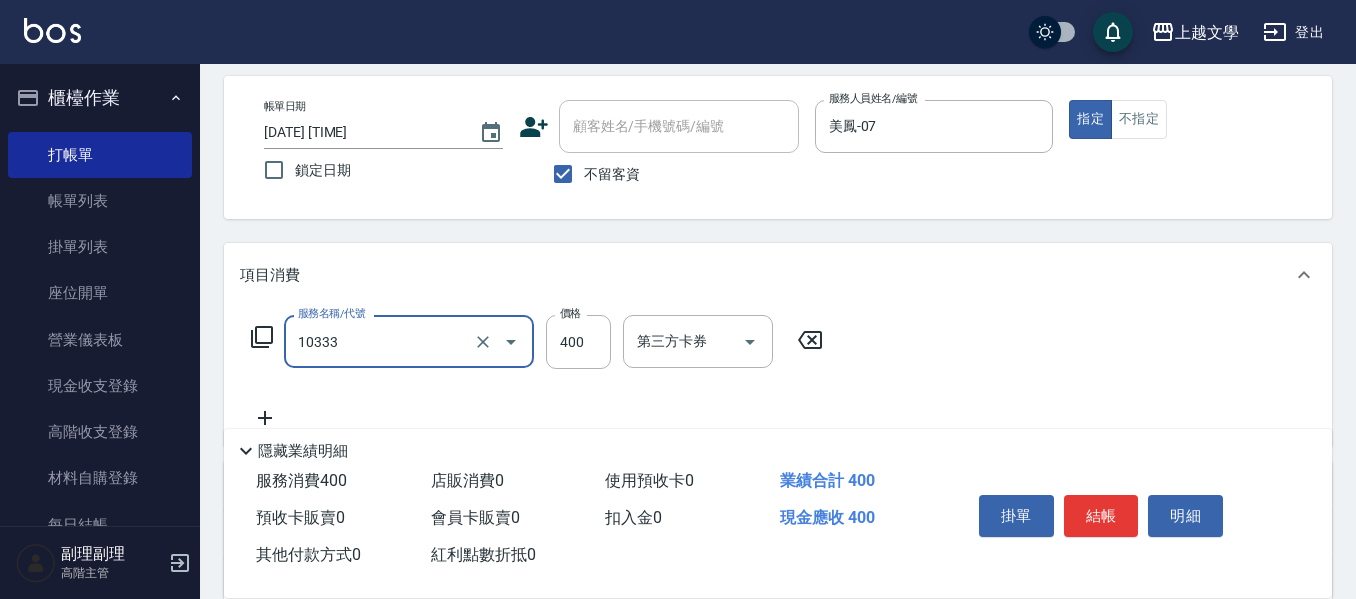 type on "舒暢洗髮(10333)" 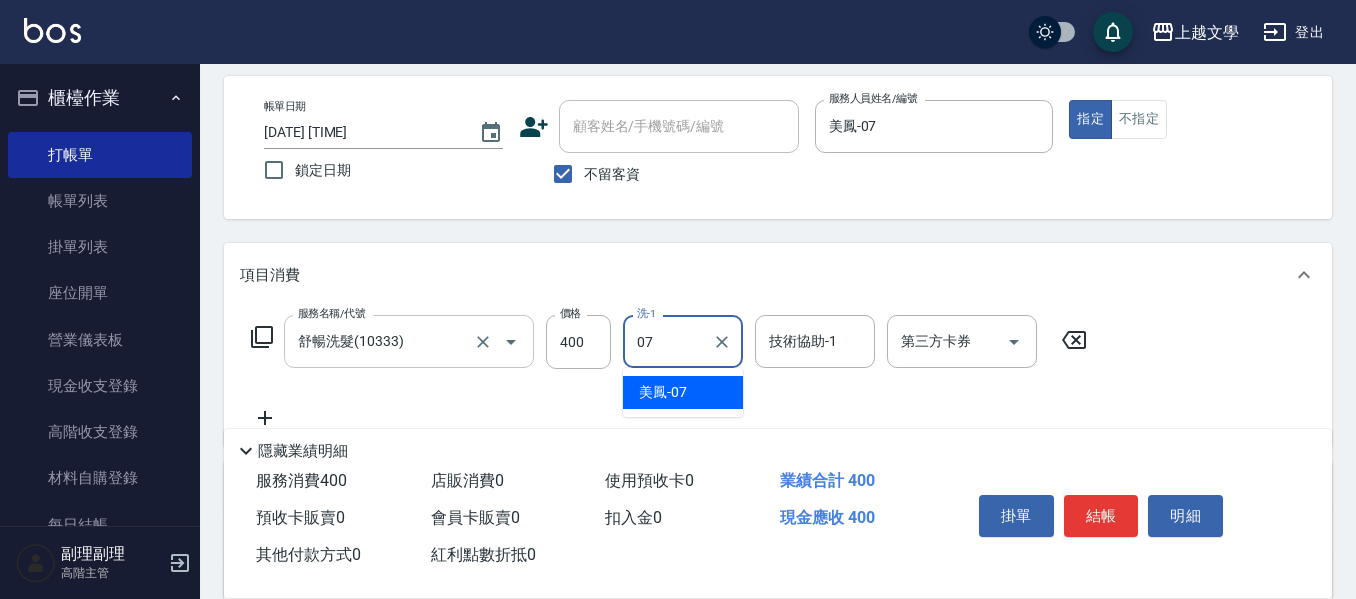 type on "美鳳-07" 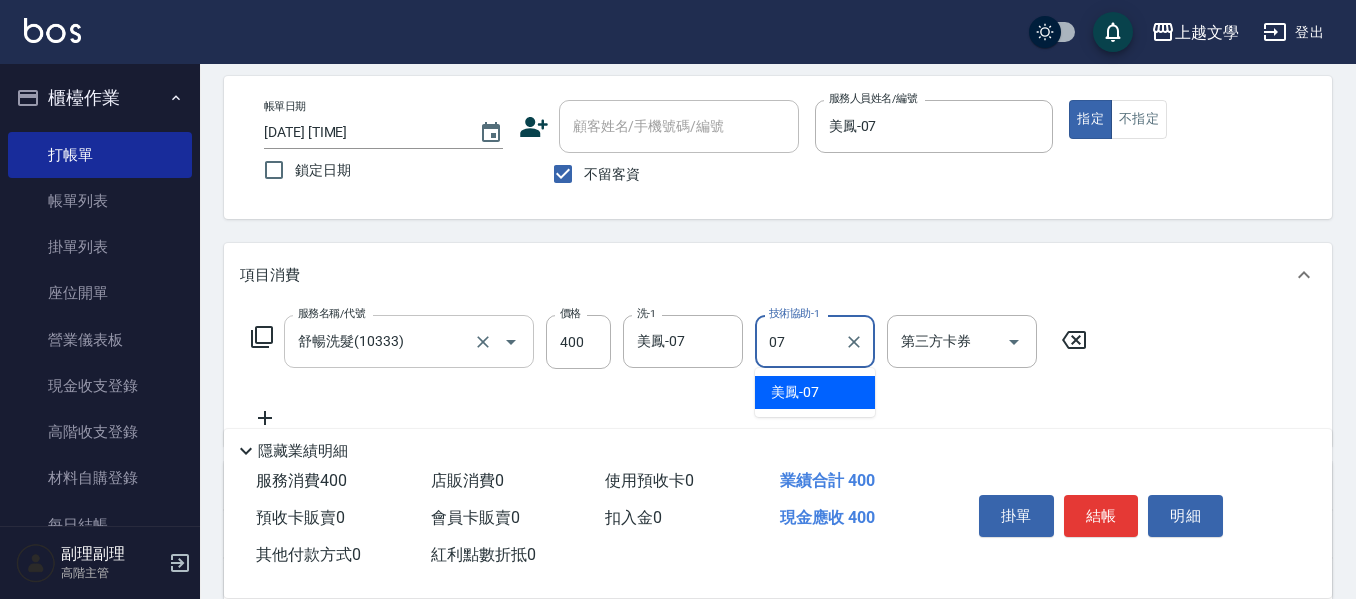 type on "美鳳-07" 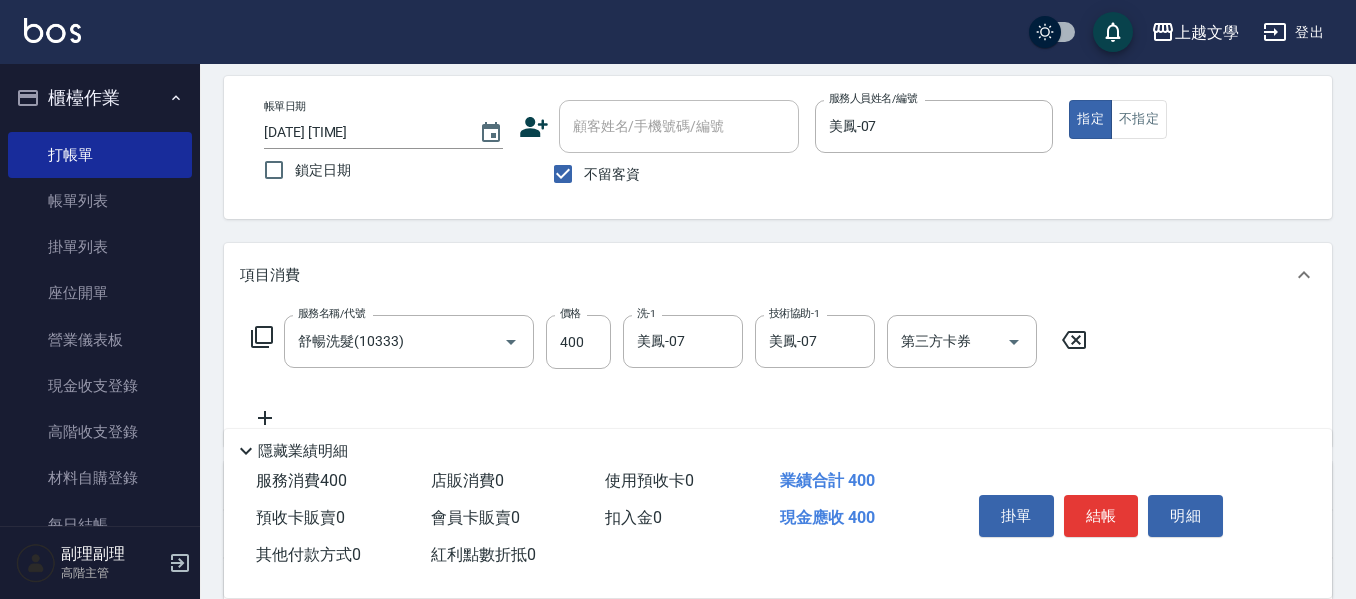 click on "掛單 結帳 明細" at bounding box center (1101, 518) 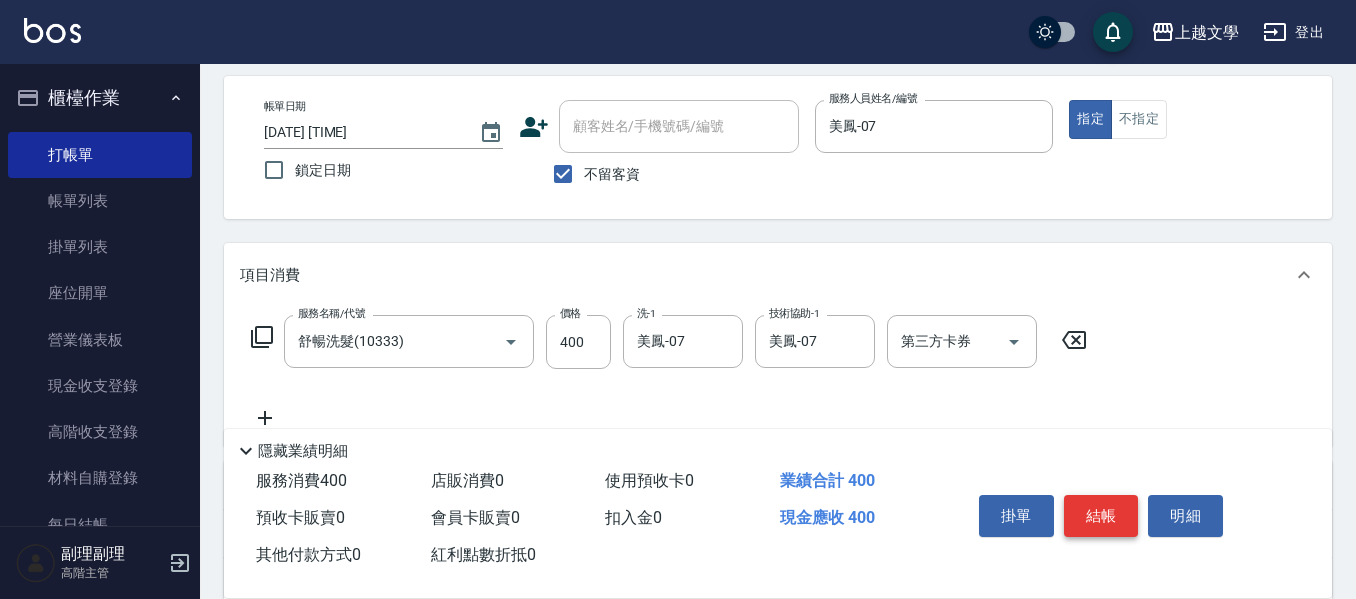 click on "結帳" at bounding box center (1101, 516) 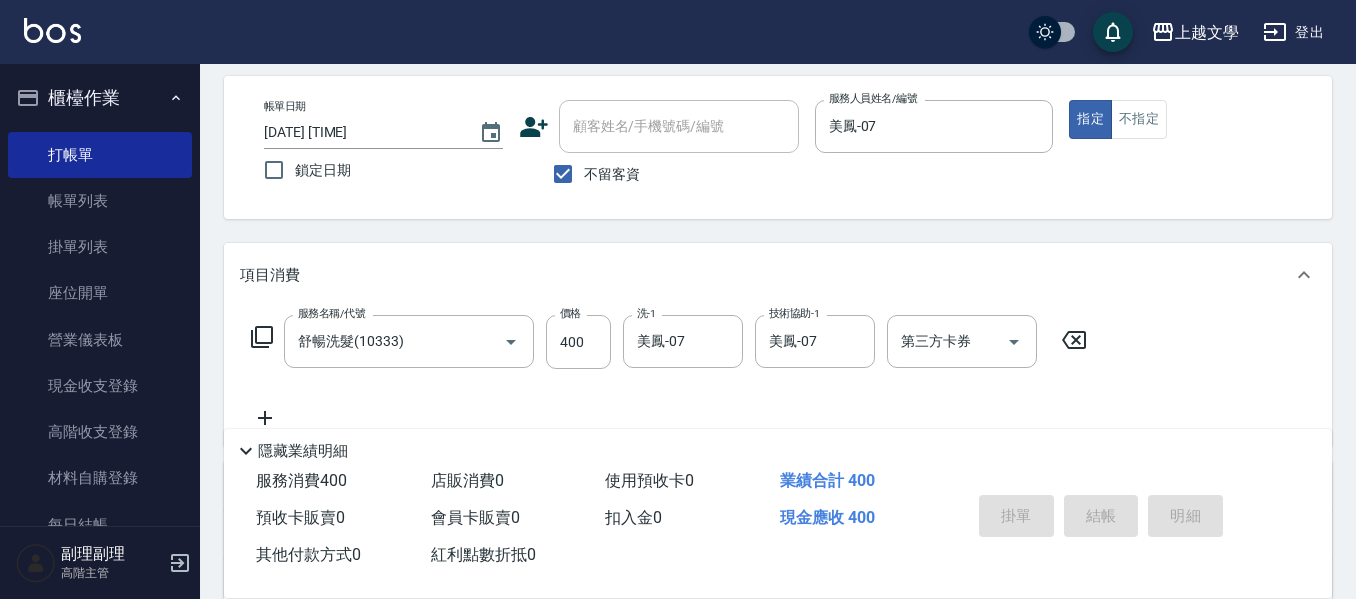 type 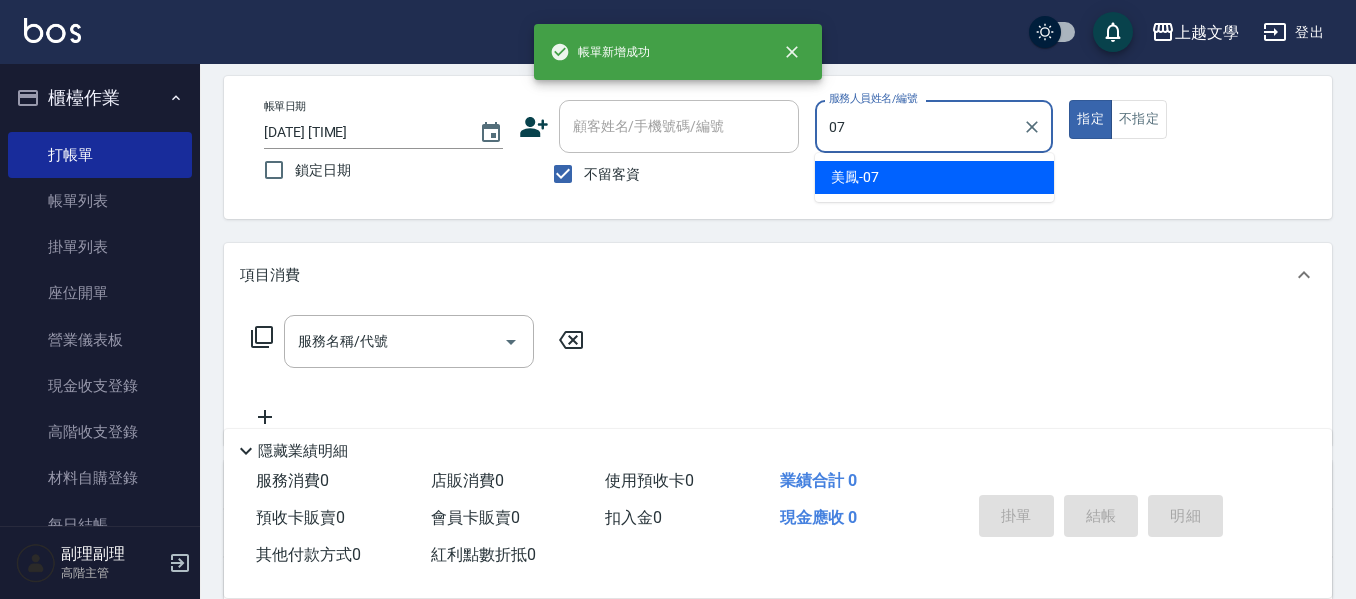 type on "美鳳-07" 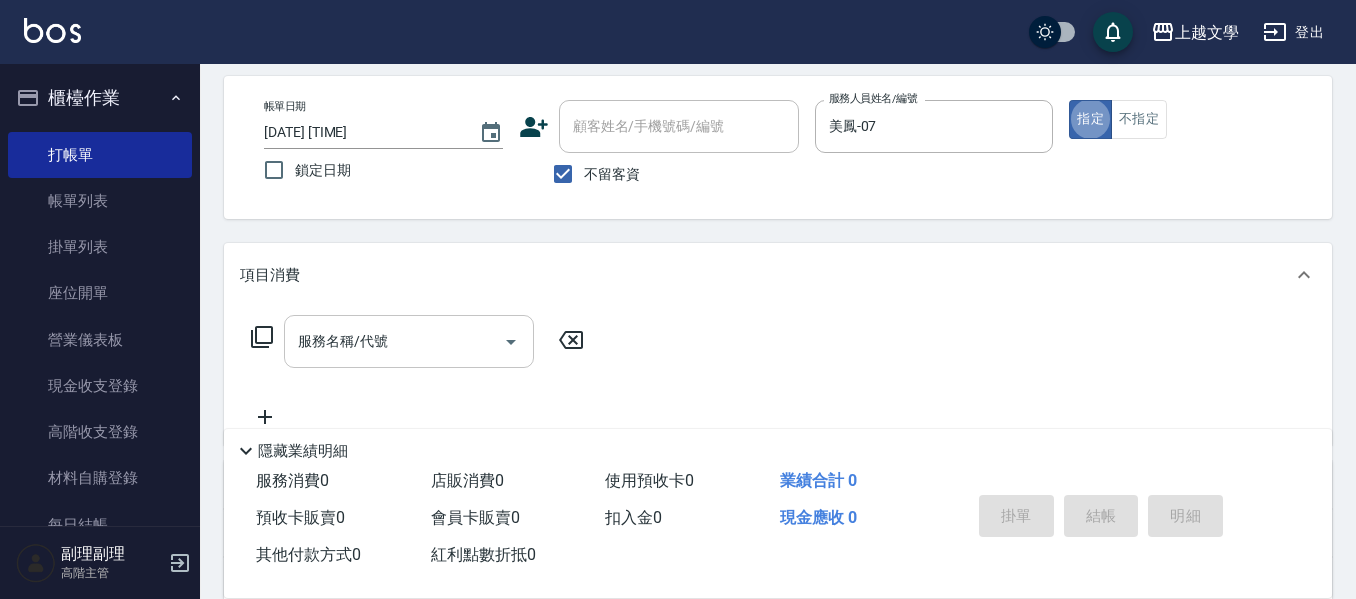 click on "服務名稱/代號" at bounding box center [394, 341] 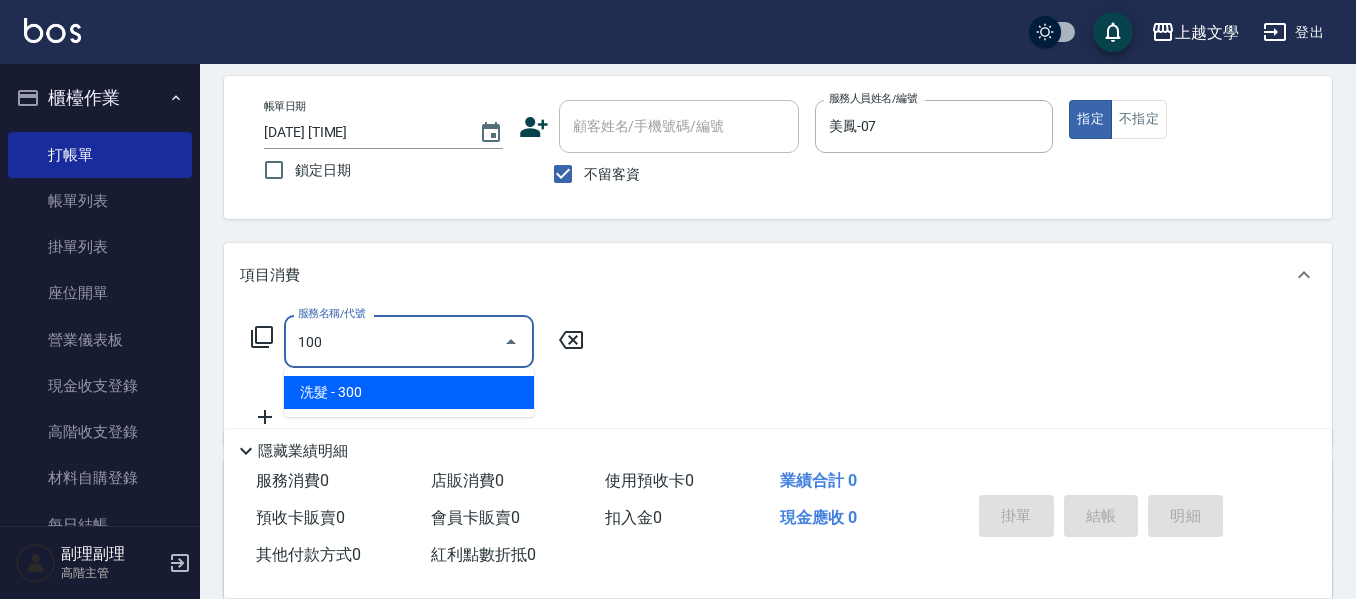 type on "洗髮(100)" 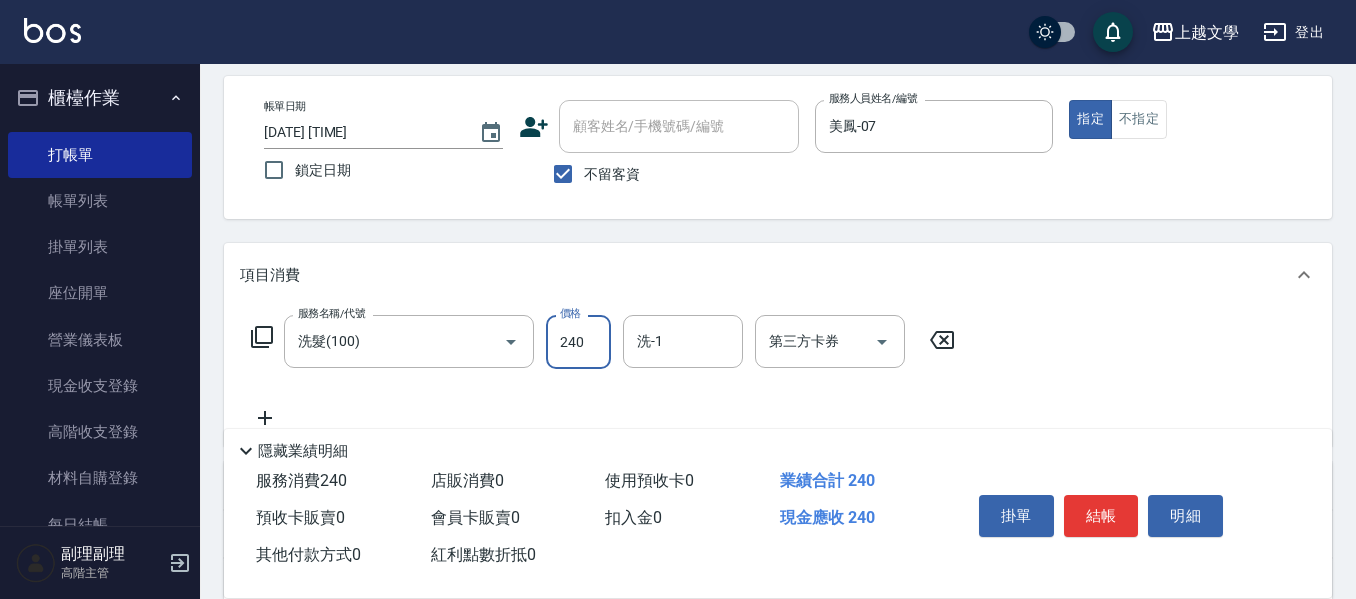 type on "240" 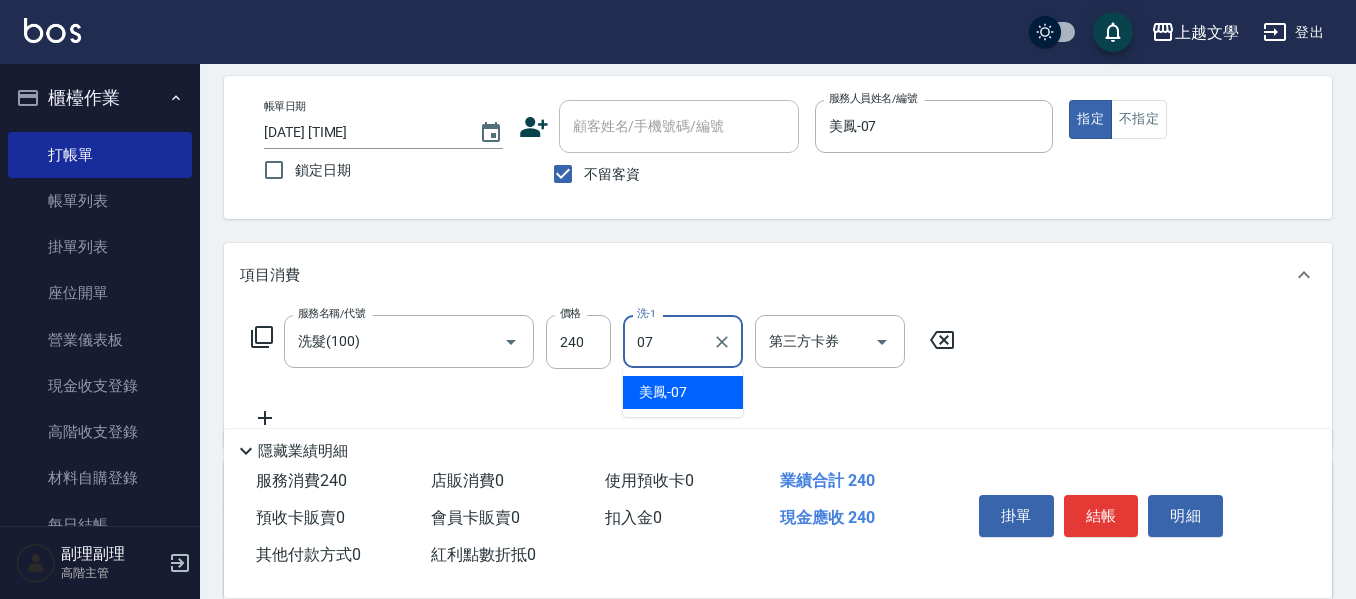 type on "美鳳-07" 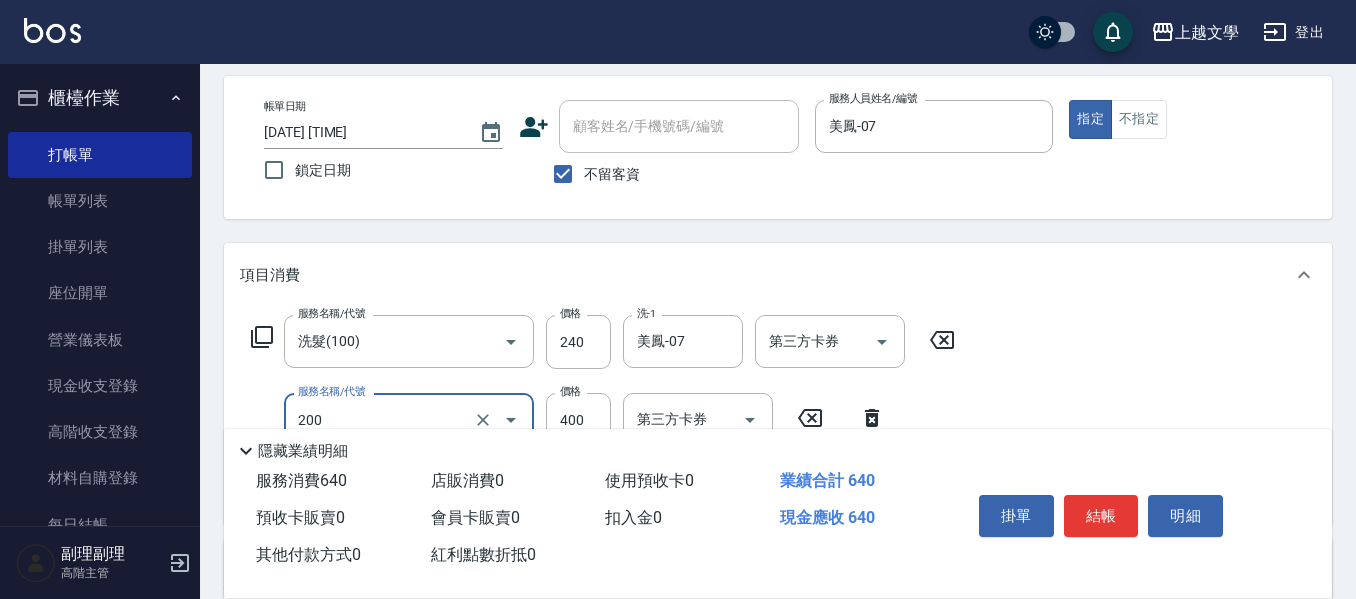 type on "剪髮(200)" 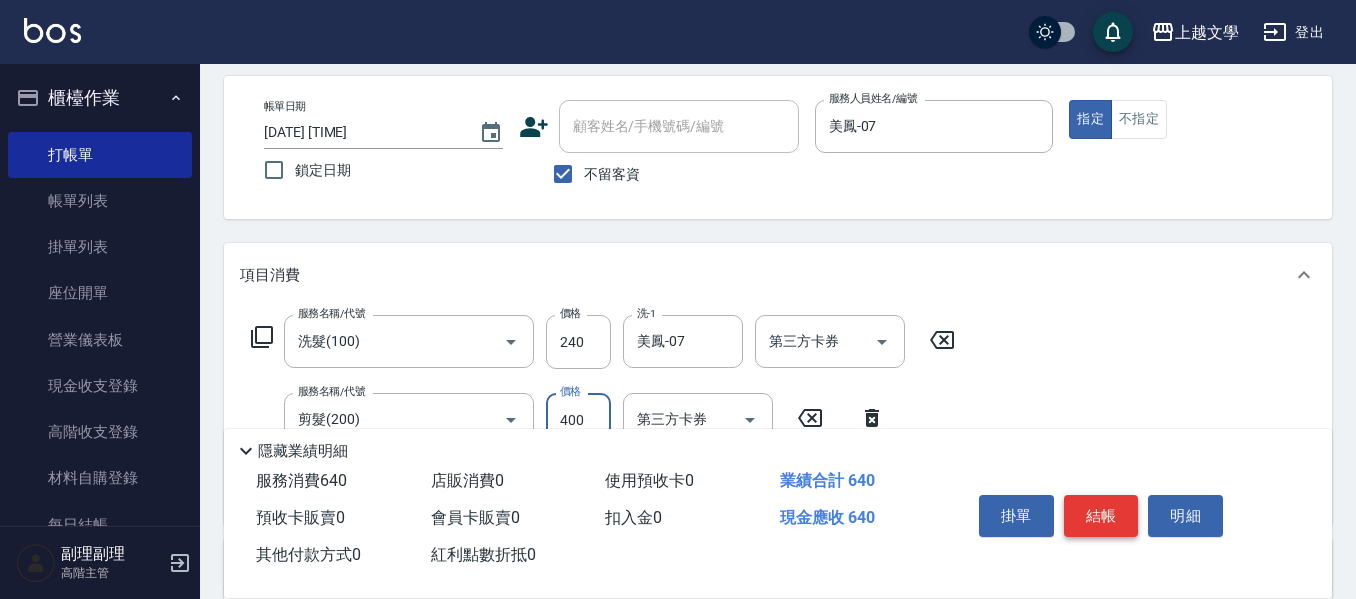 click on "結帳" at bounding box center (1101, 516) 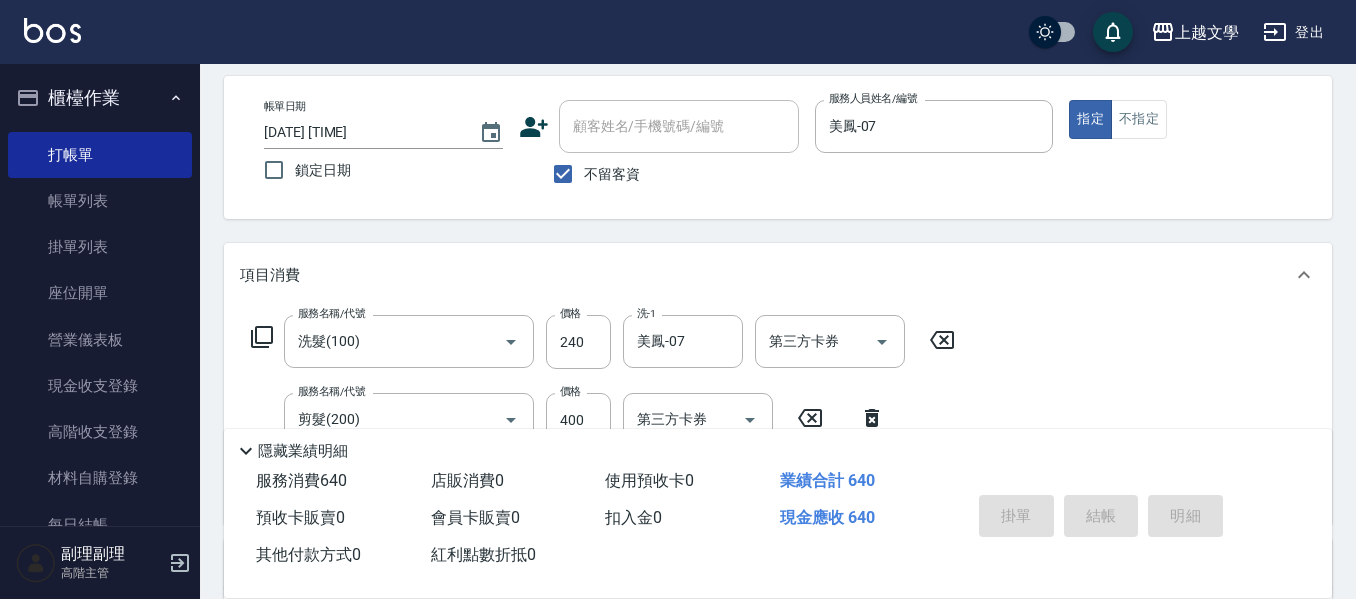 type 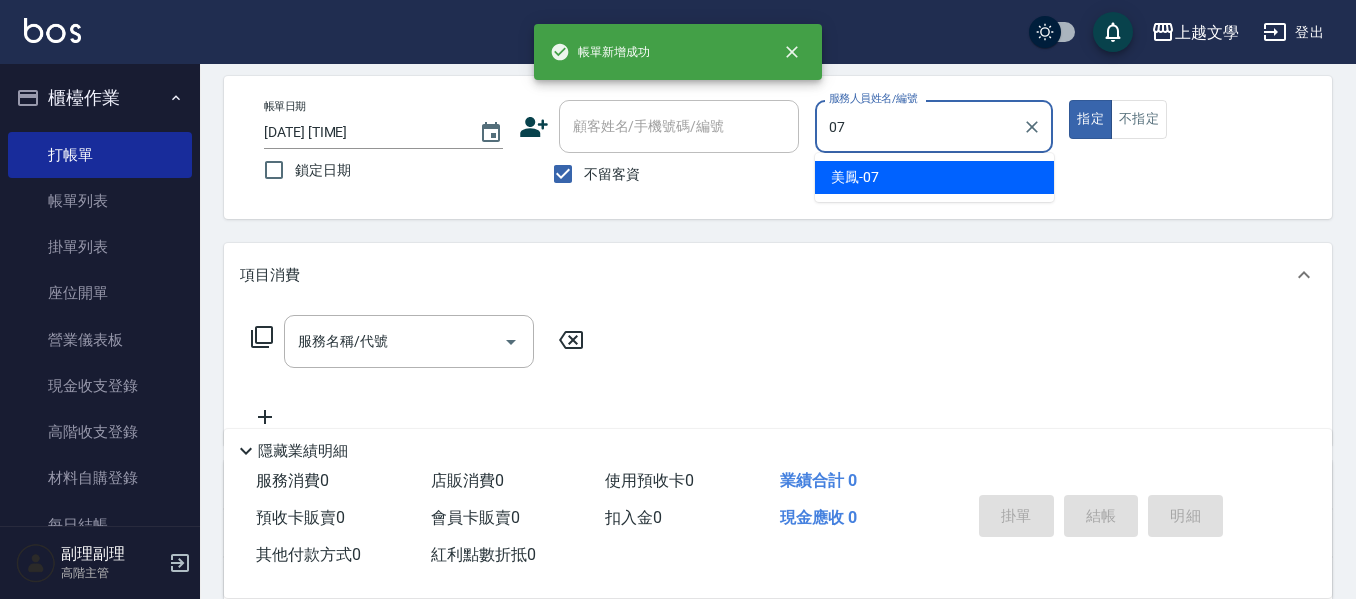 type on "美鳳-07" 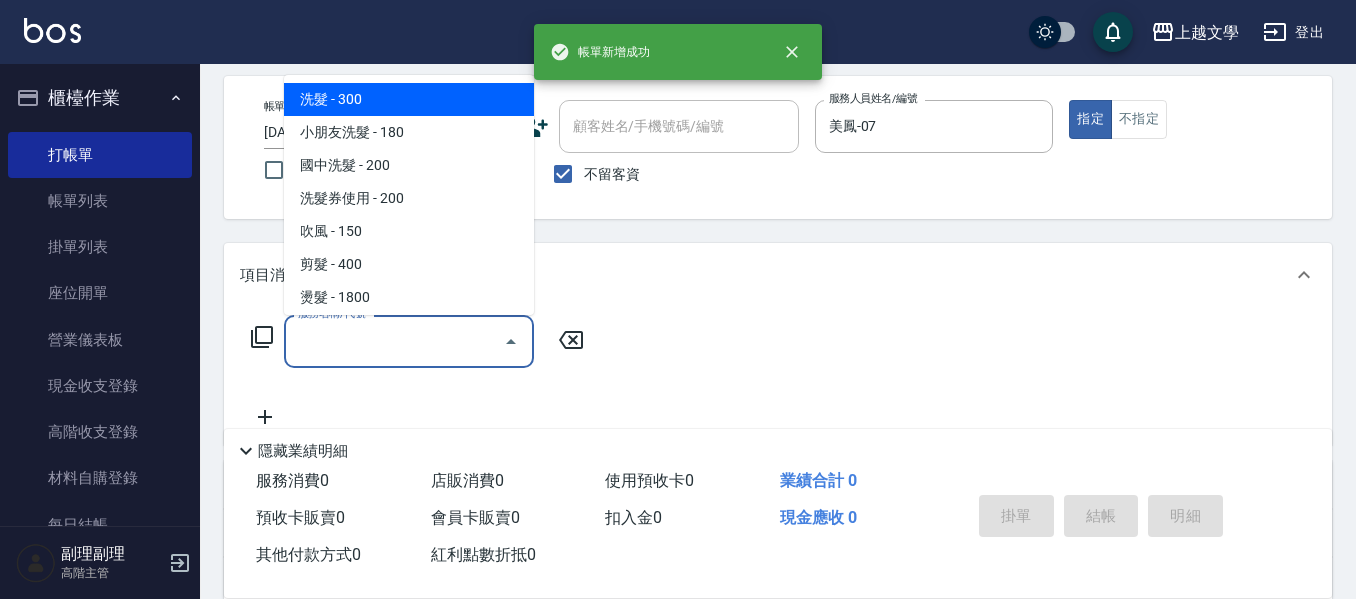 click on "服務名稱/代號" at bounding box center [394, 341] 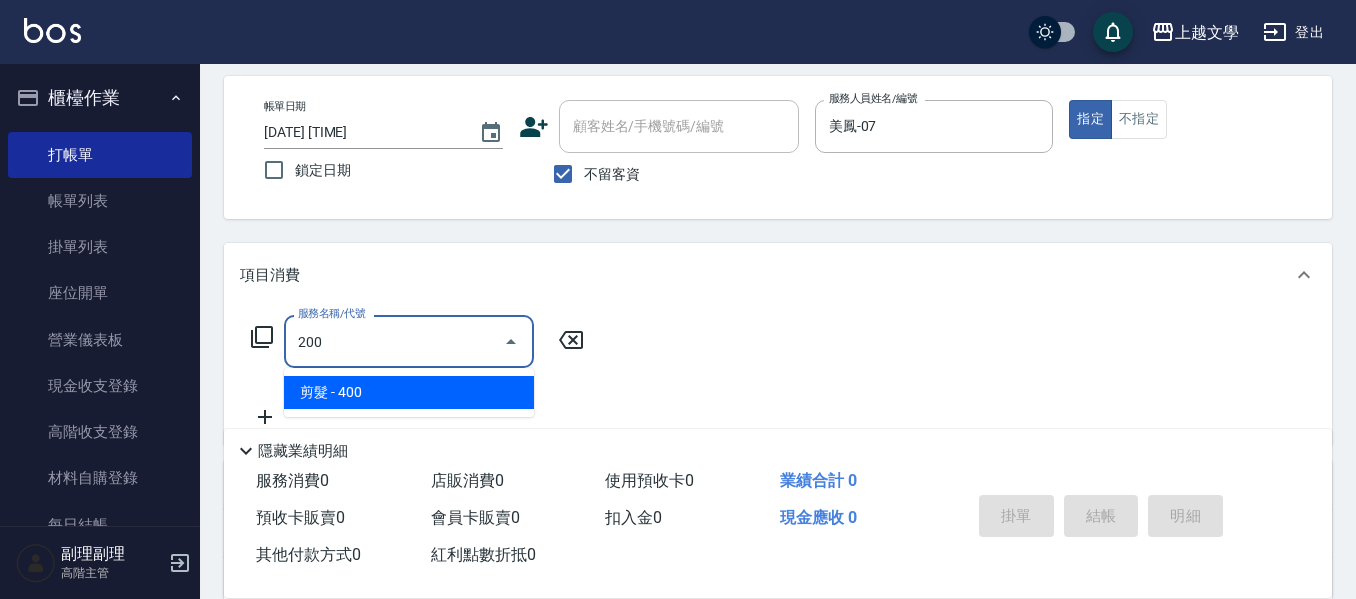 type on "剪髮(200)" 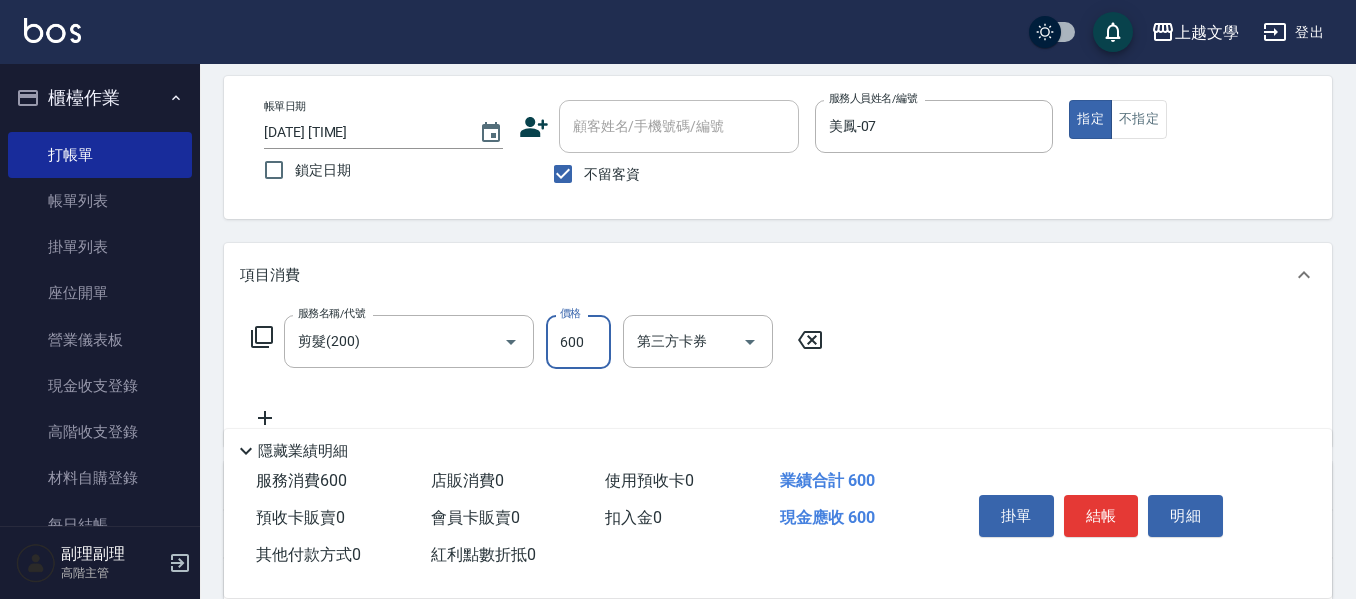 type on "600" 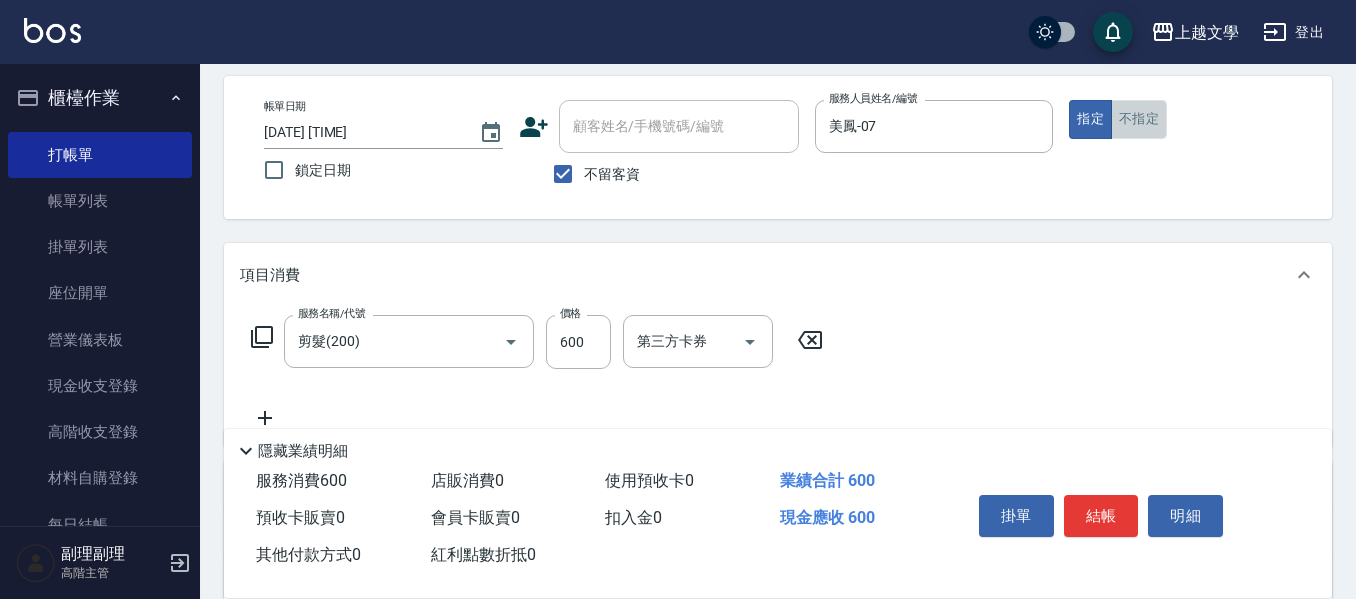 drag, startPoint x: 1165, startPoint y: 108, endPoint x: 1177, endPoint y: 178, distance: 71.021126 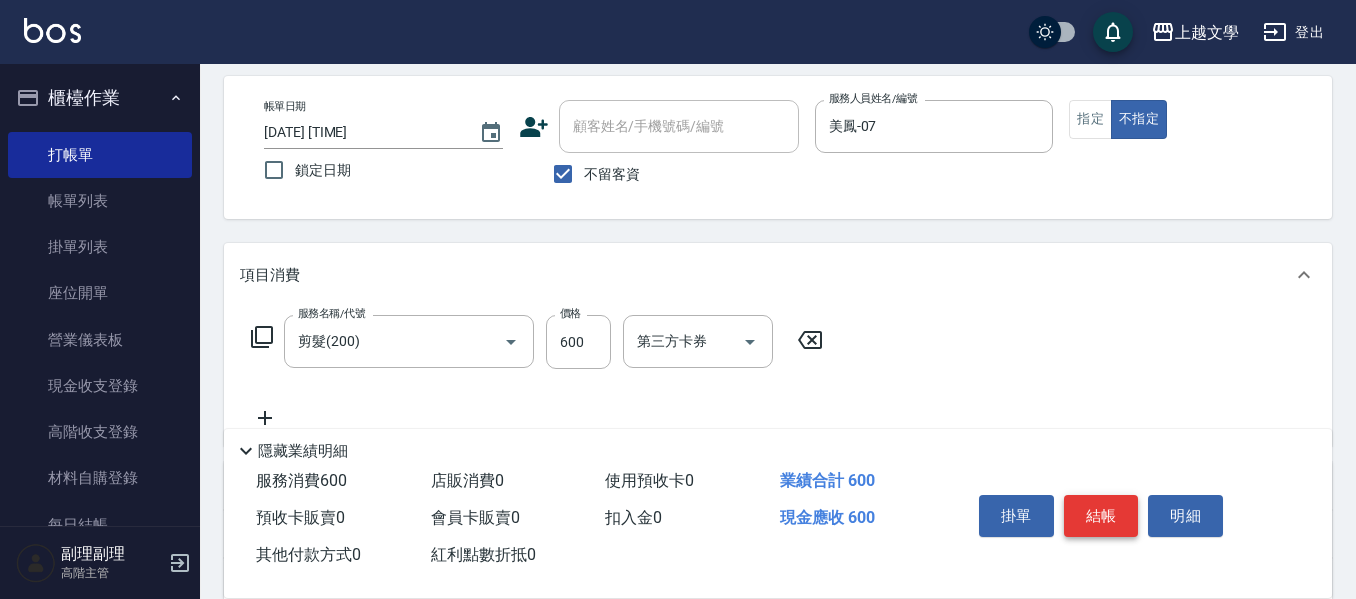 drag, startPoint x: 1081, startPoint y: 503, endPoint x: 953, endPoint y: 466, distance: 133.24039 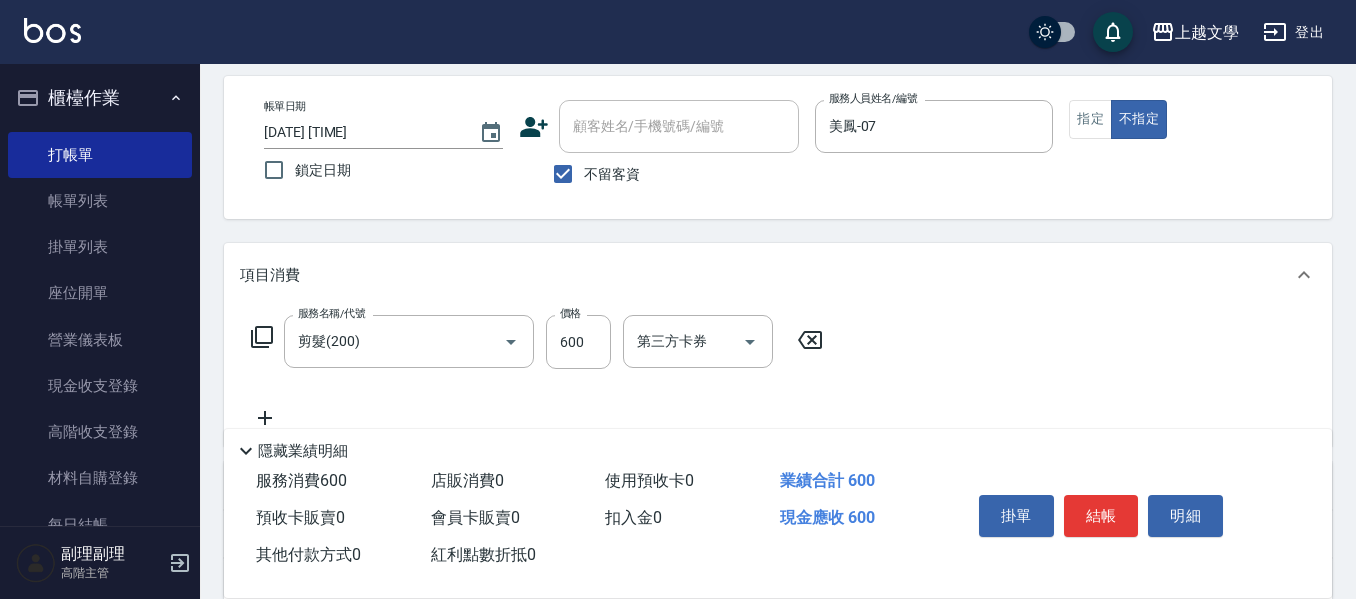 click on "結帳" at bounding box center [1101, 516] 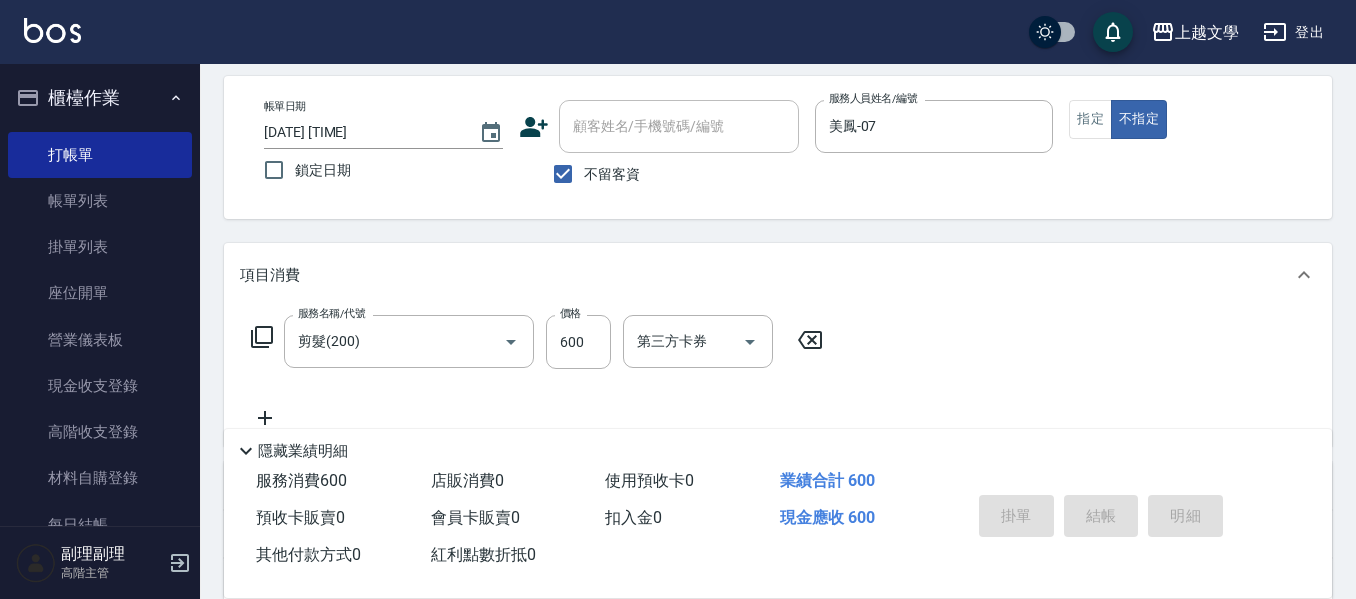 type 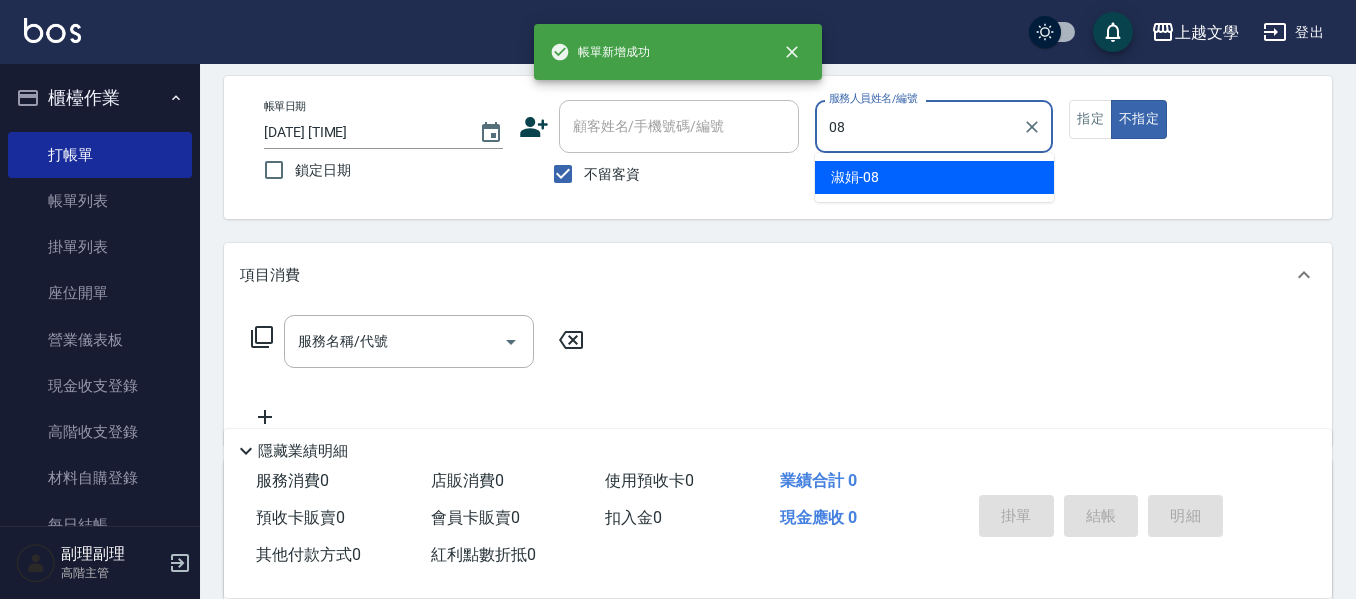 type on "淑娟-08" 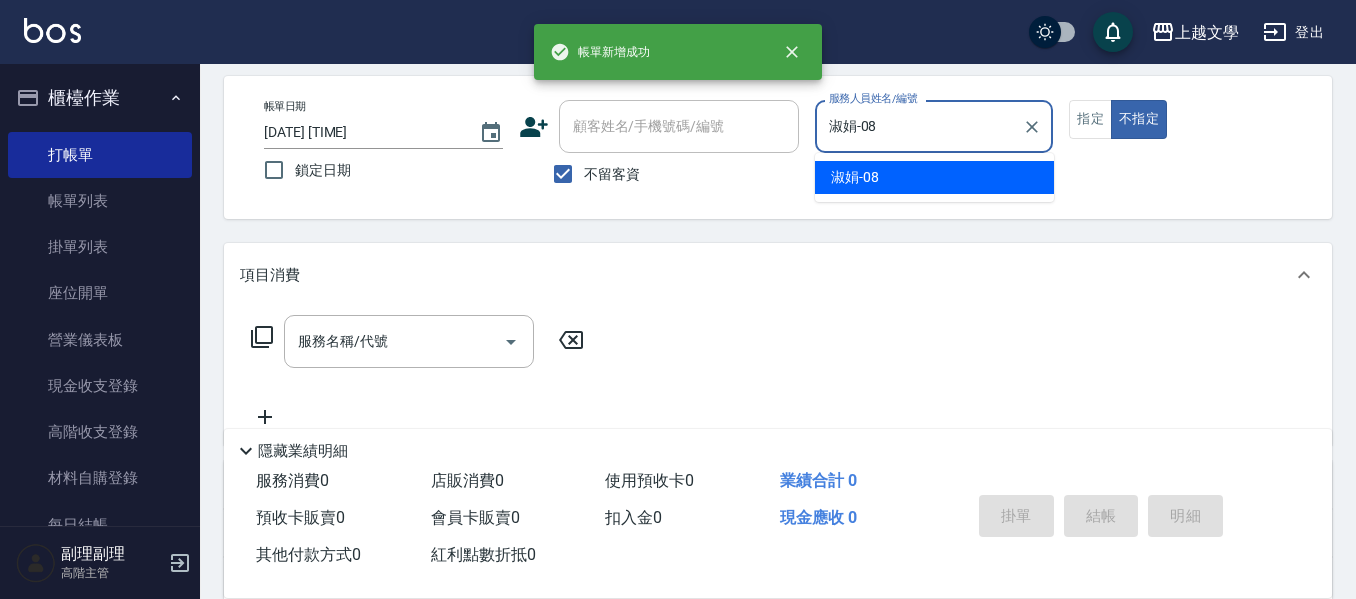 type on "false" 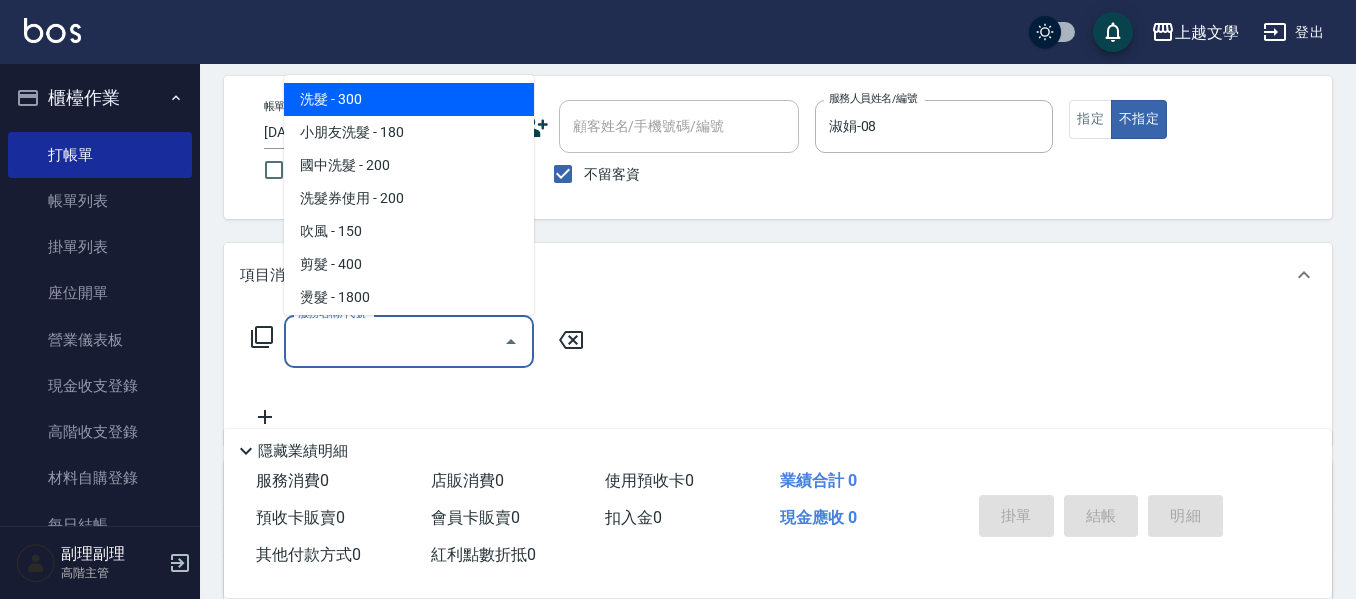 click on "服務名稱/代號" at bounding box center (394, 341) 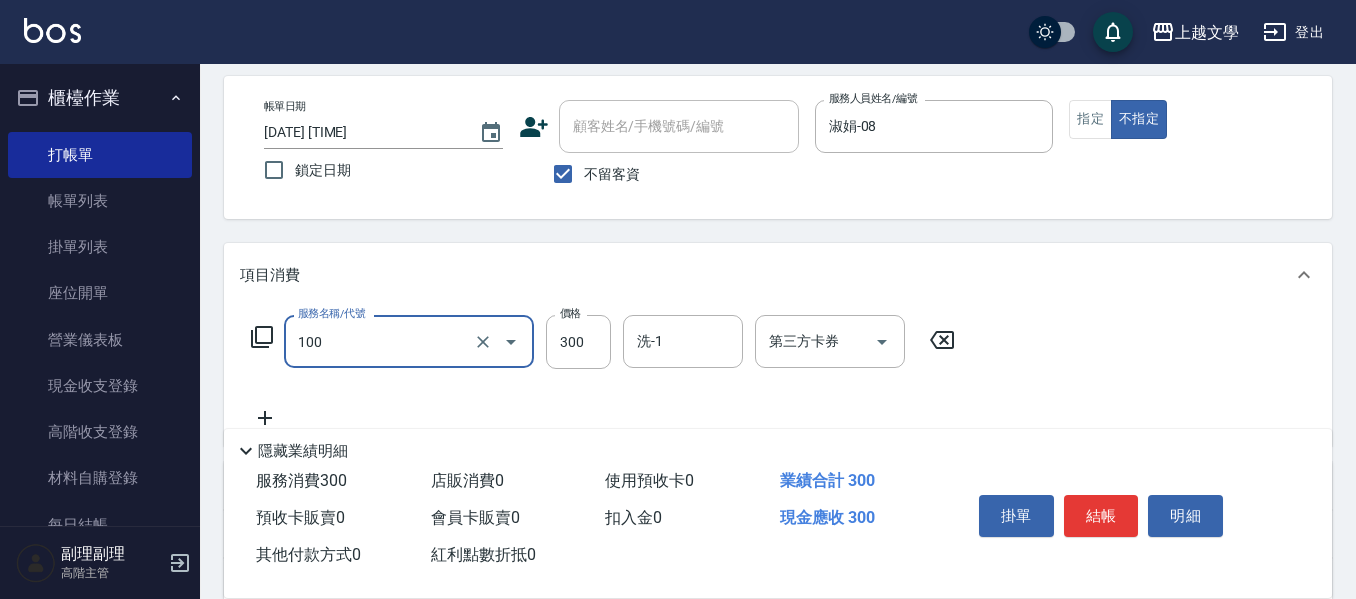 type on "洗髮(100)" 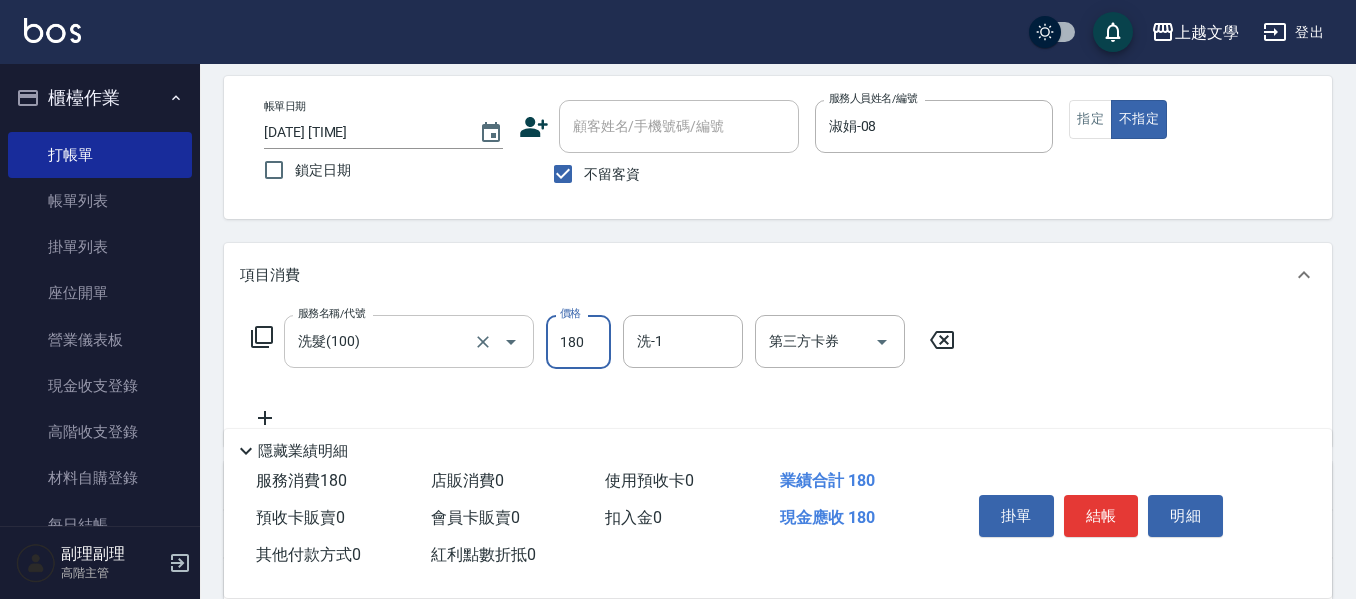 type on "180" 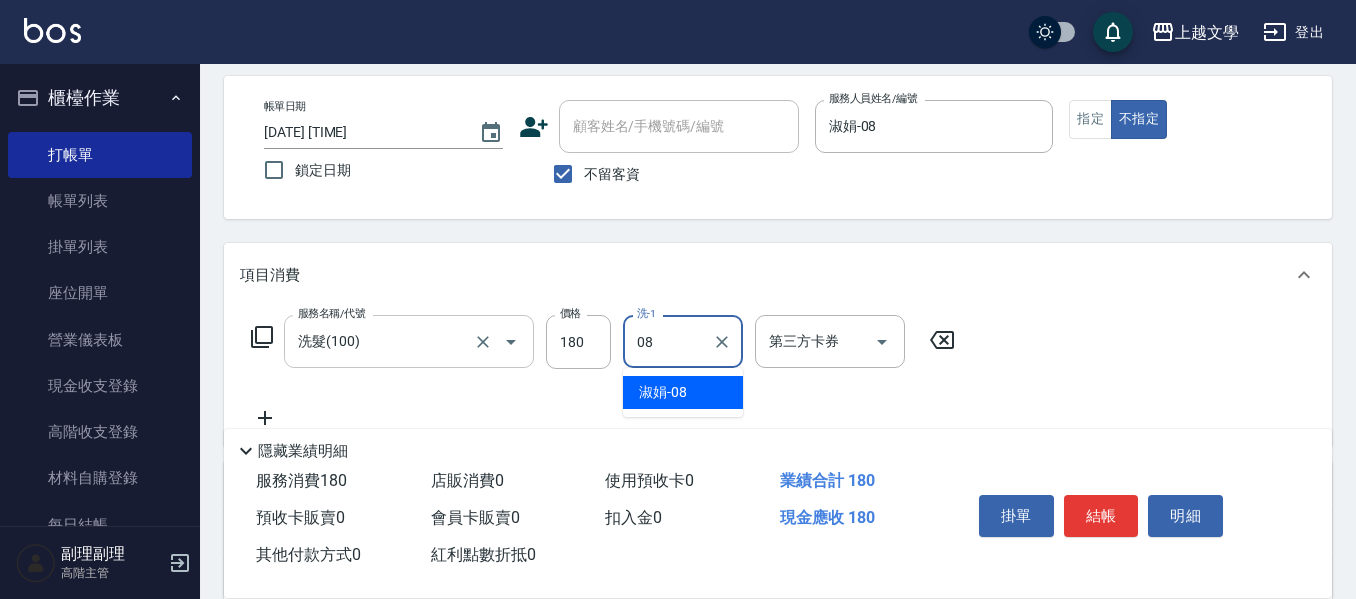 type on "淑娟-08" 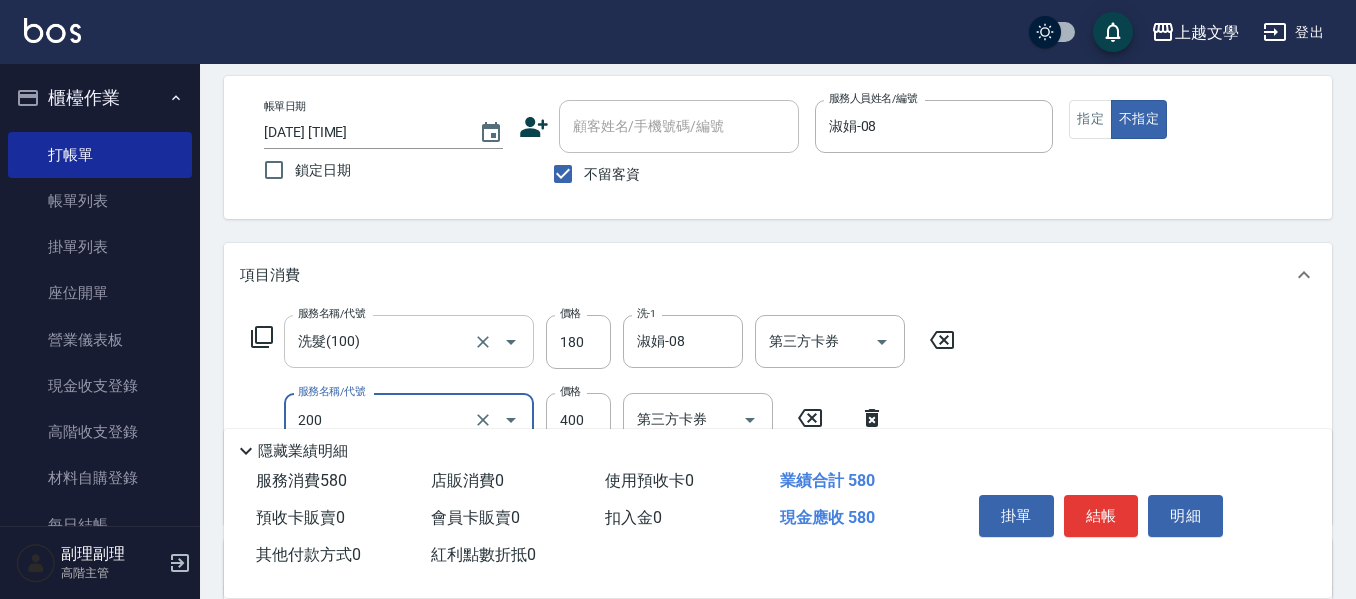 type on "剪髮(200)" 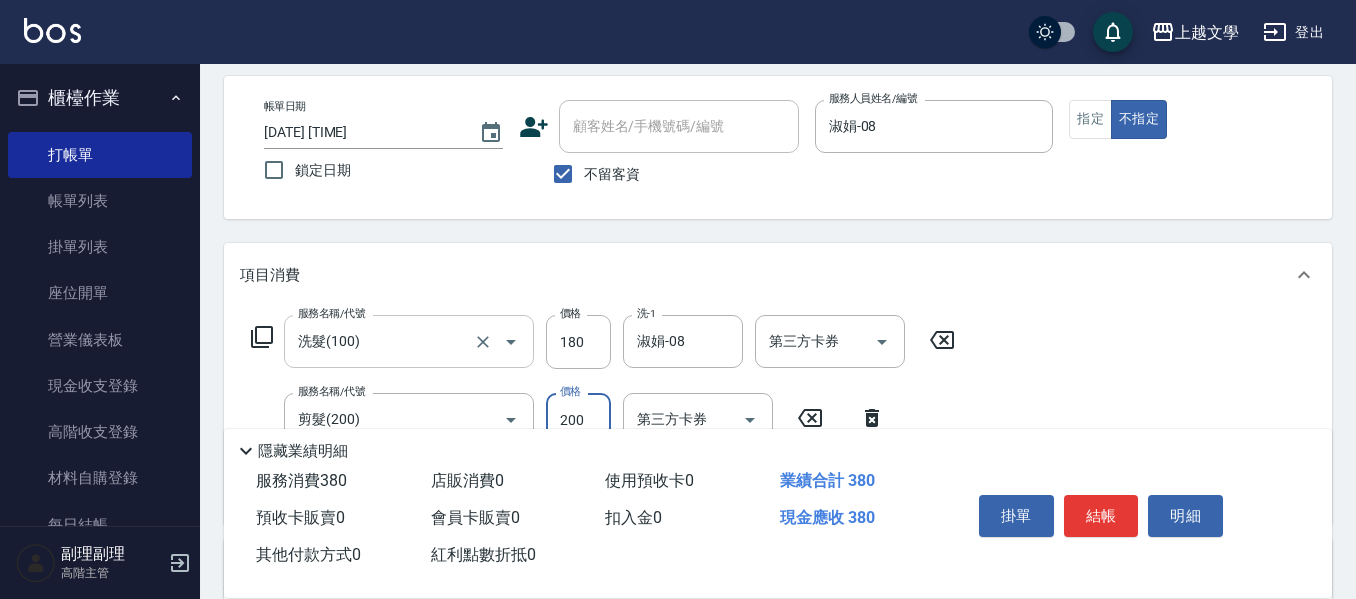 type on "200" 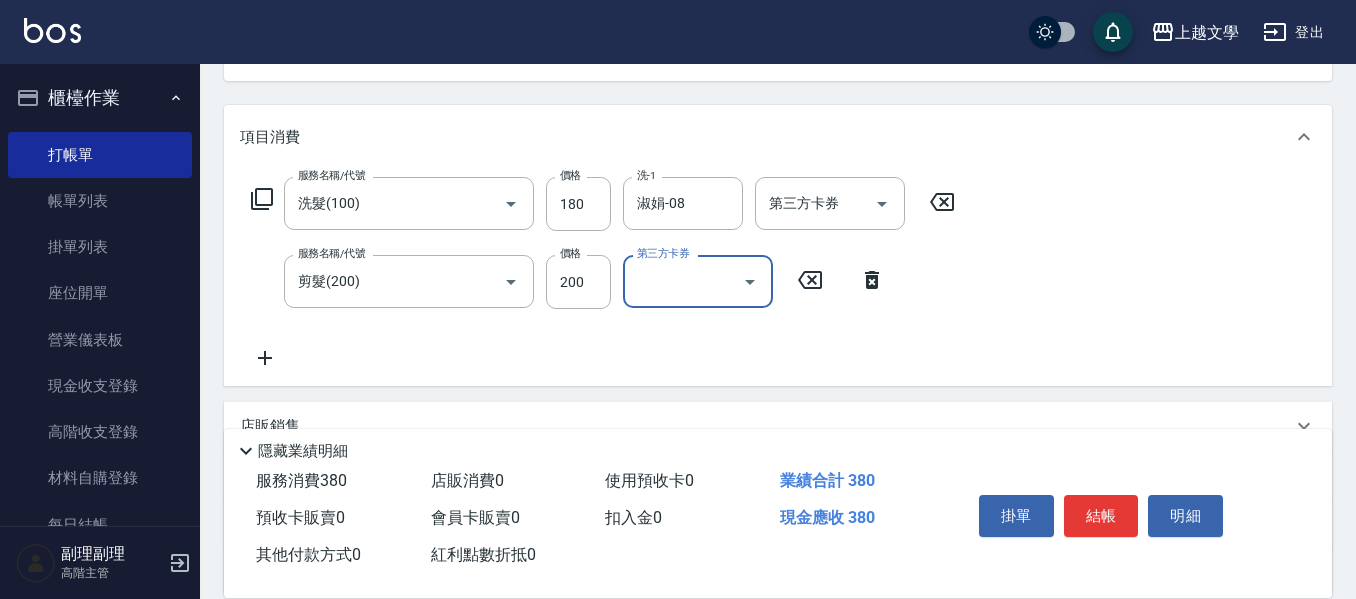 scroll, scrollTop: 410, scrollLeft: 0, axis: vertical 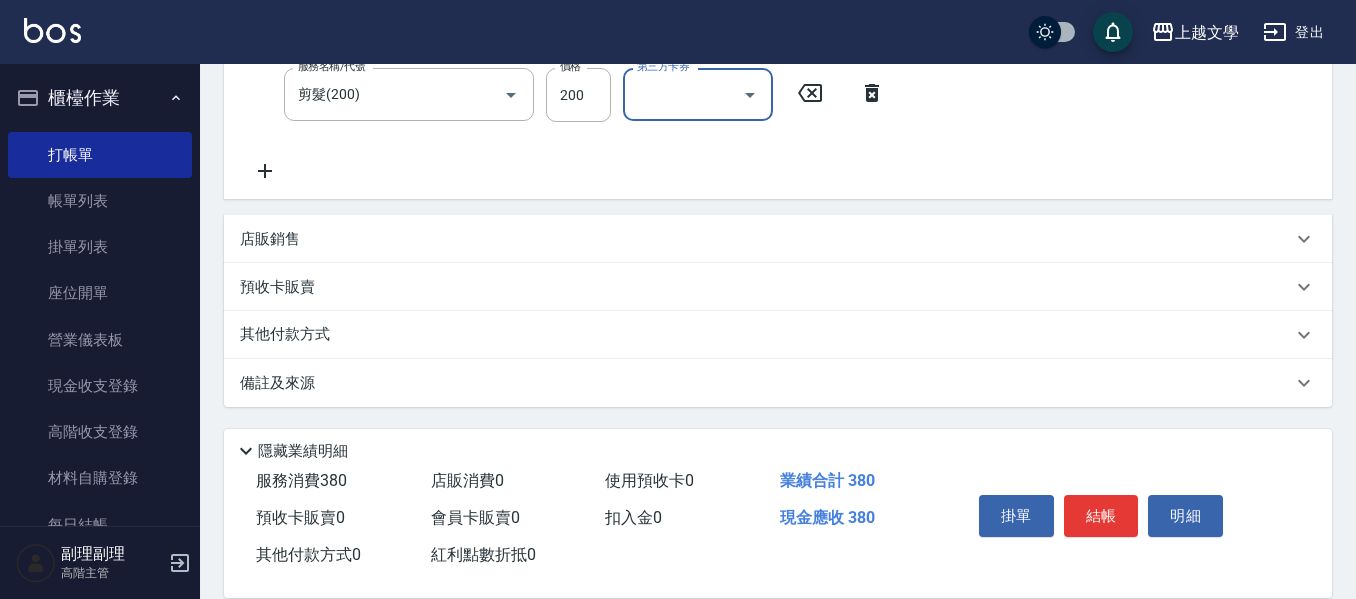 click on "其他付款方式" at bounding box center (290, 335) 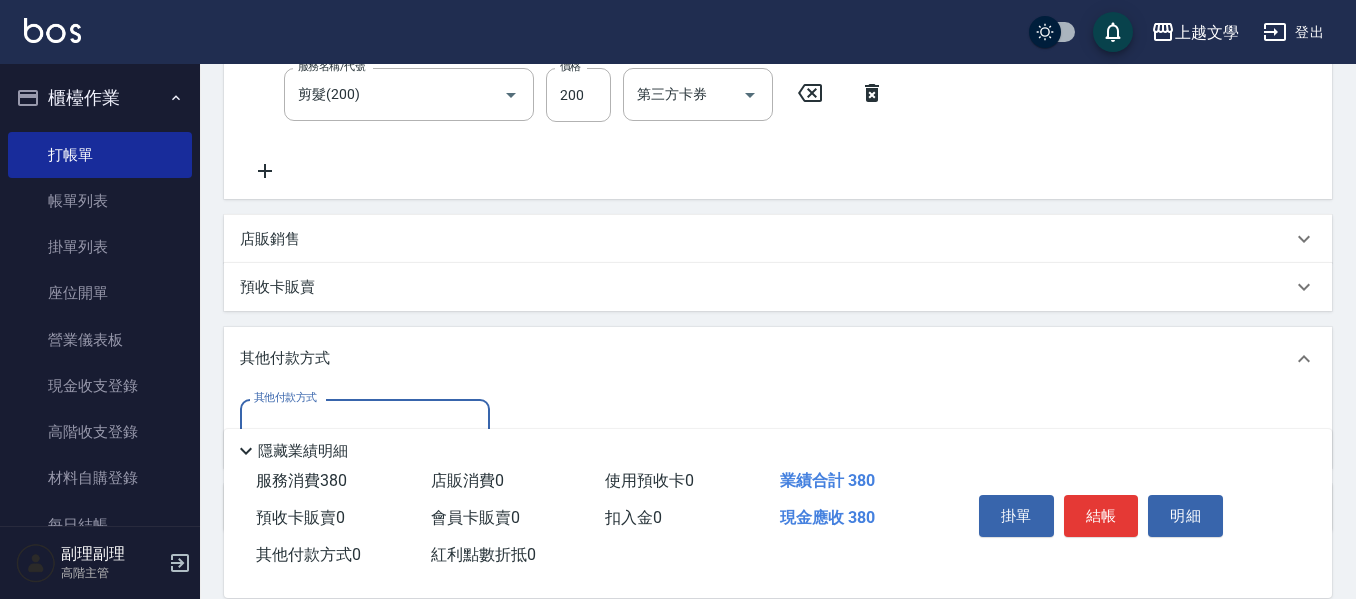scroll, scrollTop: 0, scrollLeft: 0, axis: both 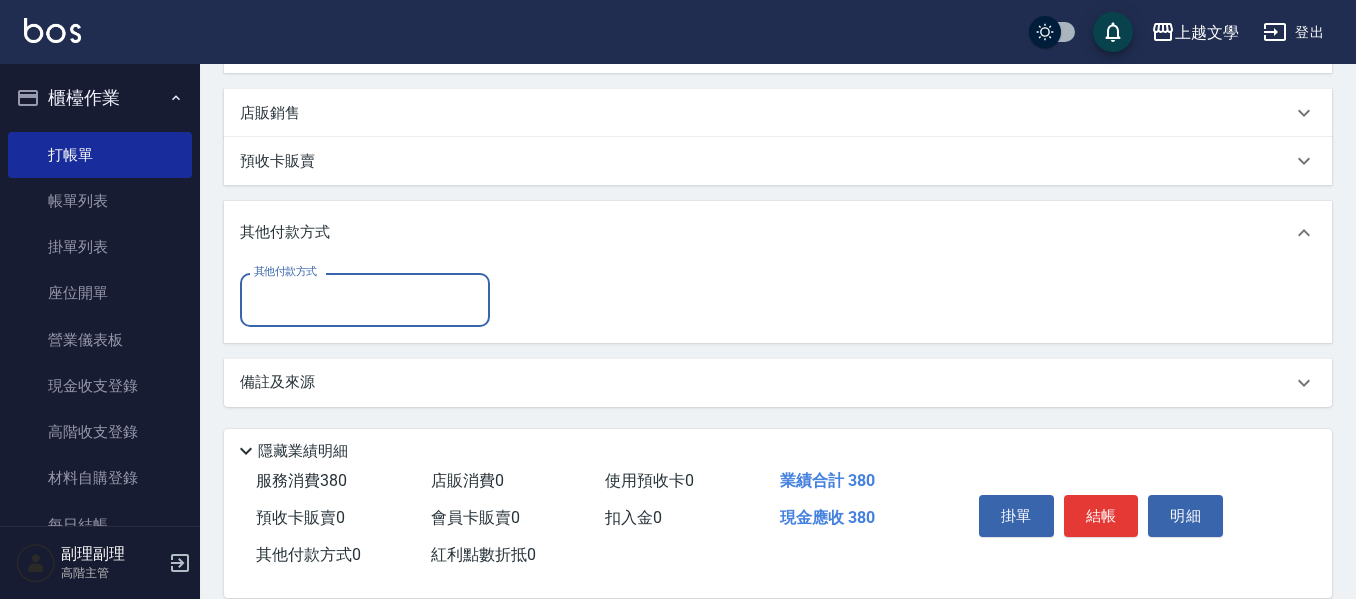 click on "其他付款方式" at bounding box center (365, 299) 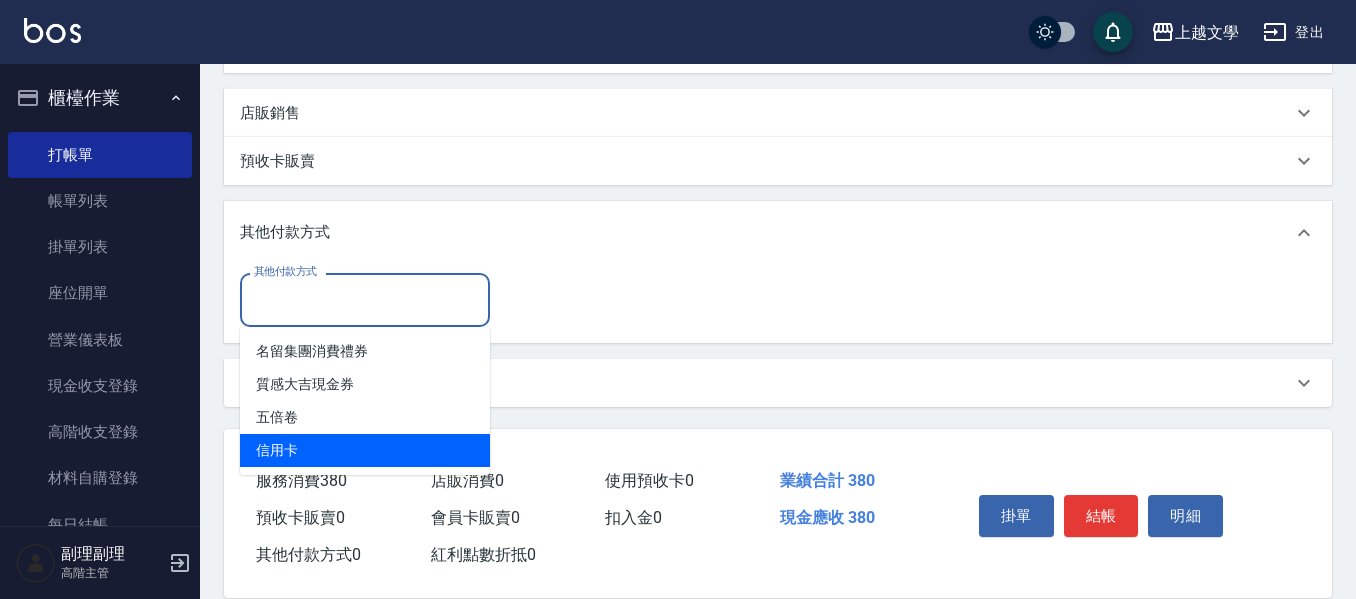 click on "信用卡" at bounding box center (365, 450) 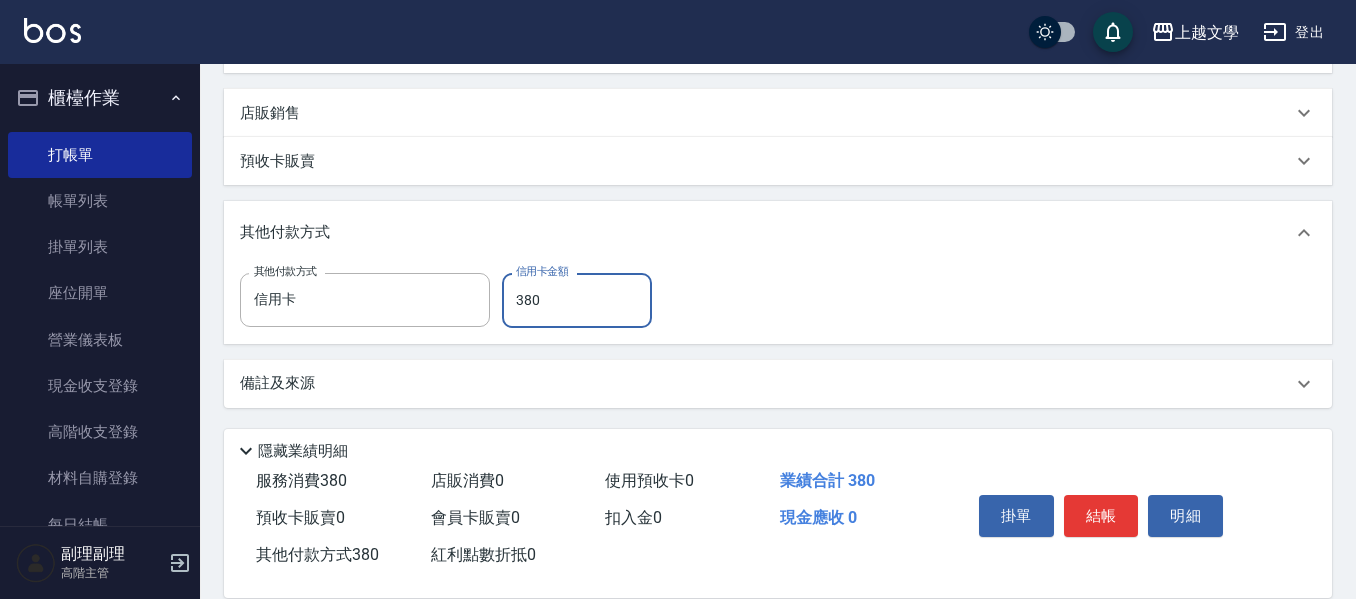 type on "380" 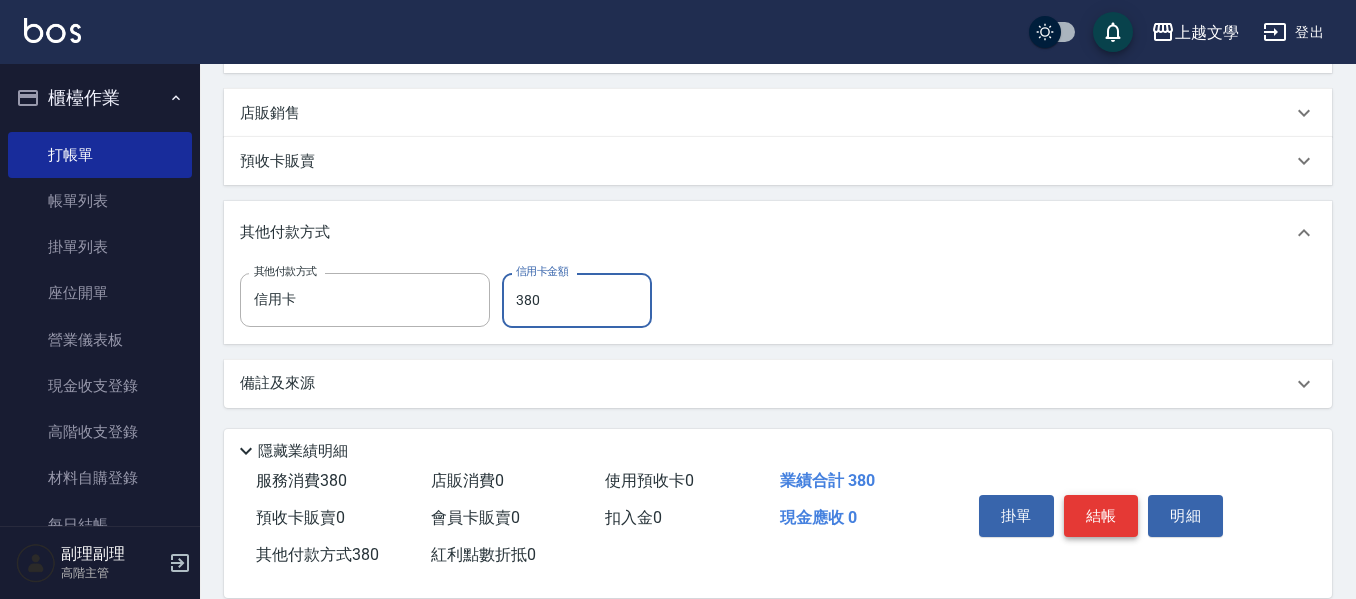 click on "結帳" at bounding box center (1101, 516) 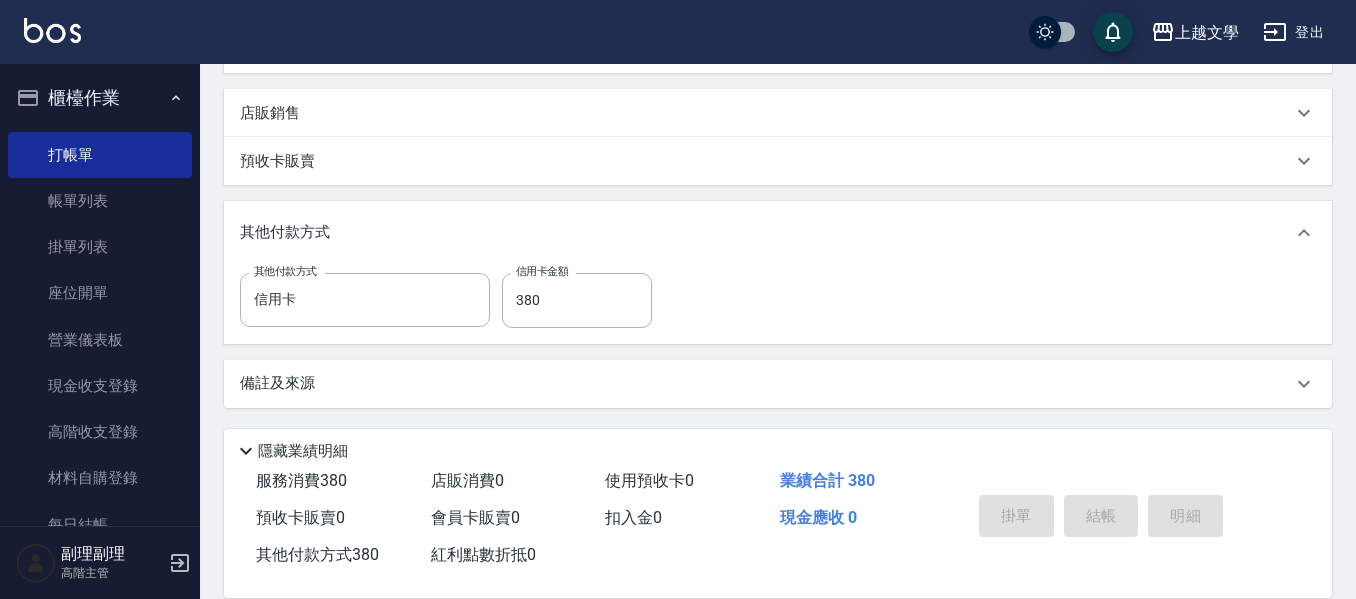 type on "2025/08/03 15:15" 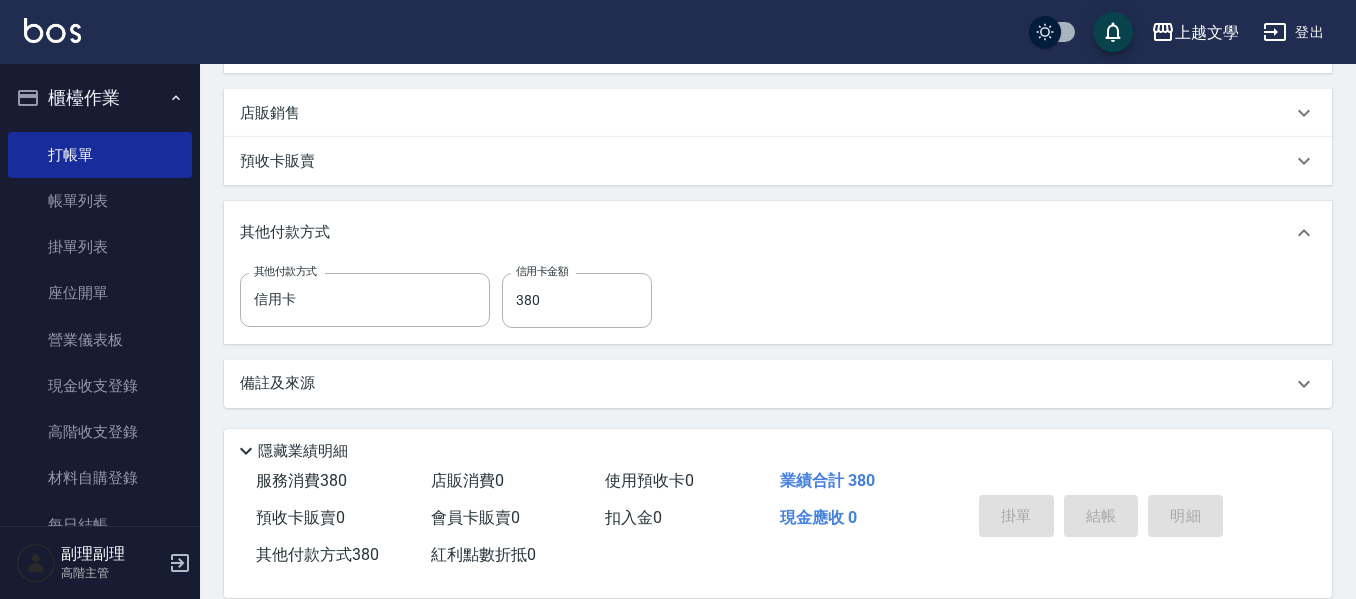 type 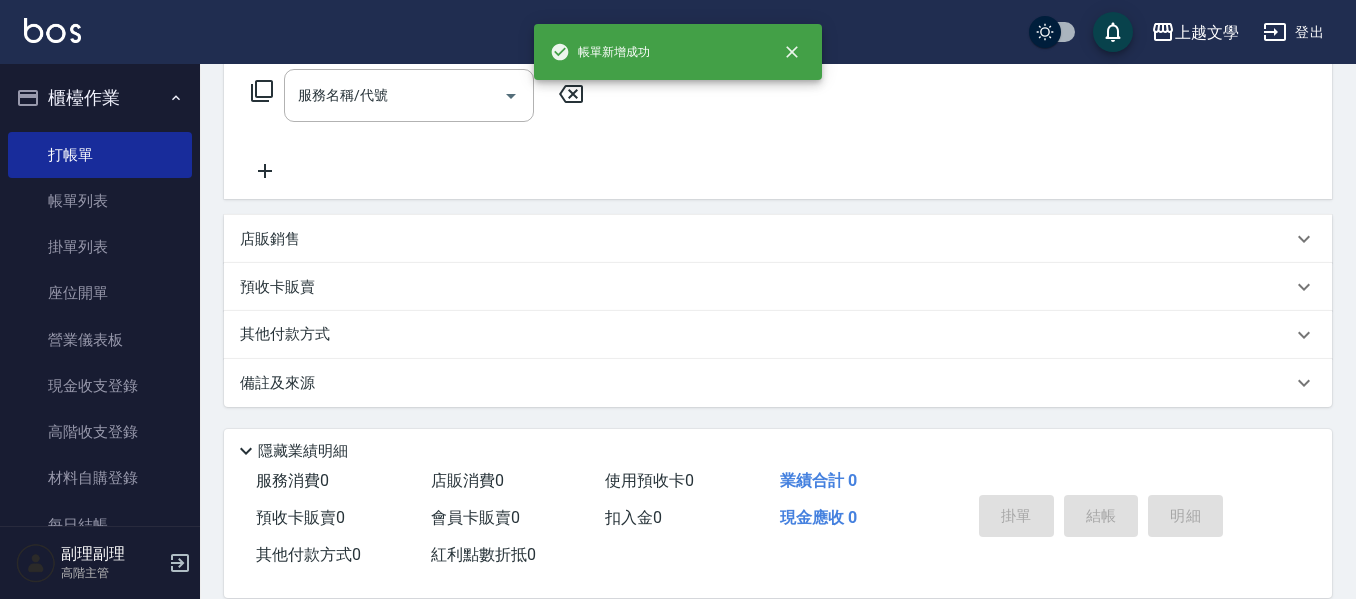 scroll, scrollTop: 0, scrollLeft: 0, axis: both 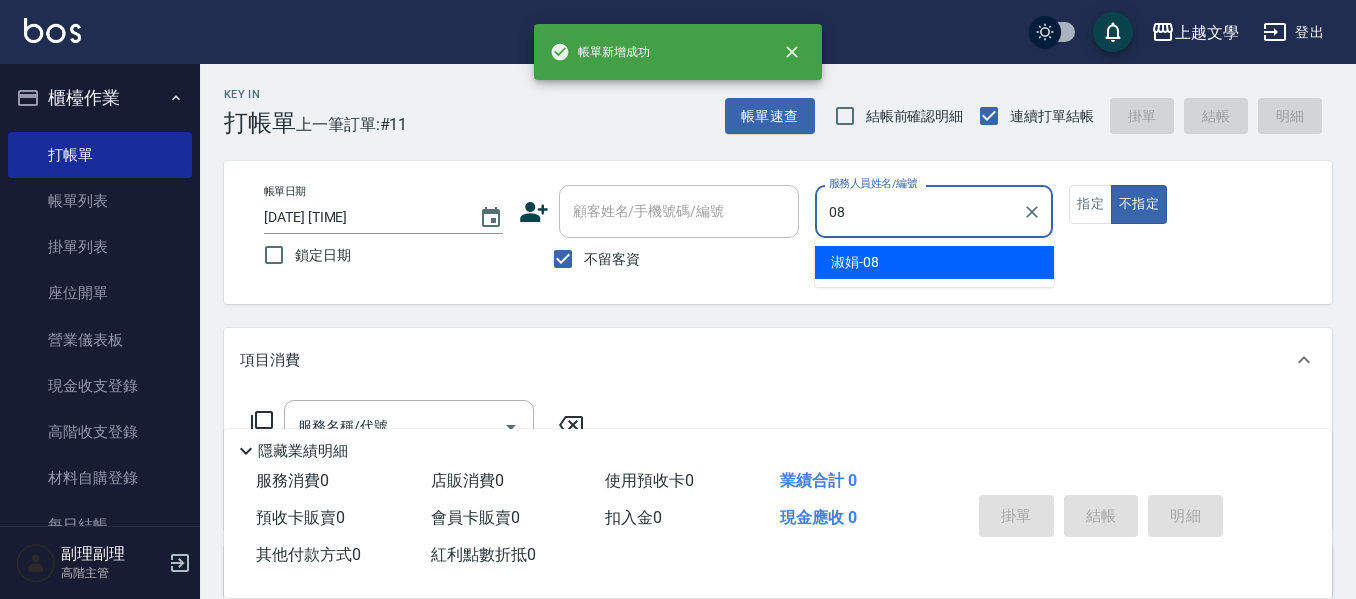 type on "淑娟-08" 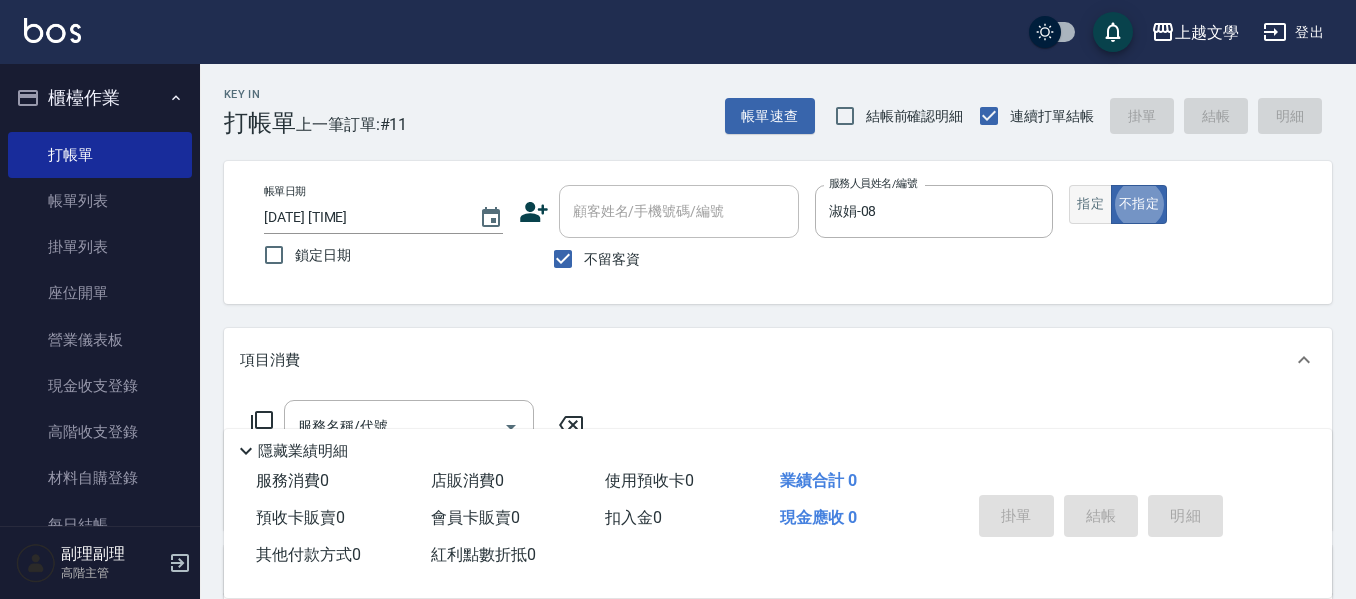 click on "指定" at bounding box center (1090, 204) 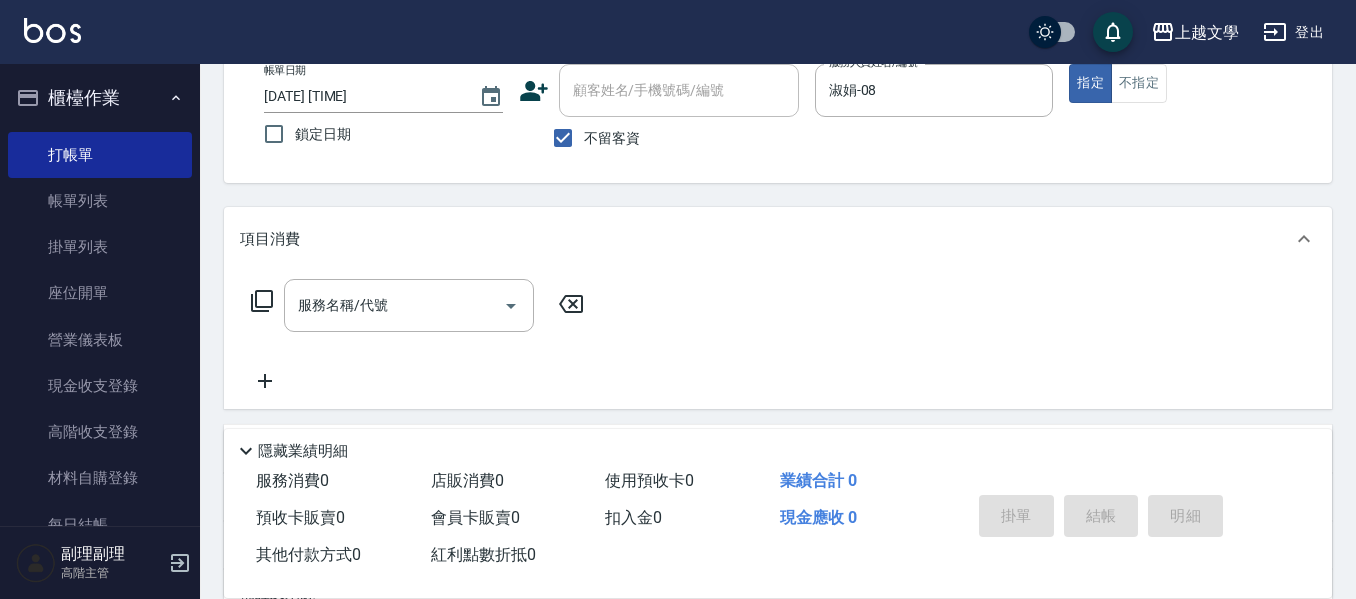 scroll, scrollTop: 300, scrollLeft: 0, axis: vertical 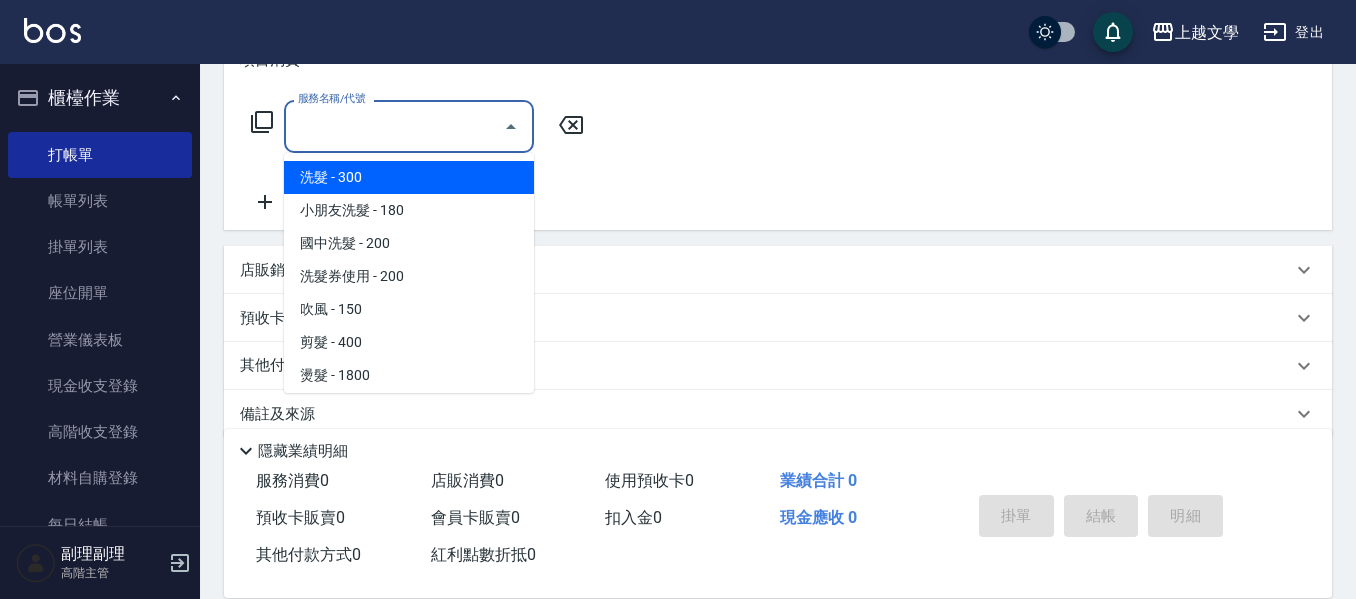 click on "服務名稱/代號" at bounding box center (394, 126) 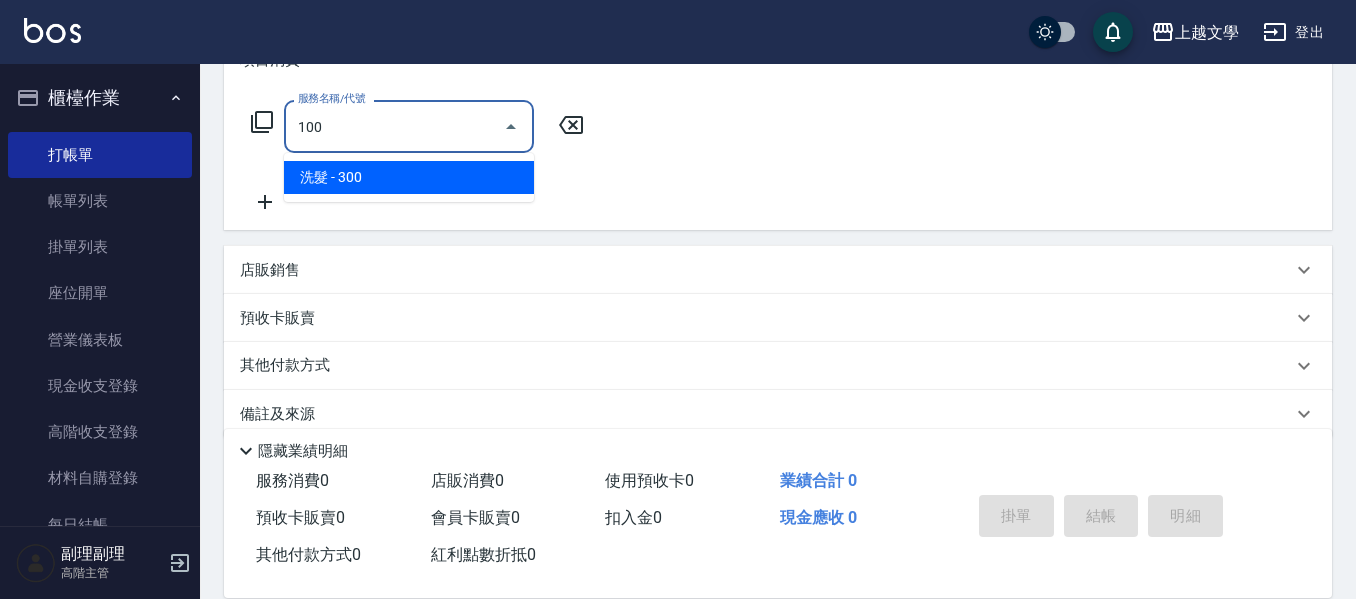 type on "洗髮(100)" 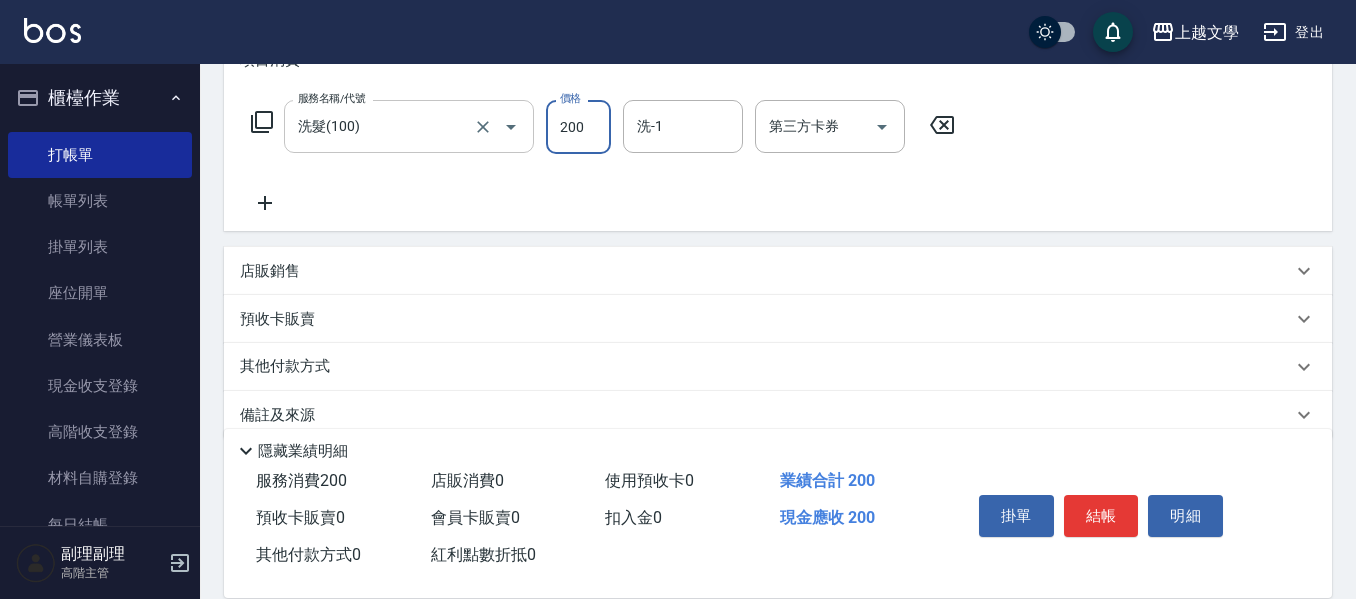 type on "200" 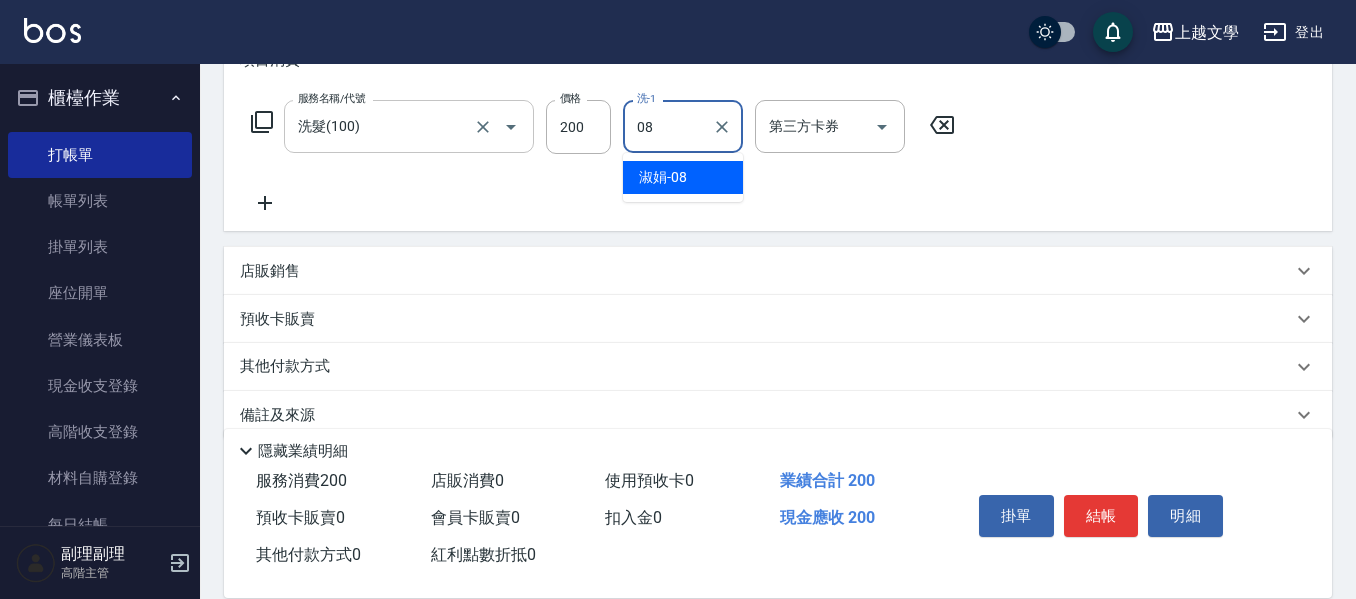 type on "淑娟-08" 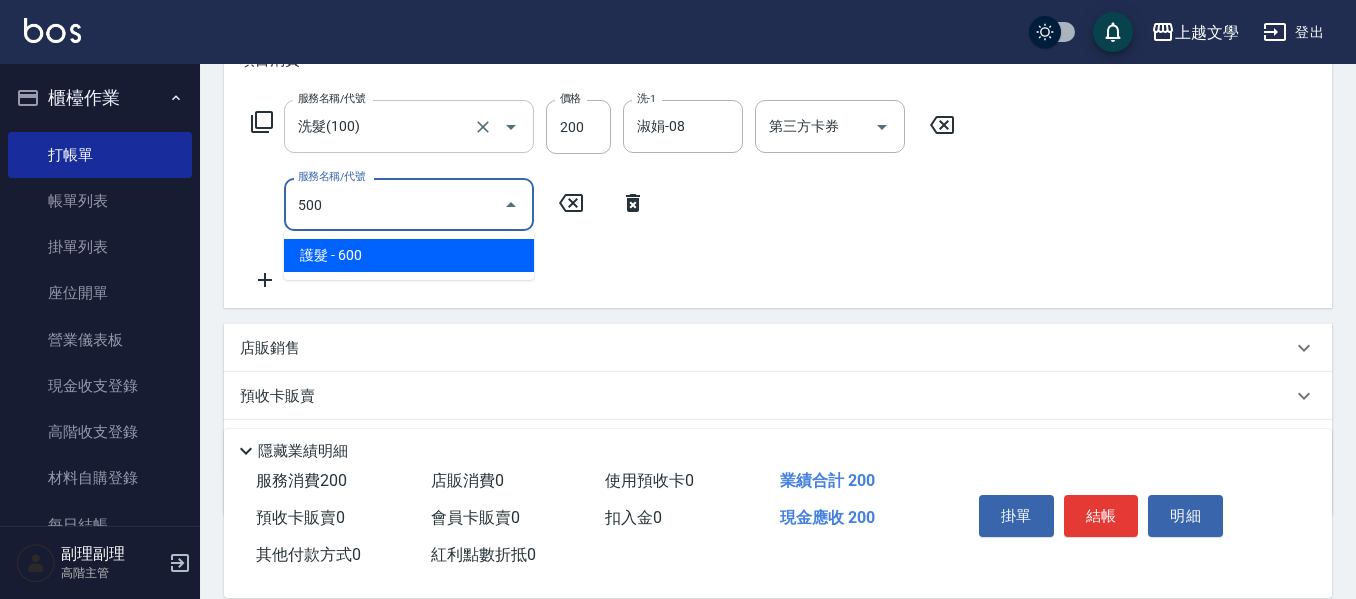 type on "護髮(500)" 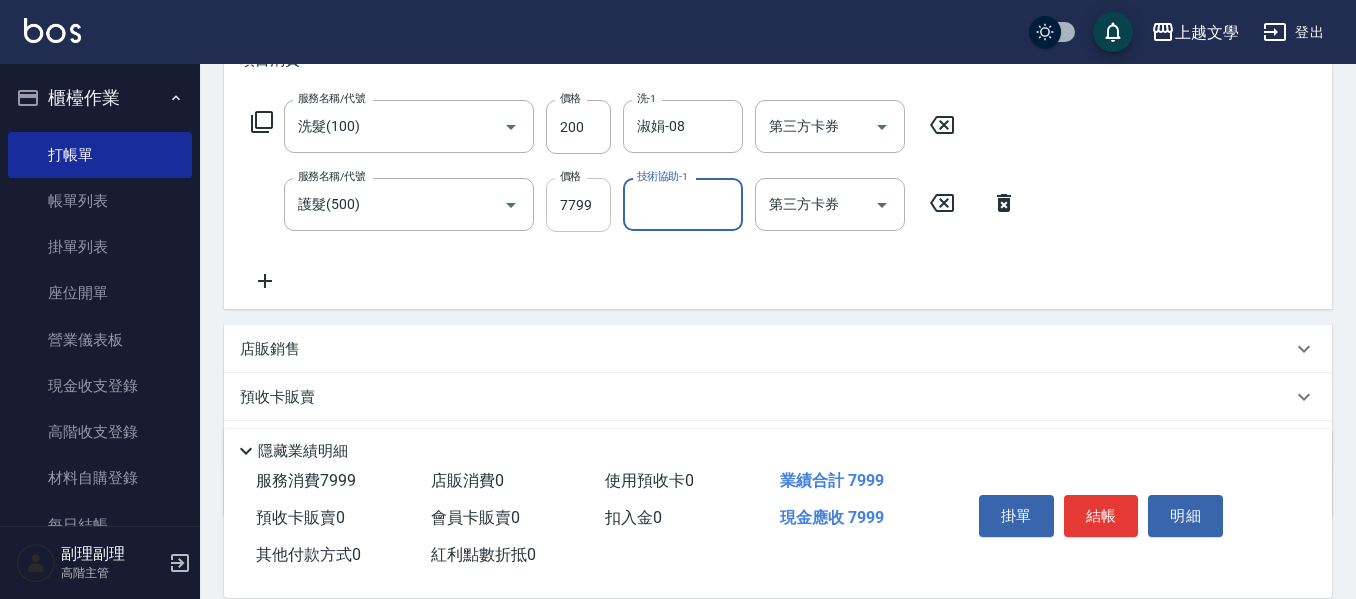 click on "7799" at bounding box center (578, 205) 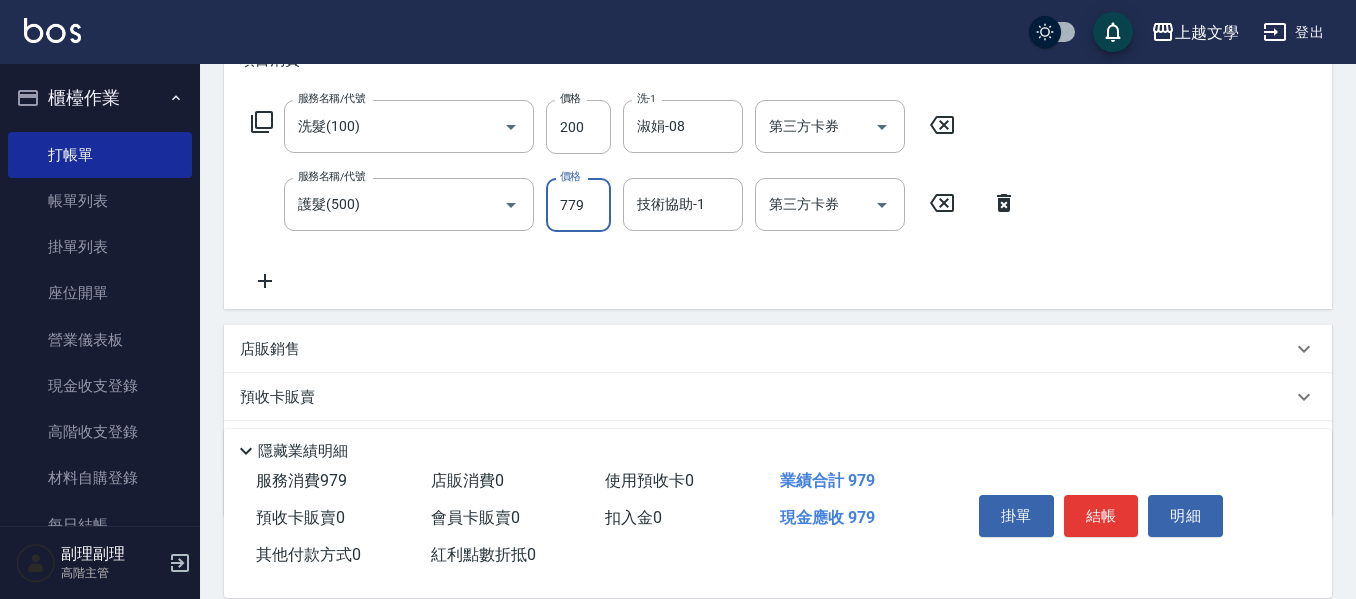 type on "7799" 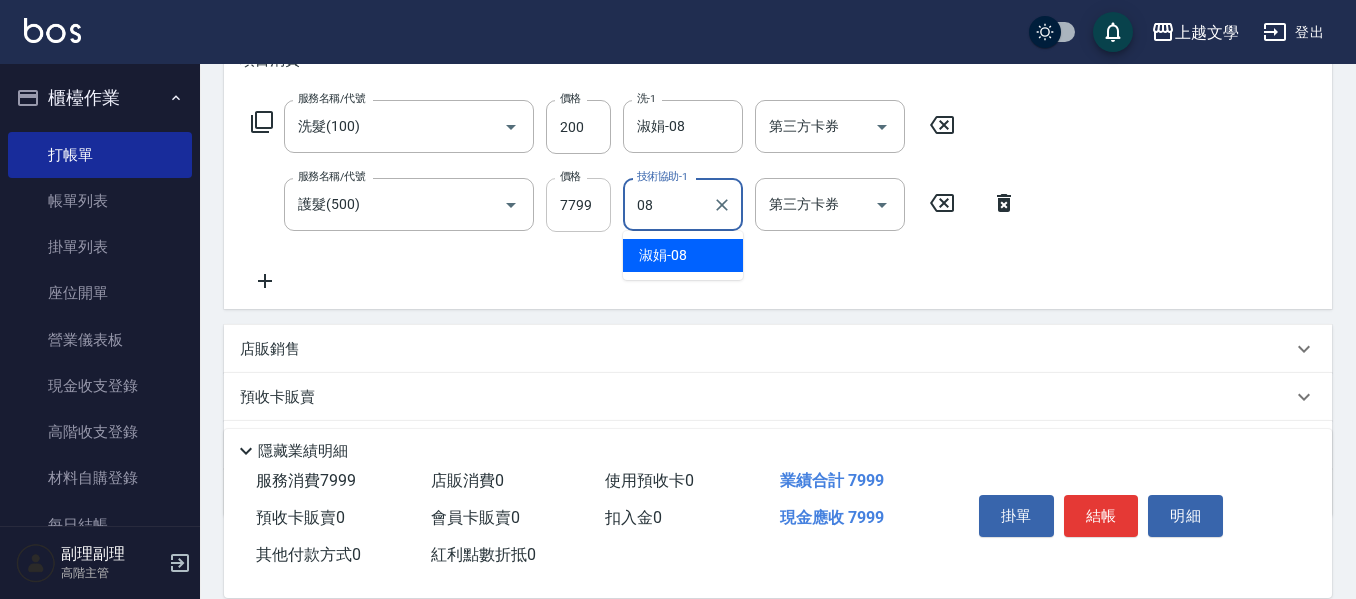 type on "08" 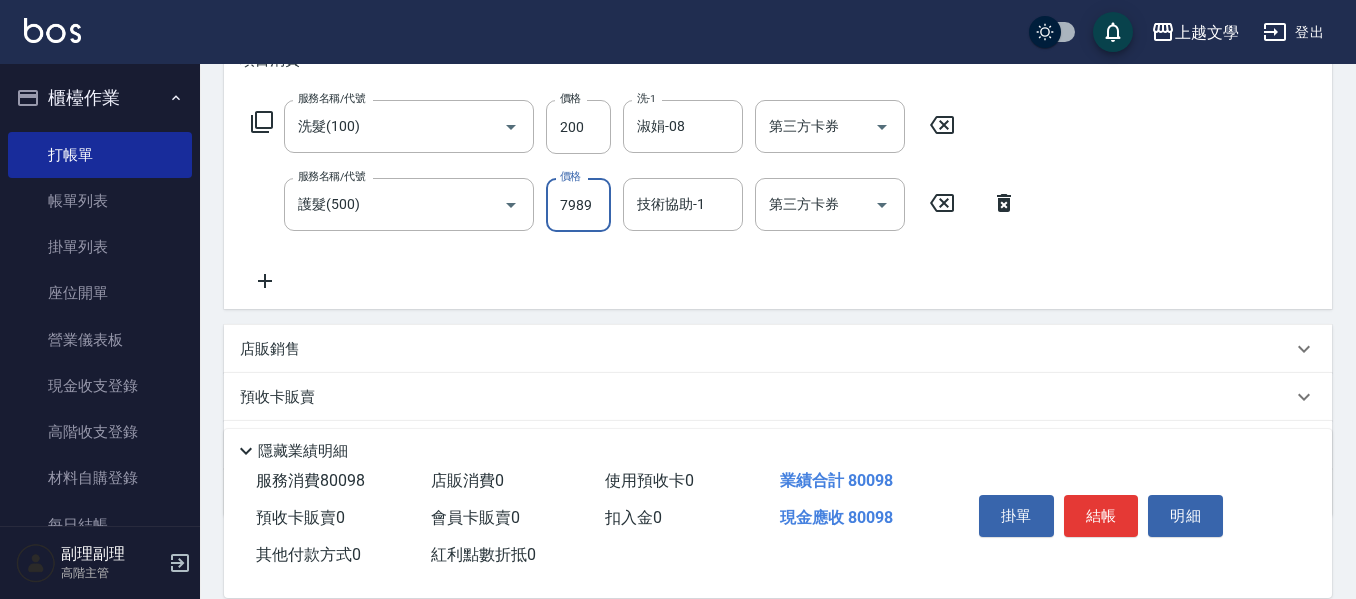 scroll, scrollTop: 0, scrollLeft: 0, axis: both 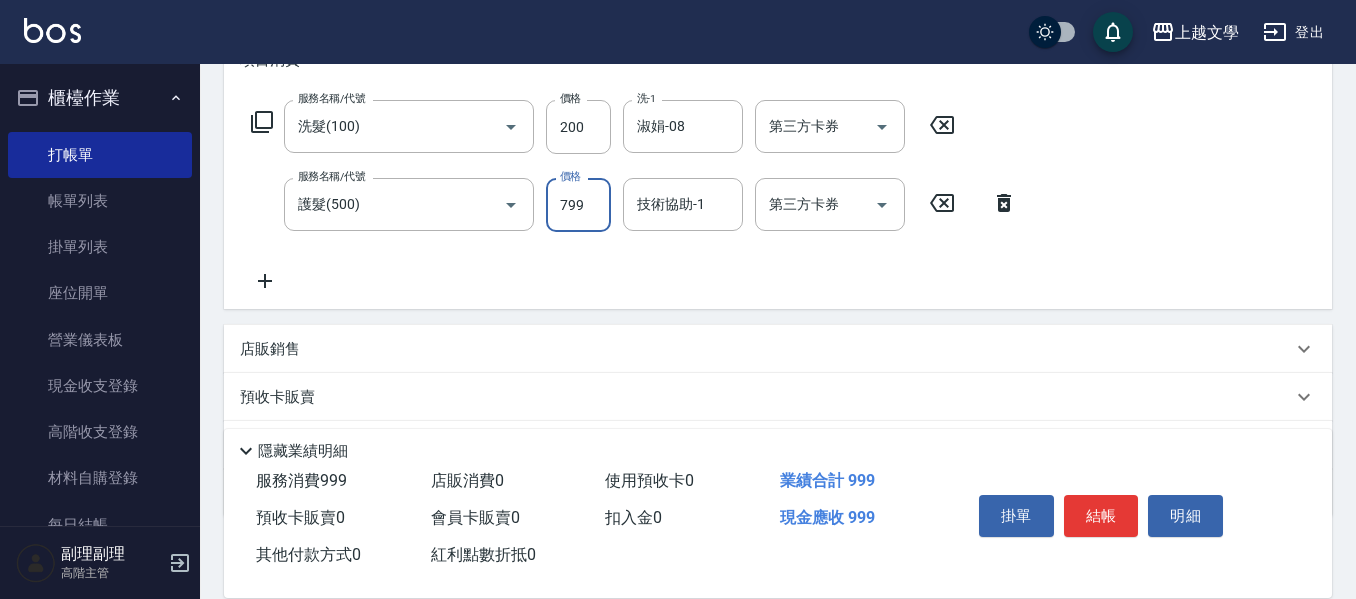 type on "799" 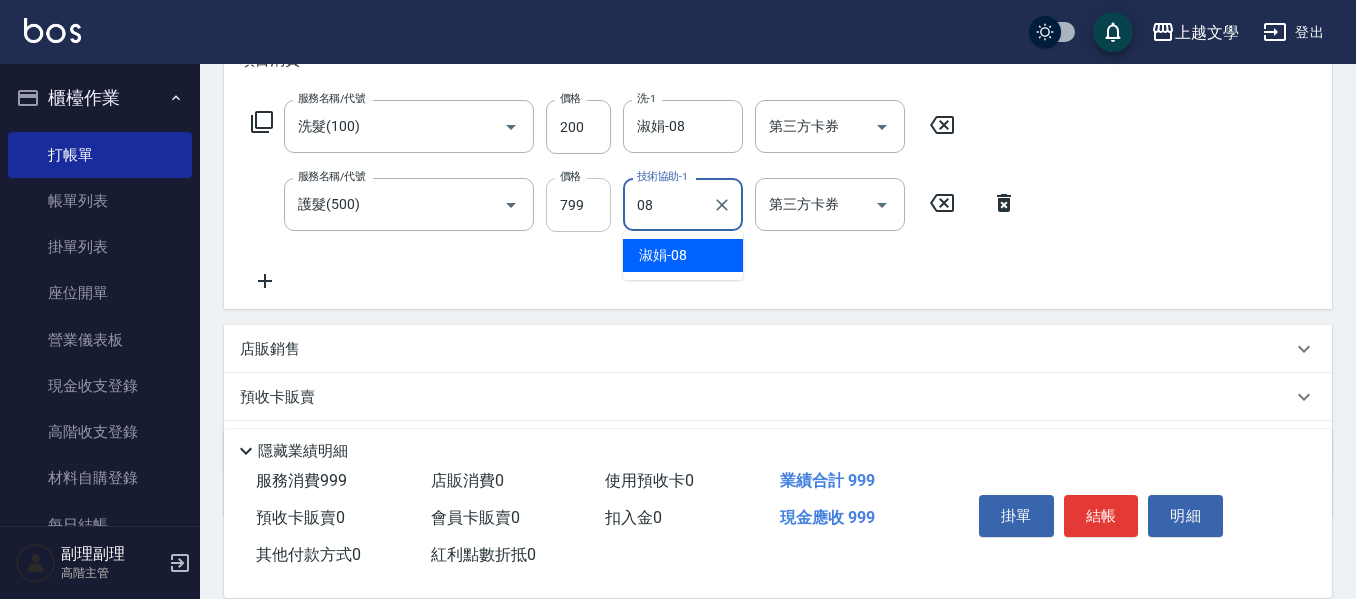type on "淑娟-08" 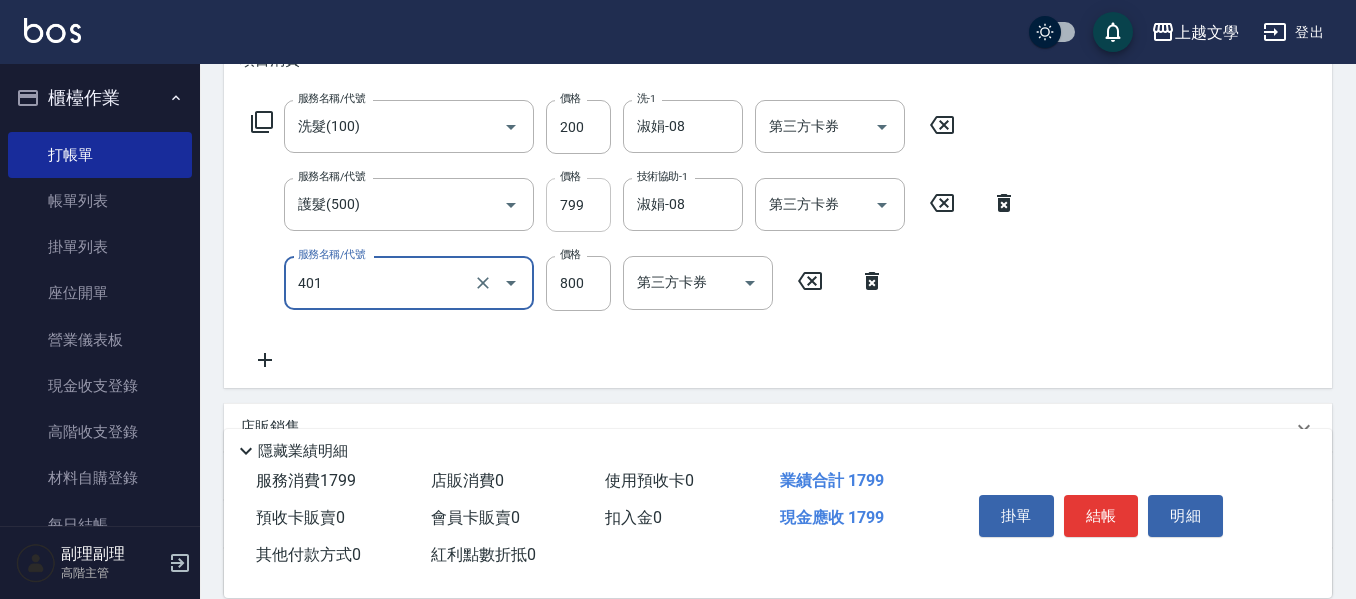 type on "補染(401)" 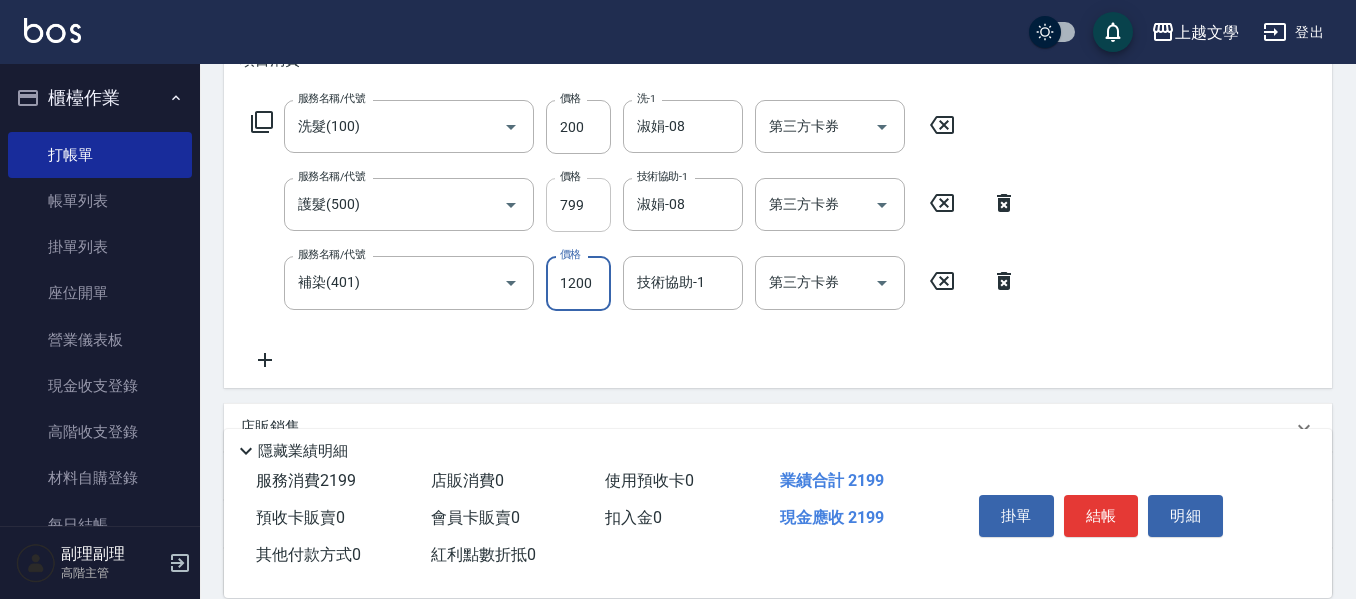 type on "1200" 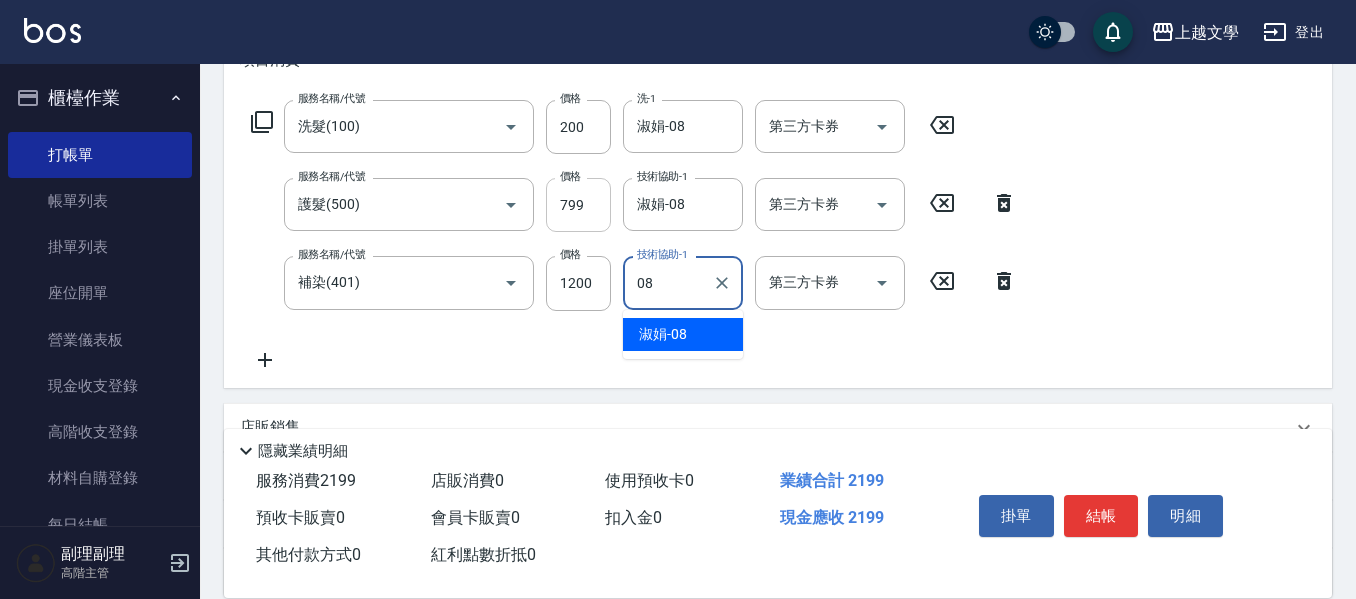 type on "淑娟-08" 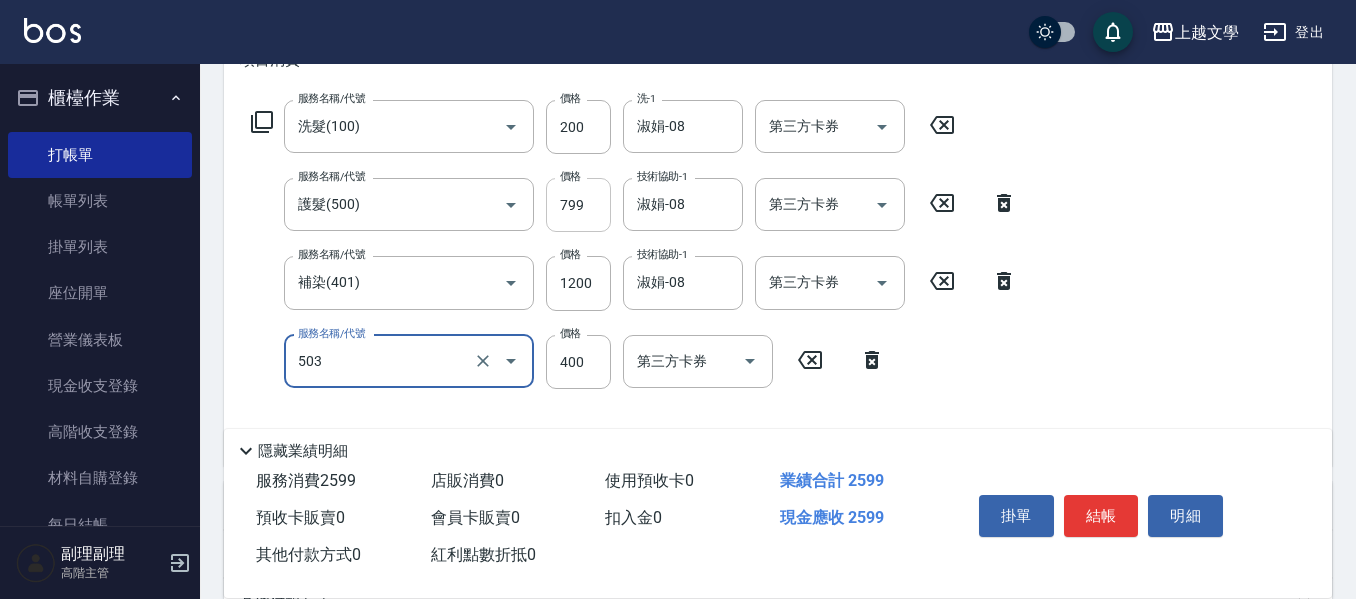 type on "頭皮隔離(503)" 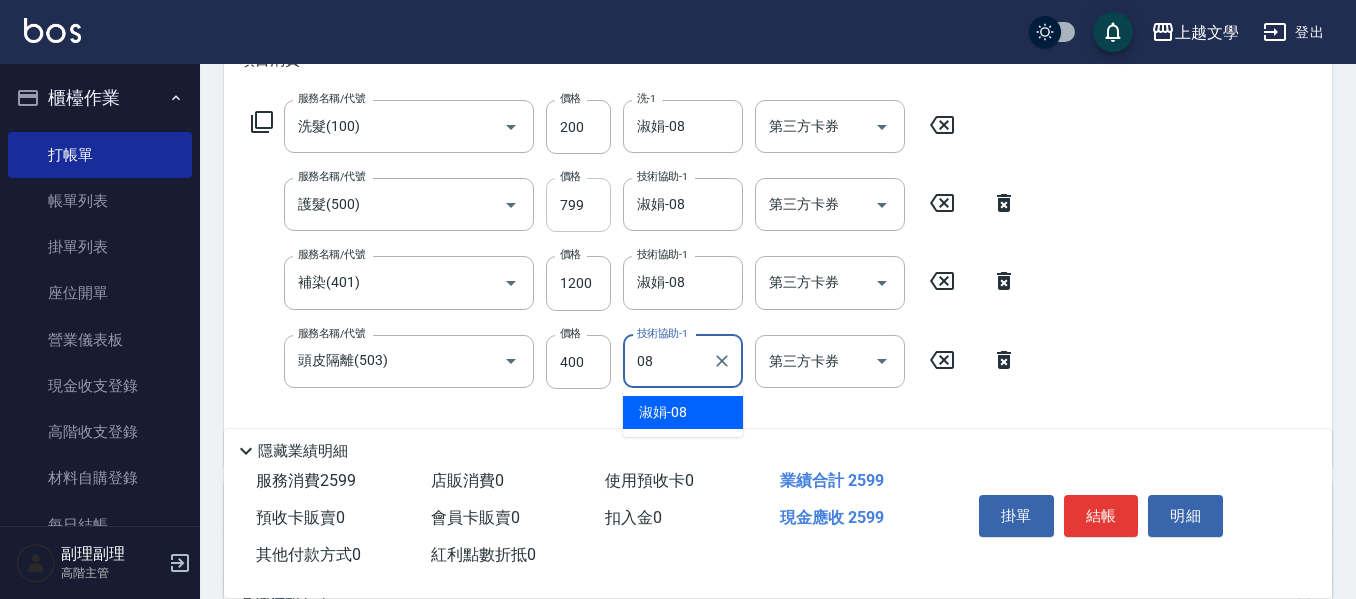 type on "淑娟-08" 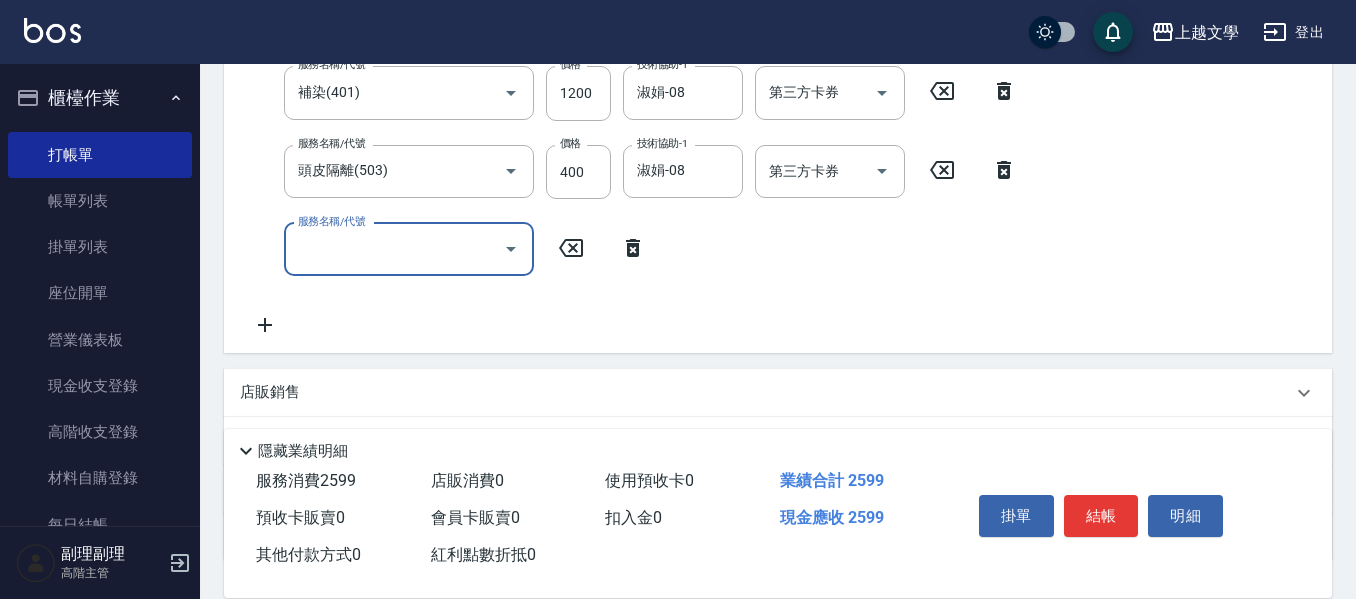scroll, scrollTop: 500, scrollLeft: 0, axis: vertical 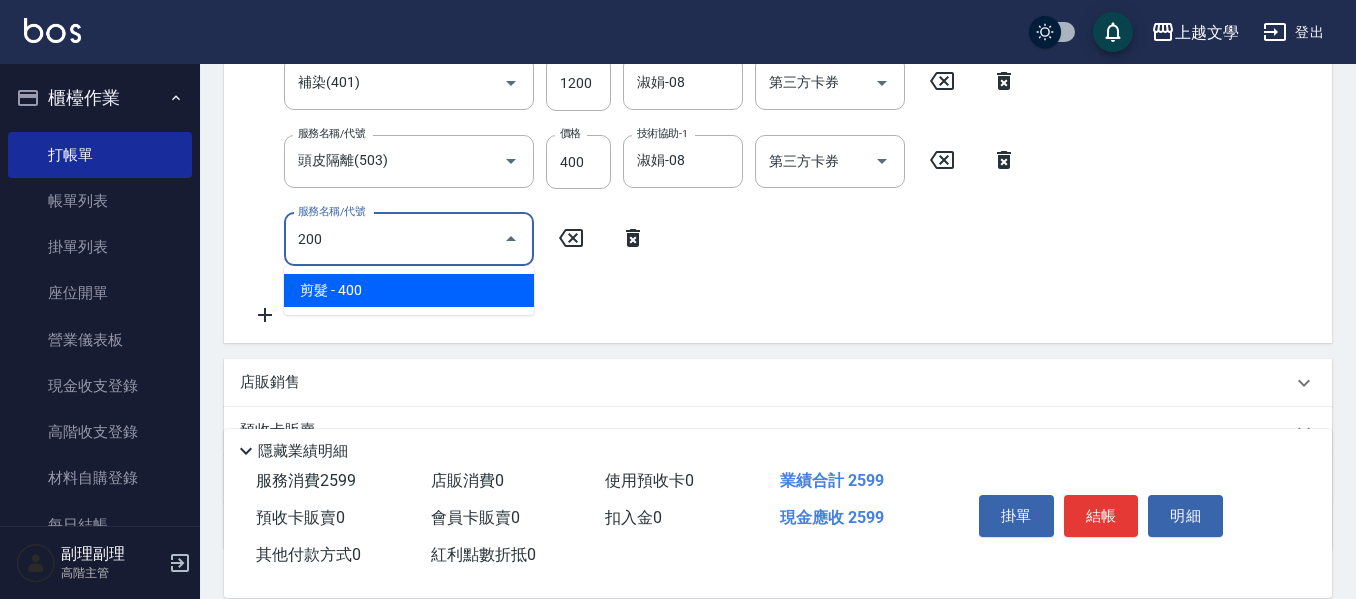 type on "剪髮(200)" 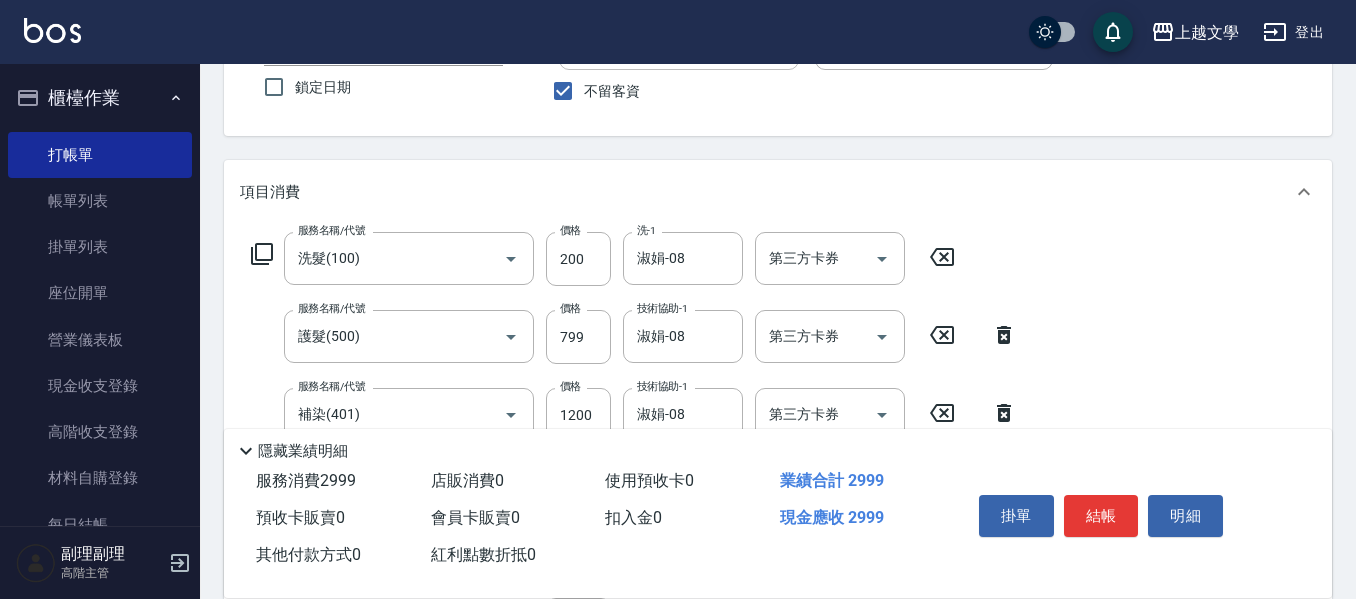 scroll, scrollTop: 645, scrollLeft: 0, axis: vertical 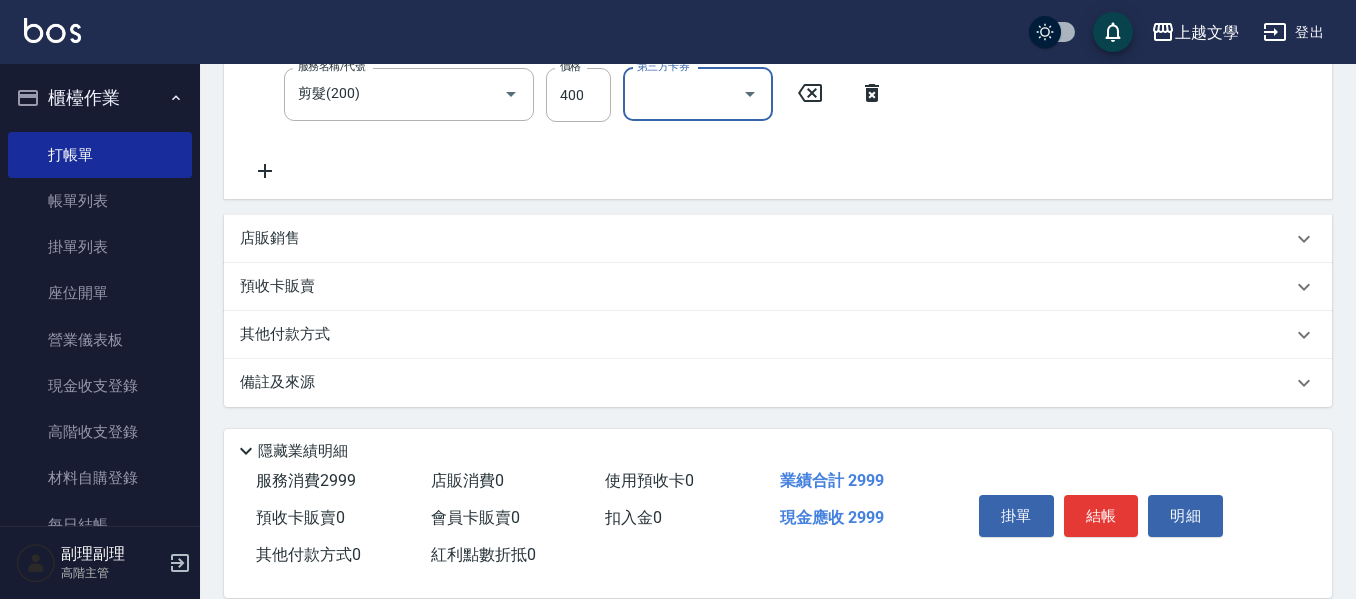 click on "其他付款方式" at bounding box center (778, 335) 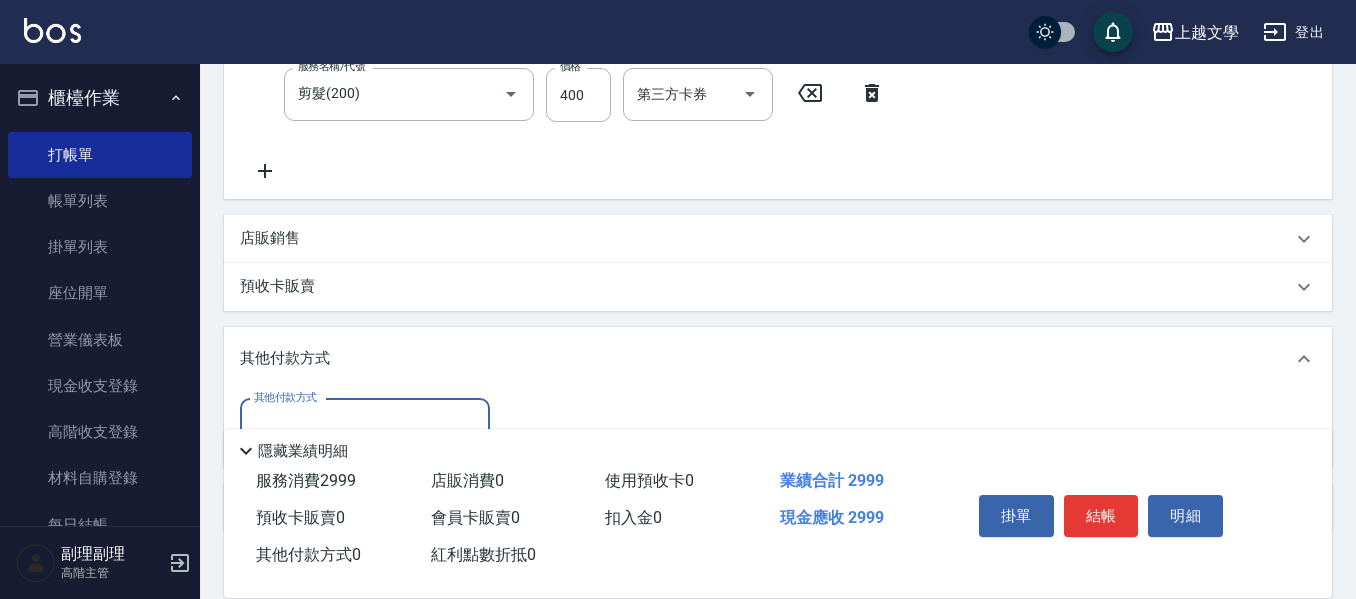 scroll, scrollTop: 0, scrollLeft: 0, axis: both 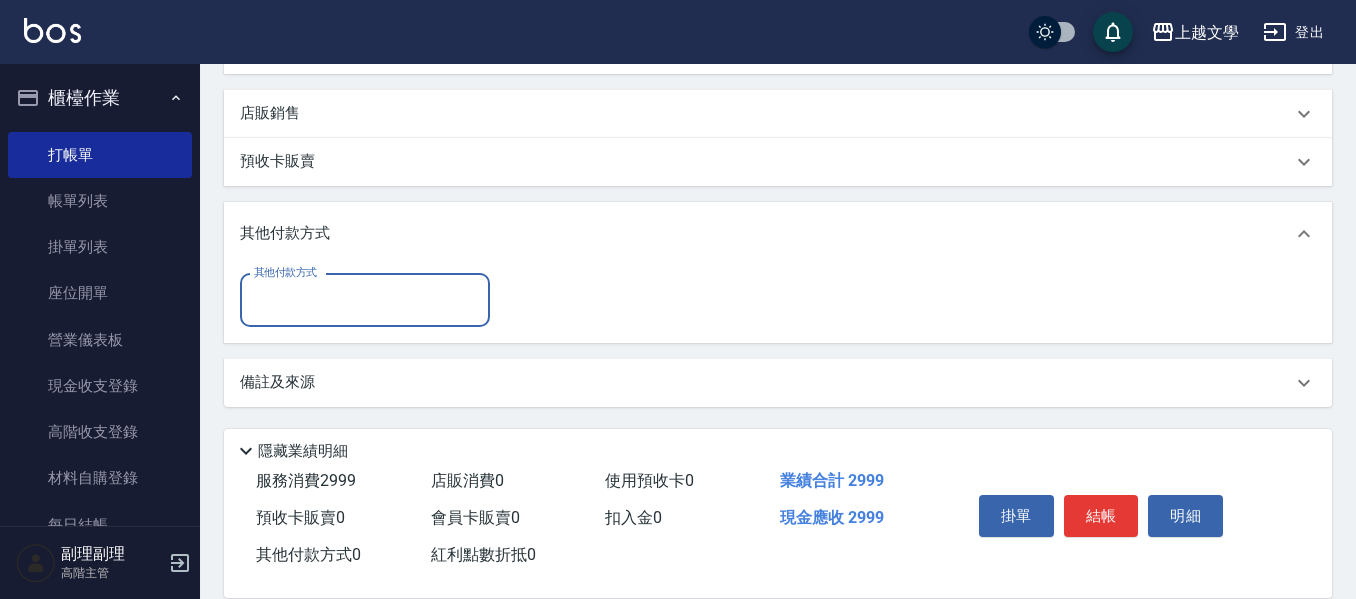 click on "其他付款方式" at bounding box center (365, 300) 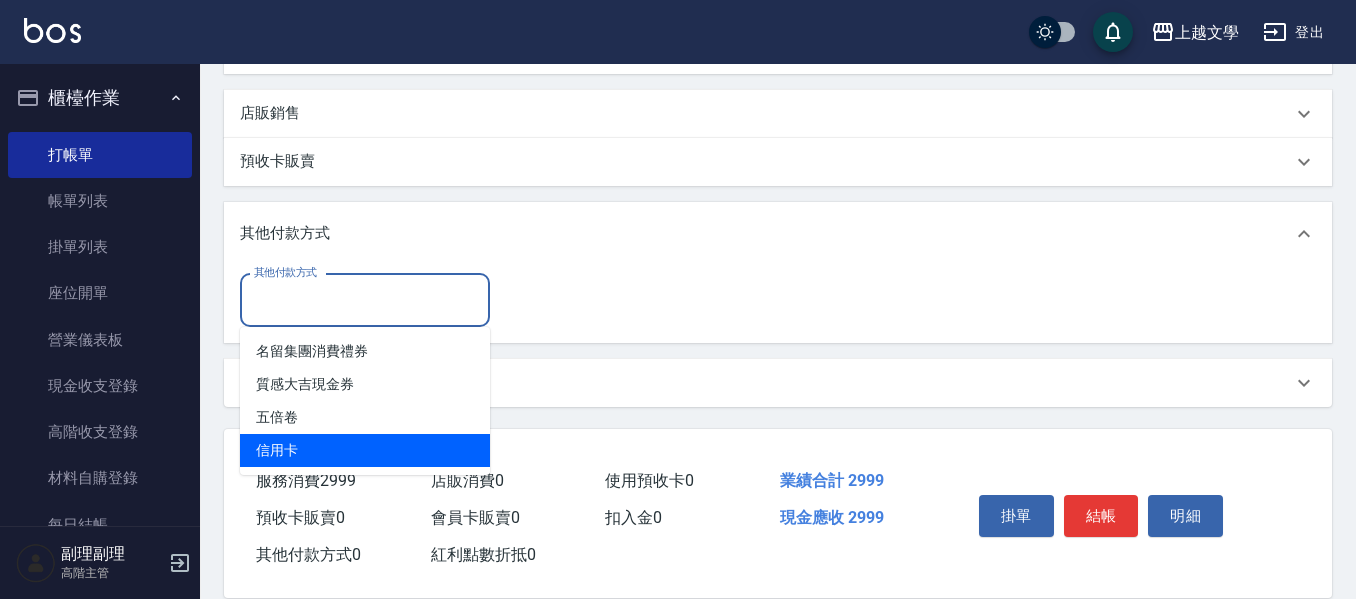 click on "信用卡" at bounding box center (365, 450) 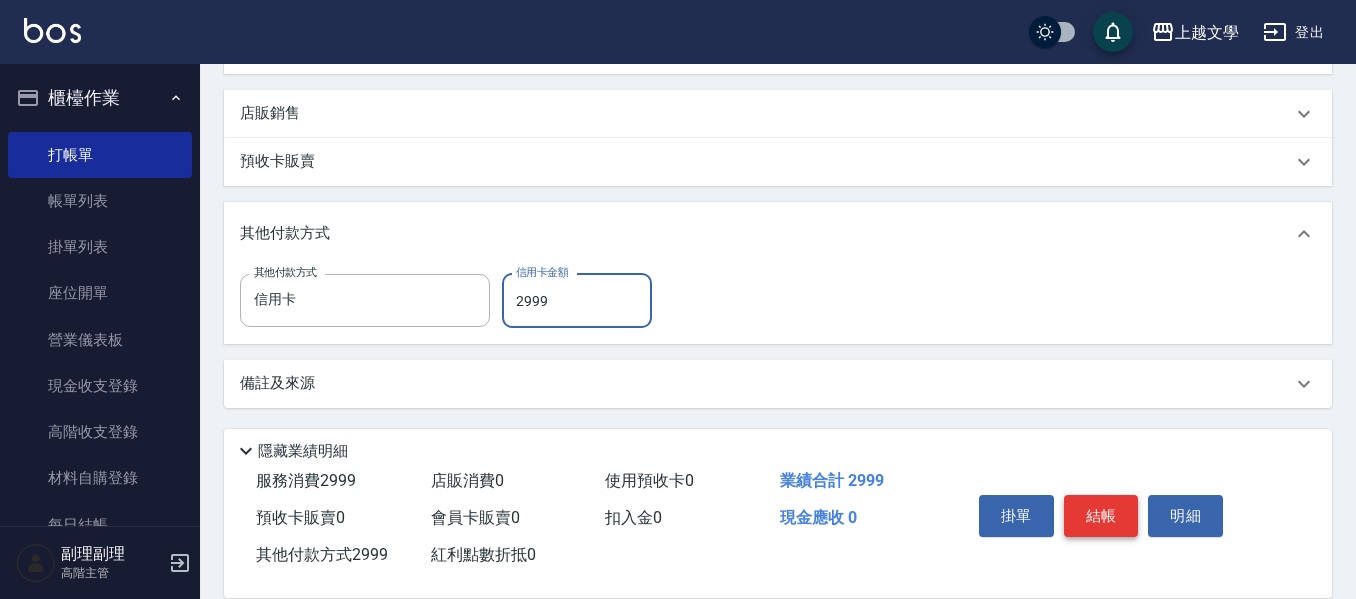 type on "2999" 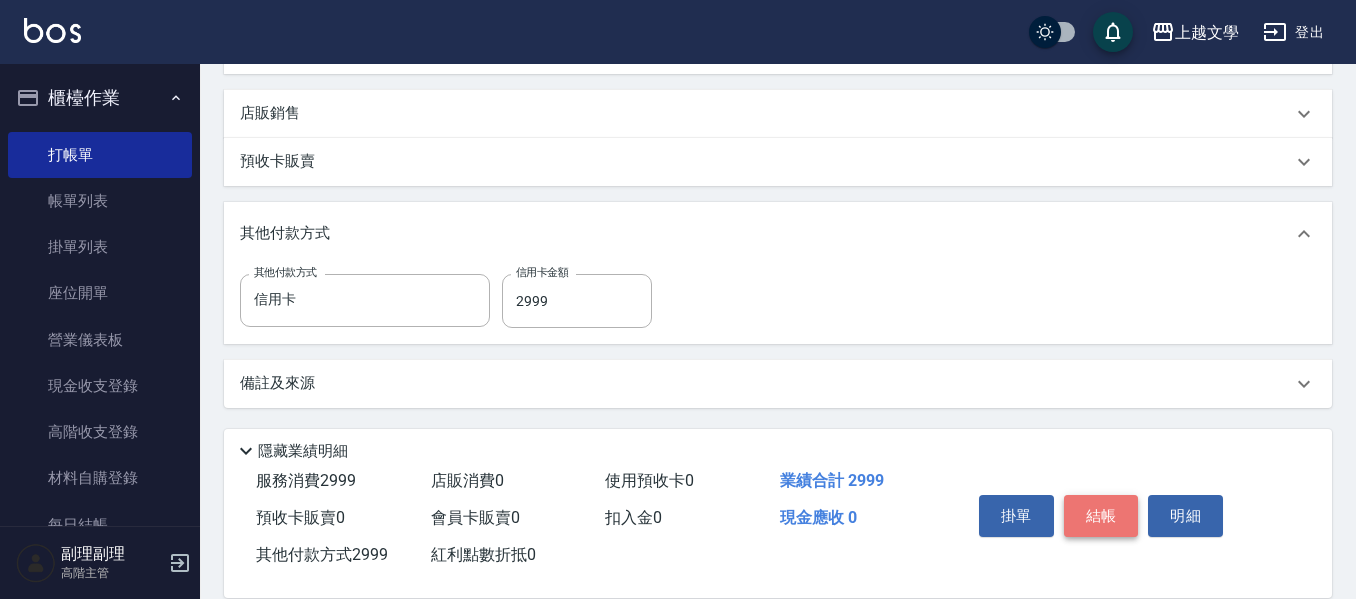 click on "結帳" at bounding box center (1101, 516) 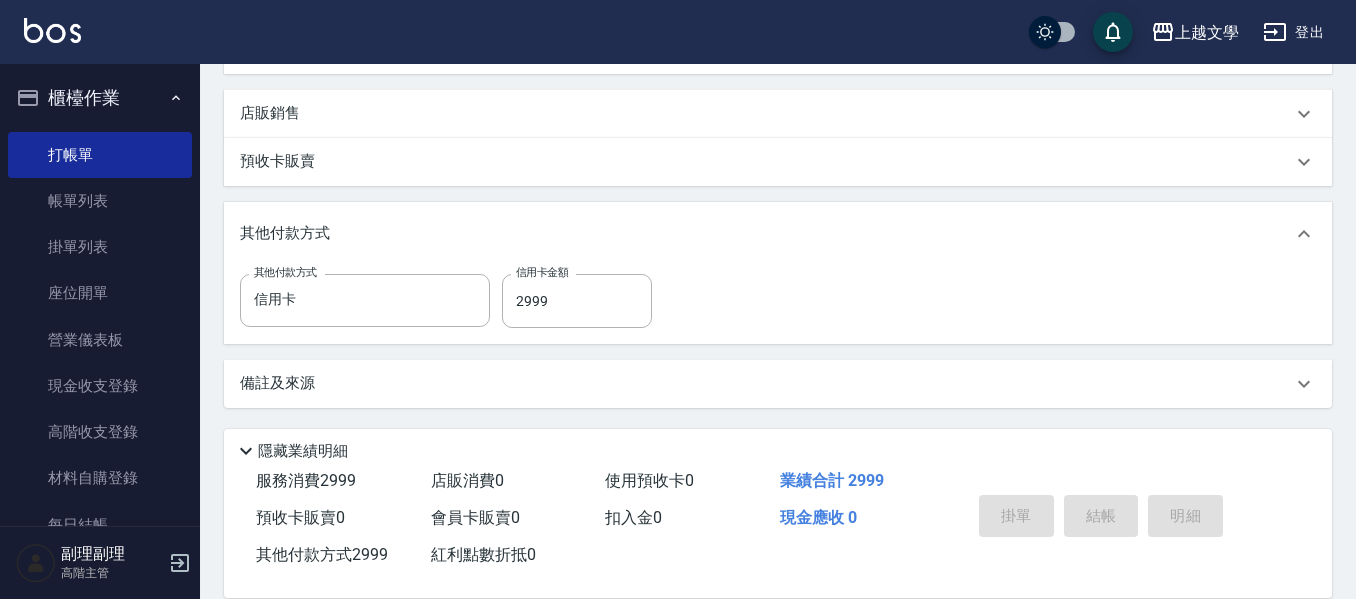 type on "2025/08/03 15:16" 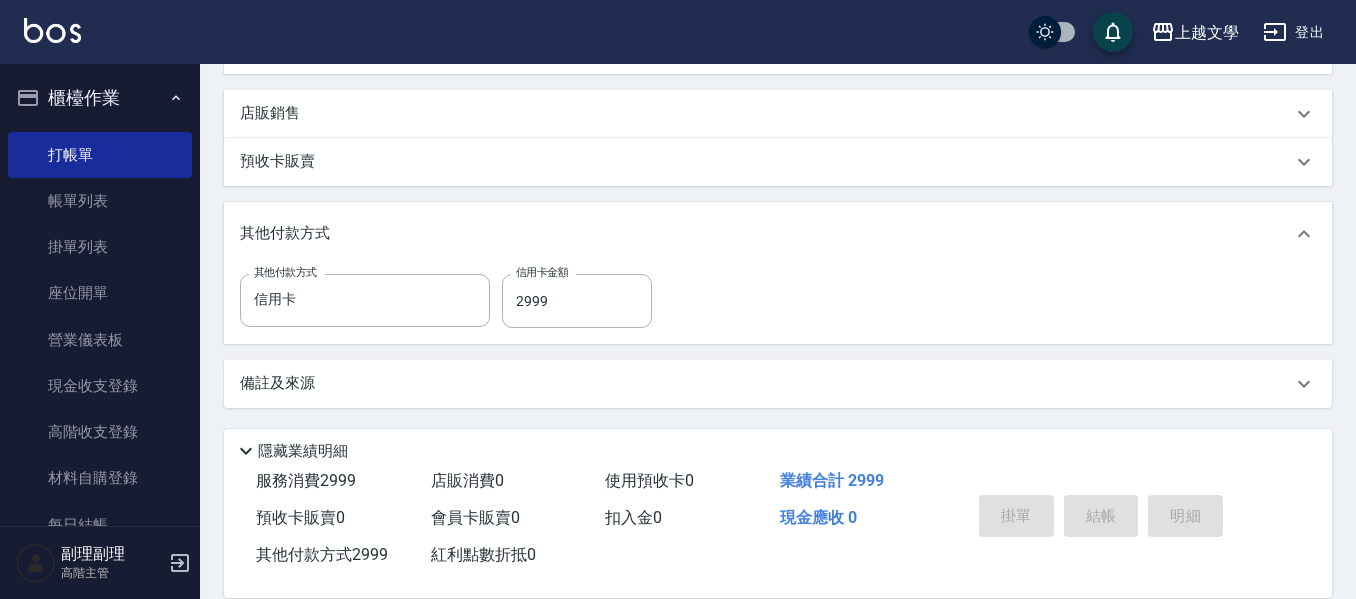 scroll, scrollTop: 0, scrollLeft: 0, axis: both 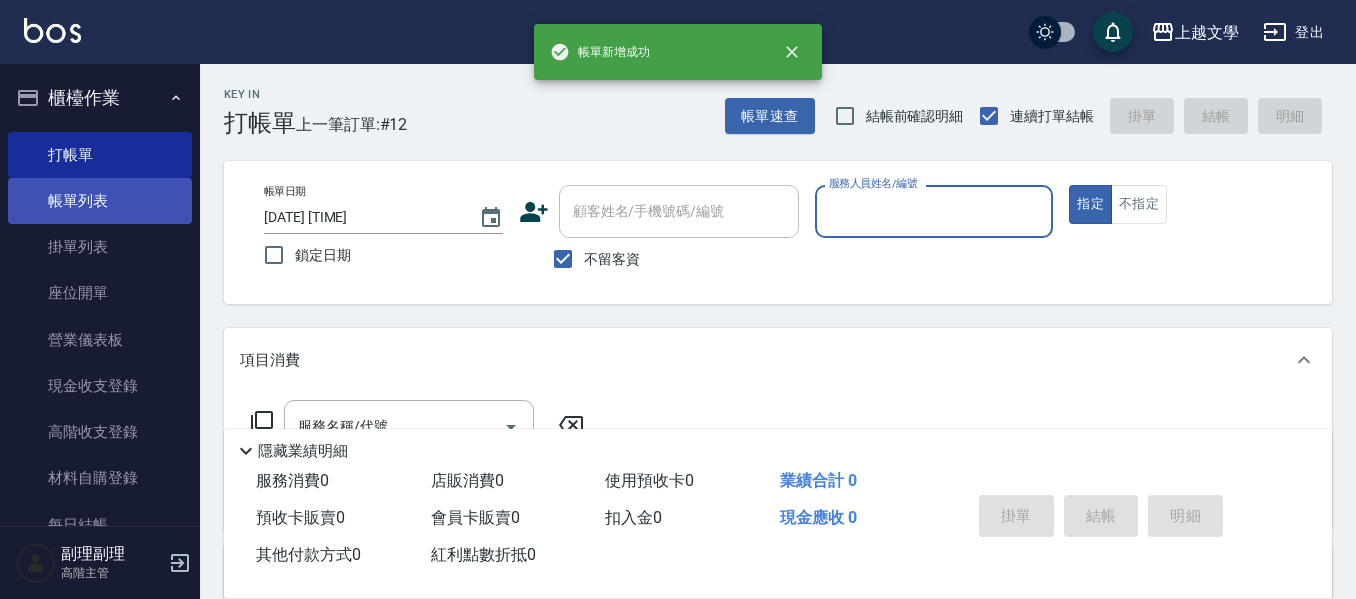 click on "帳單列表" at bounding box center (100, 201) 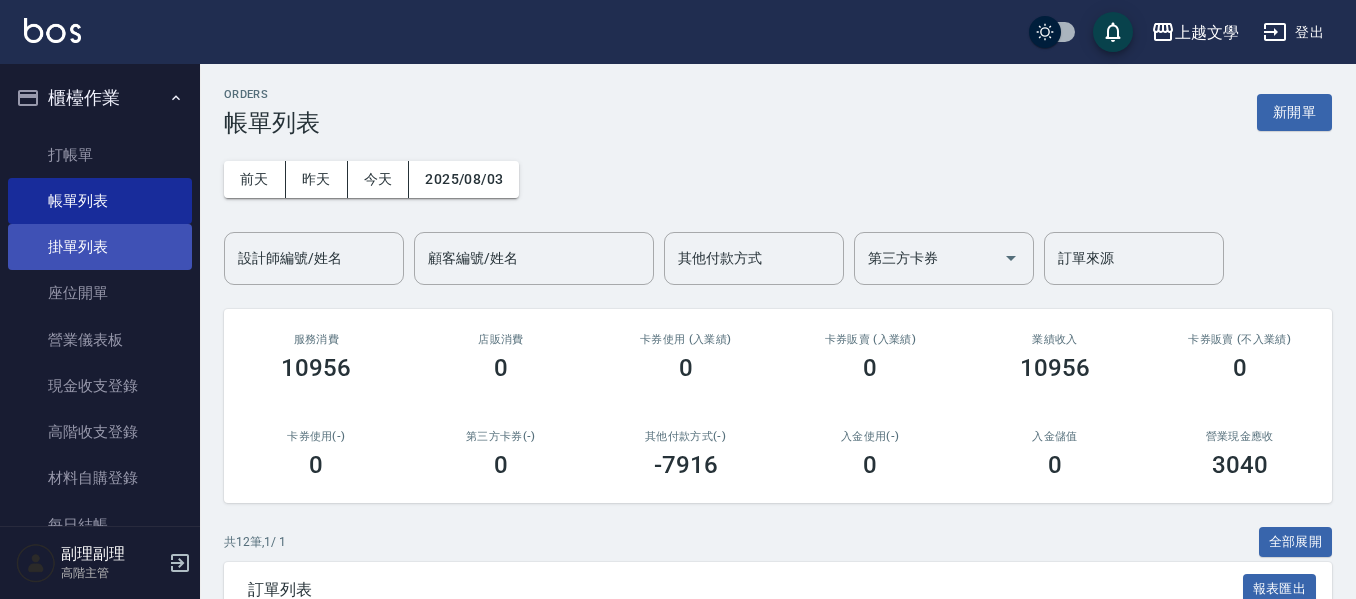 click on "掛單列表" at bounding box center [100, 247] 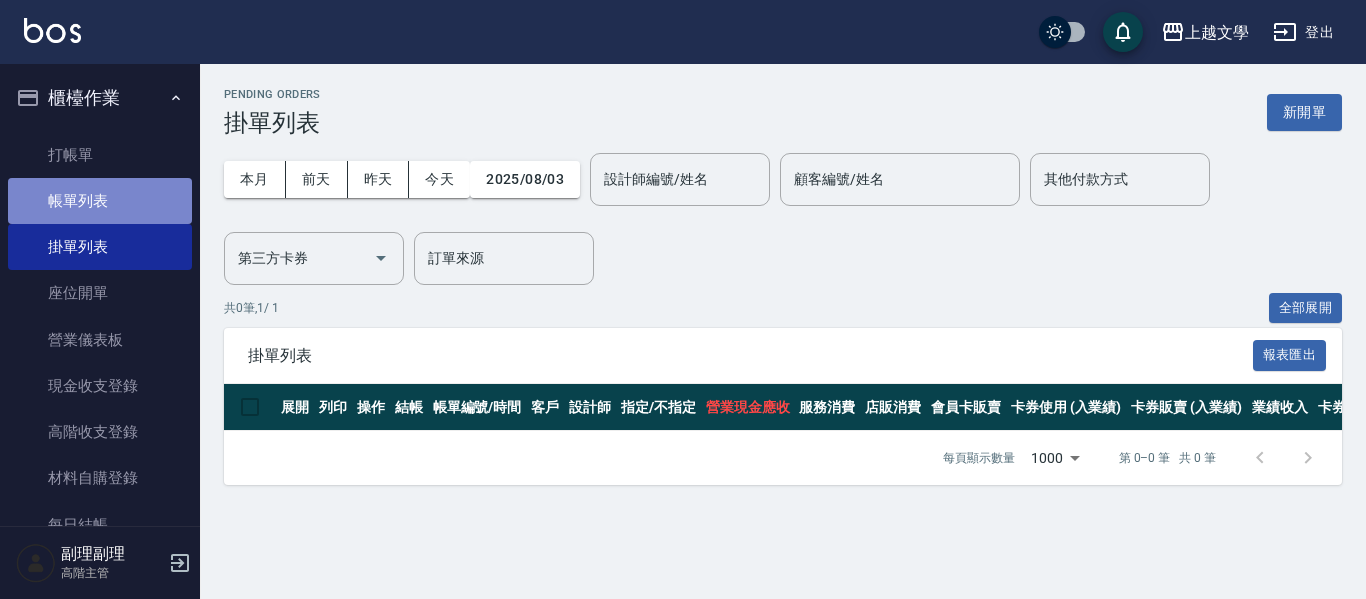click on "帳單列表" at bounding box center [100, 201] 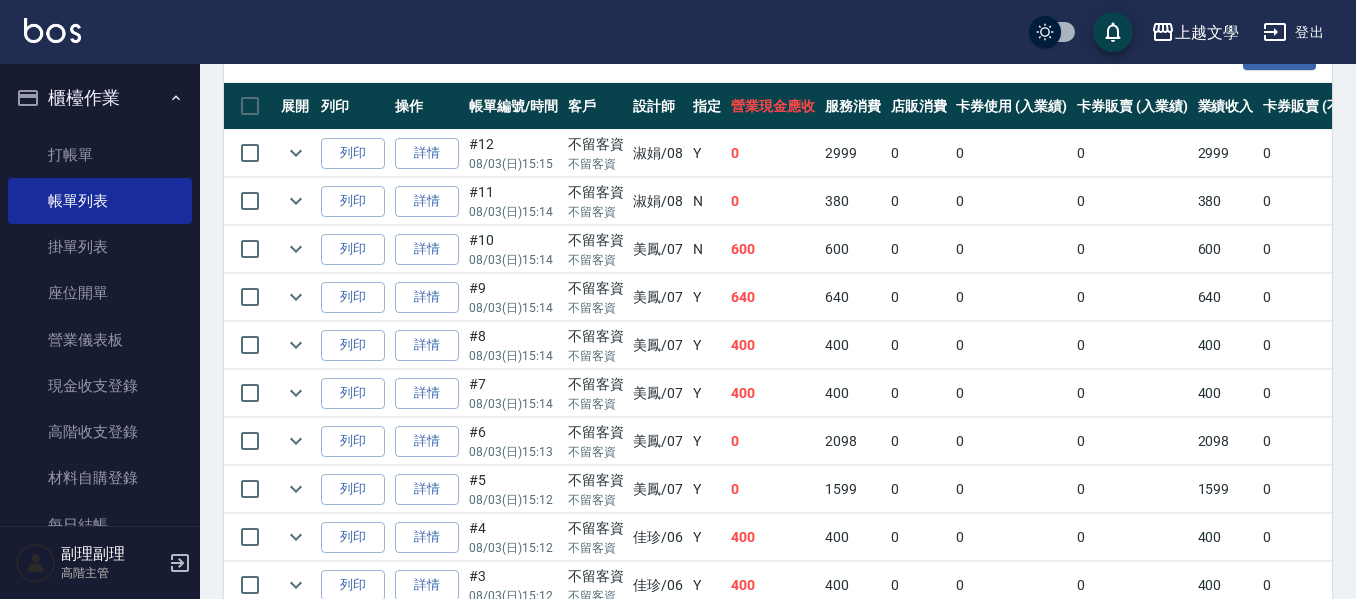 scroll, scrollTop: 435, scrollLeft: 0, axis: vertical 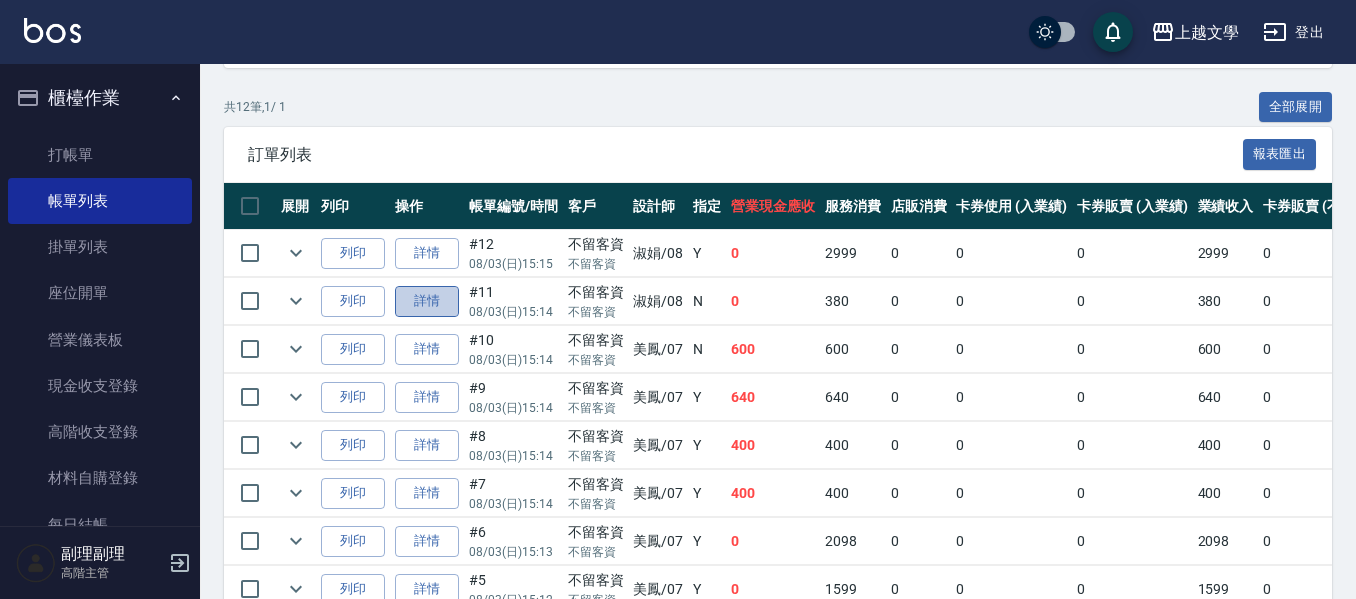 click on "詳情" at bounding box center [427, 301] 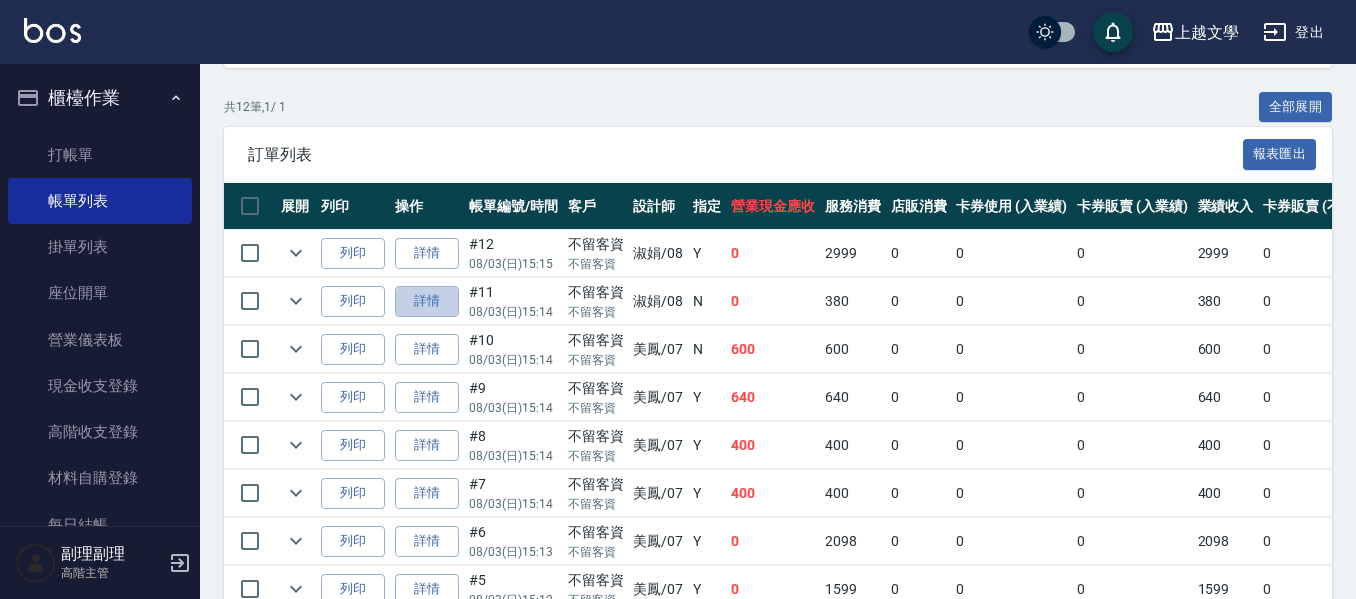 scroll, scrollTop: 0, scrollLeft: 0, axis: both 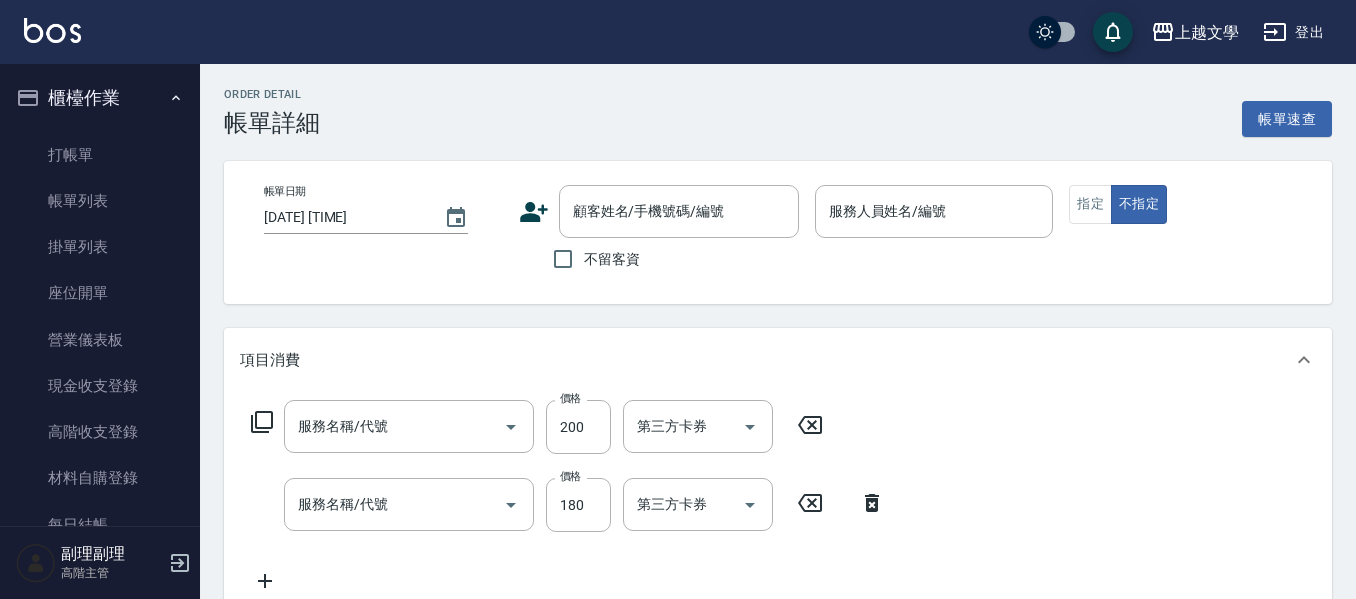 type on "2025/08/03 15:14" 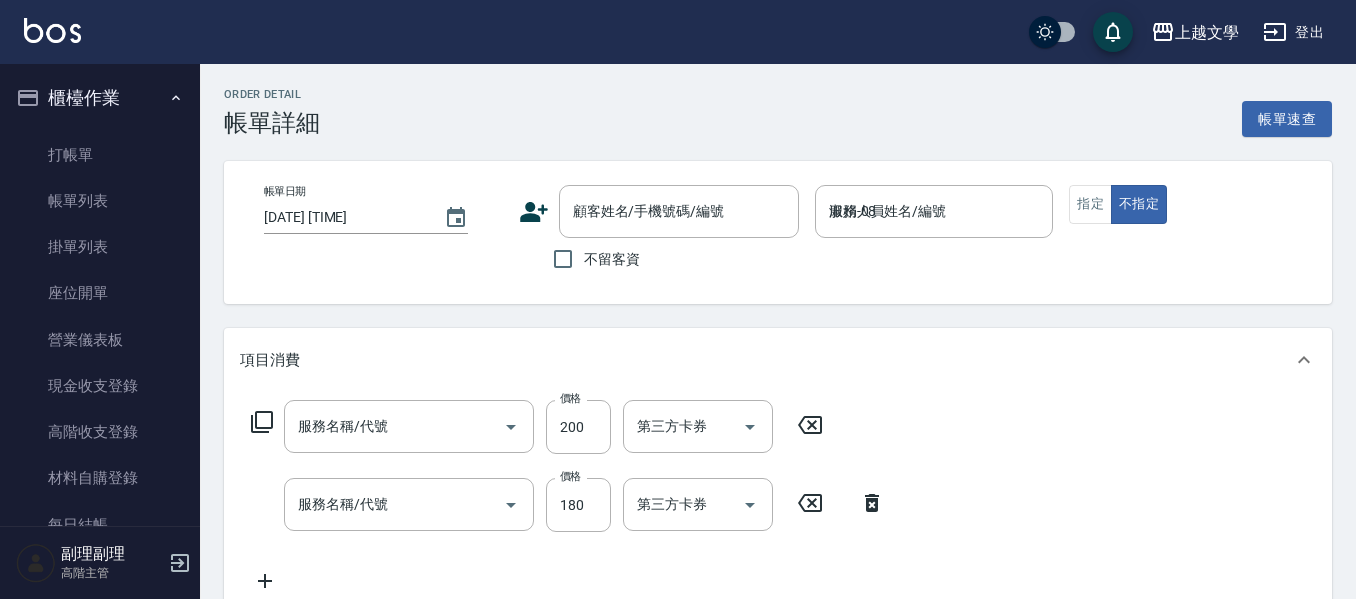 type on "剪髮(200)" 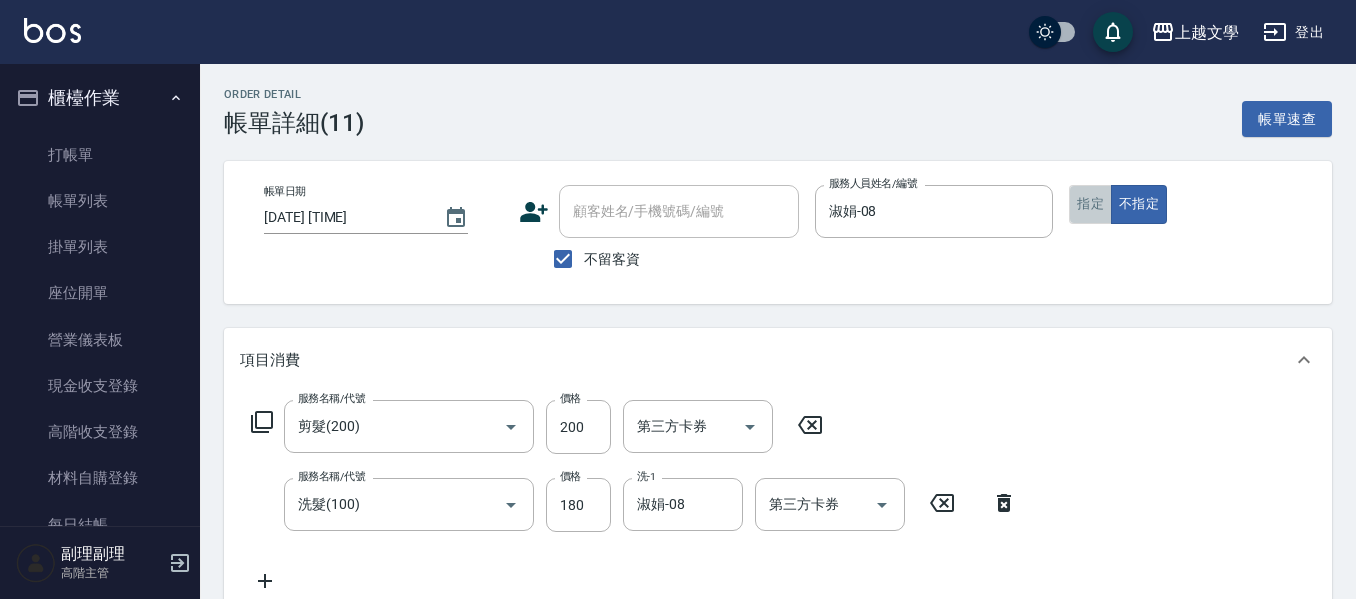 click on "指定" at bounding box center [1090, 204] 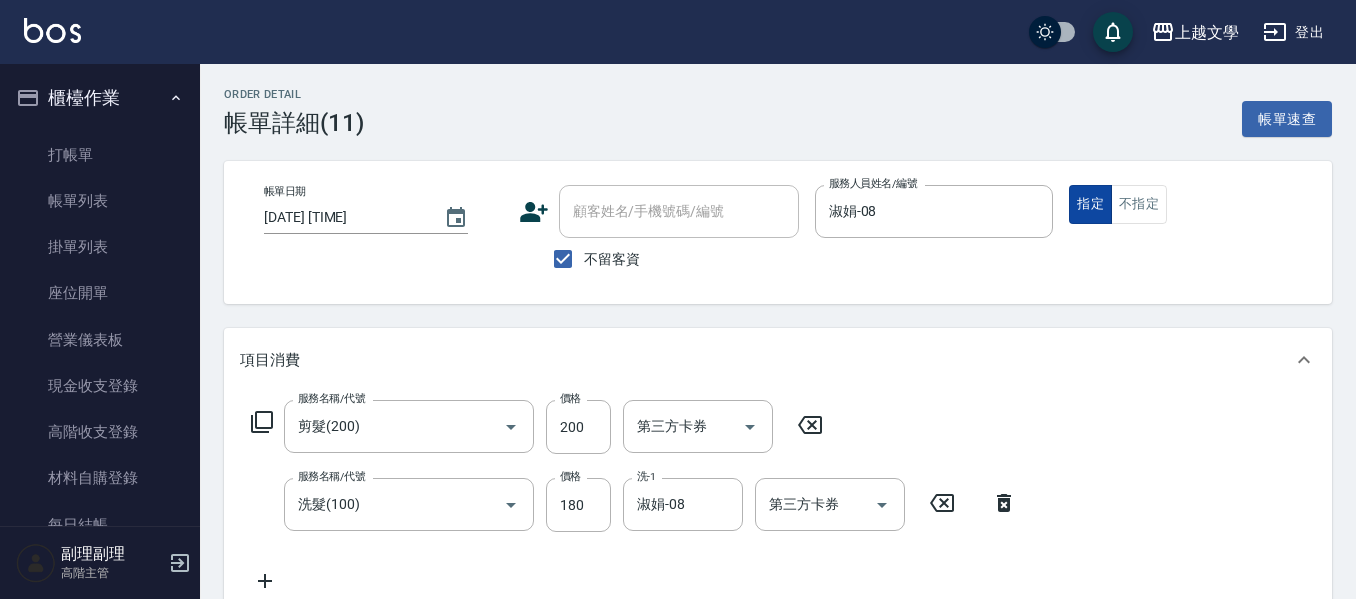 click on "指定" at bounding box center [1090, 204] 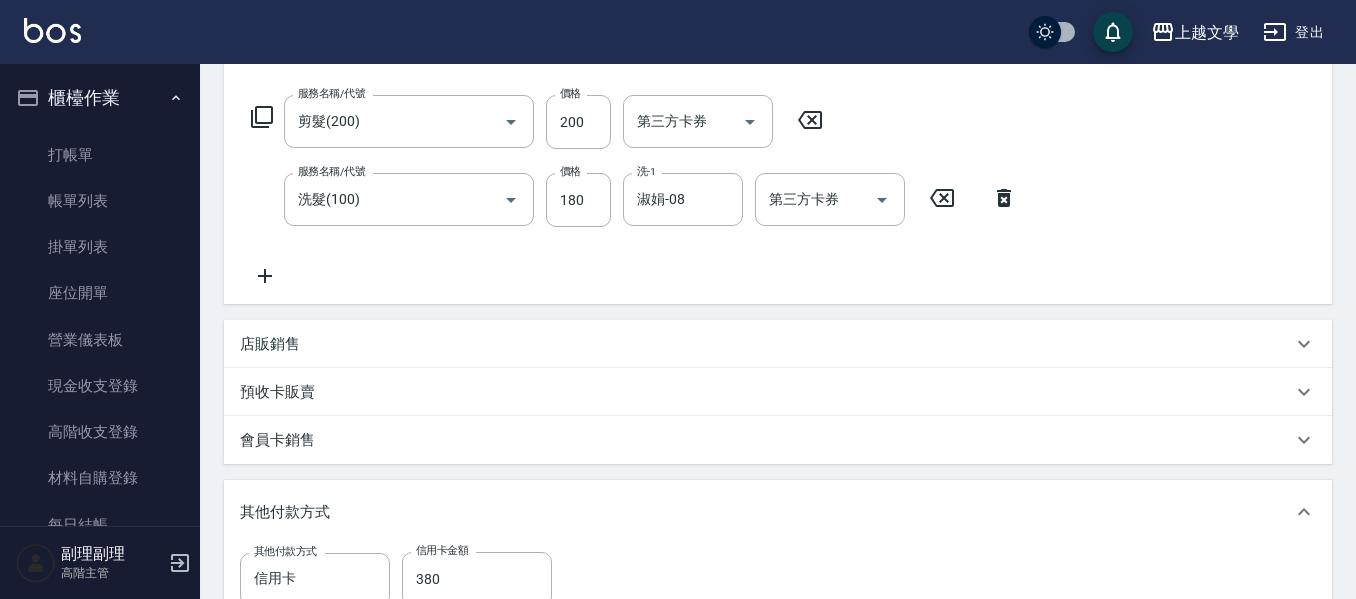 scroll, scrollTop: 600, scrollLeft: 0, axis: vertical 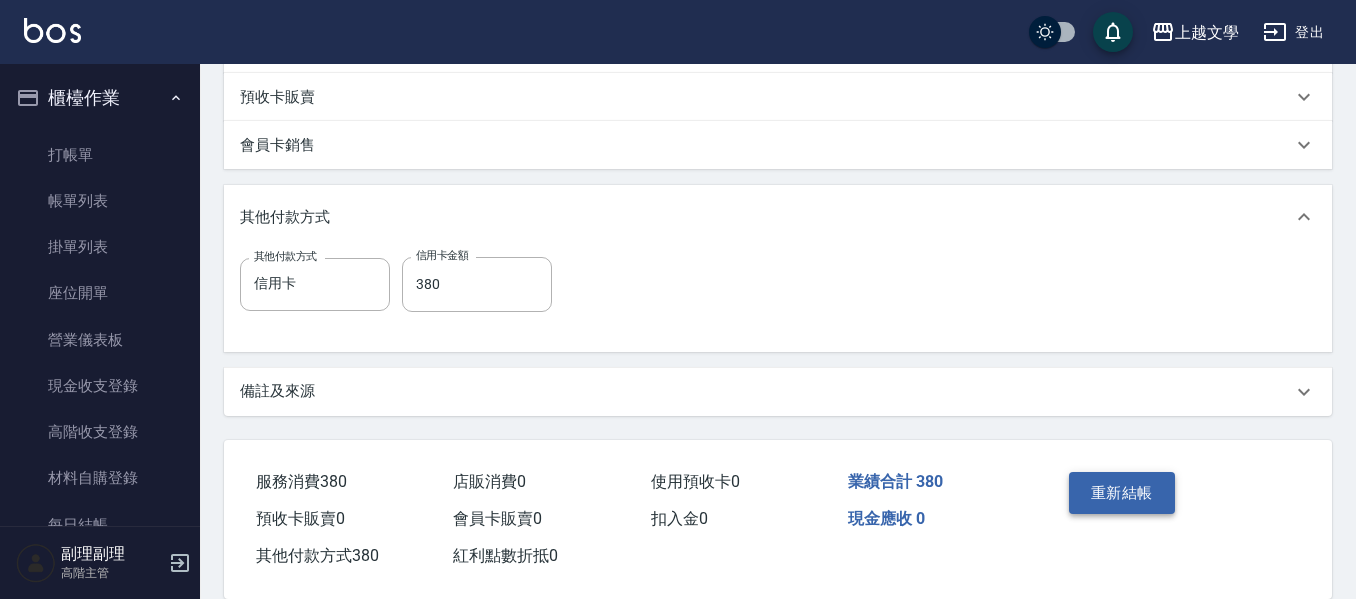 click on "重新結帳" at bounding box center [1122, 493] 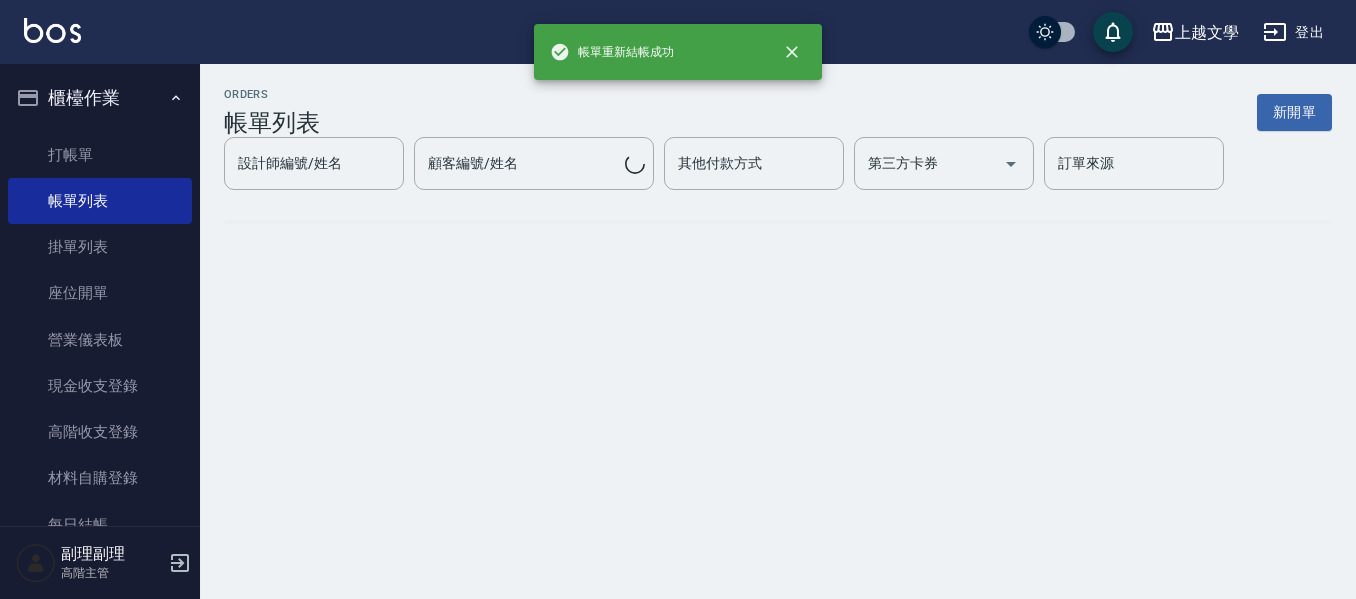 scroll, scrollTop: 0, scrollLeft: 0, axis: both 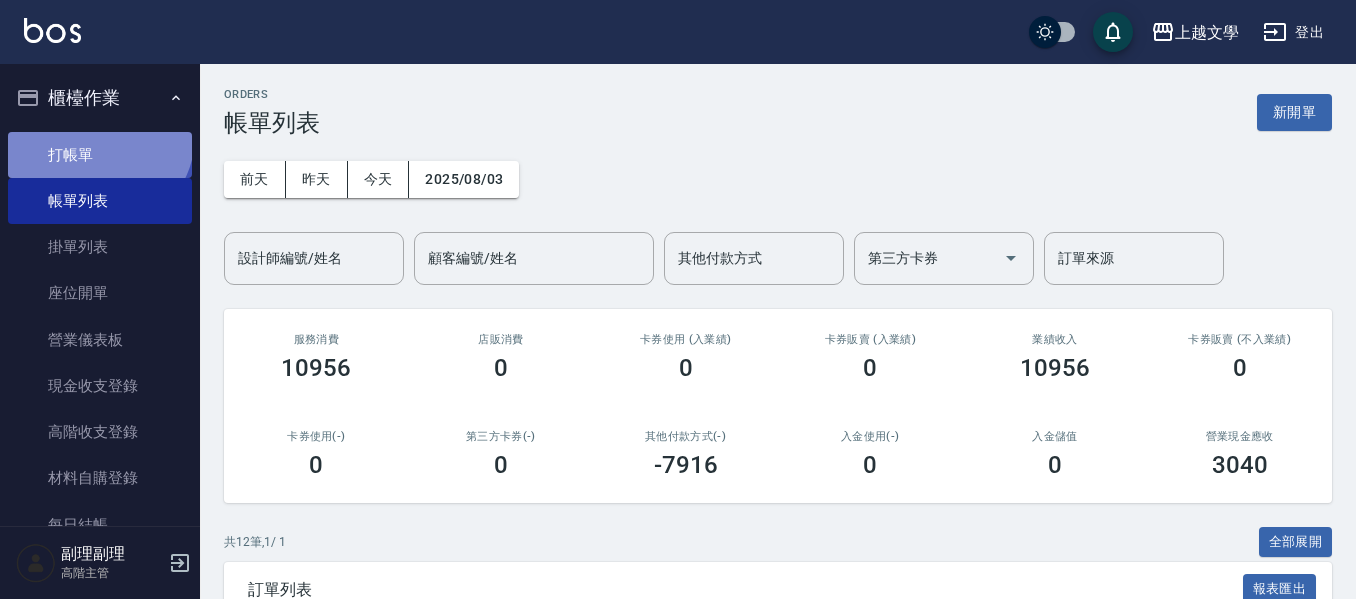 click on "打帳單" at bounding box center [100, 155] 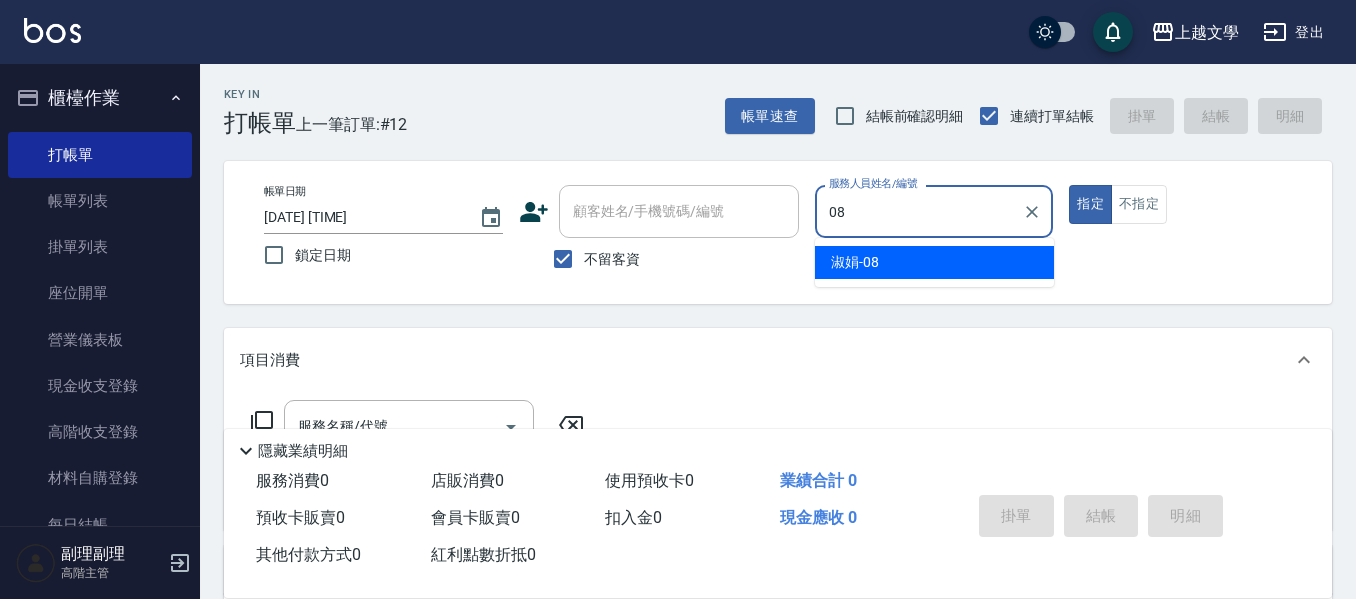 type on "淑娟-08" 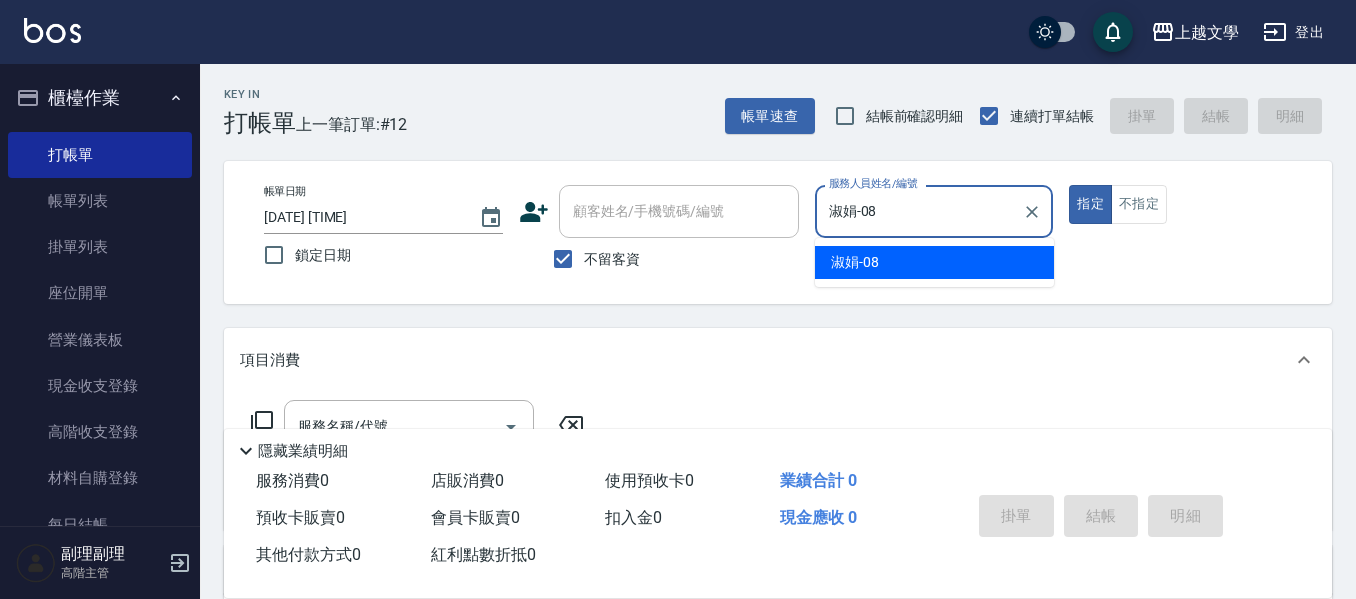 type on "true" 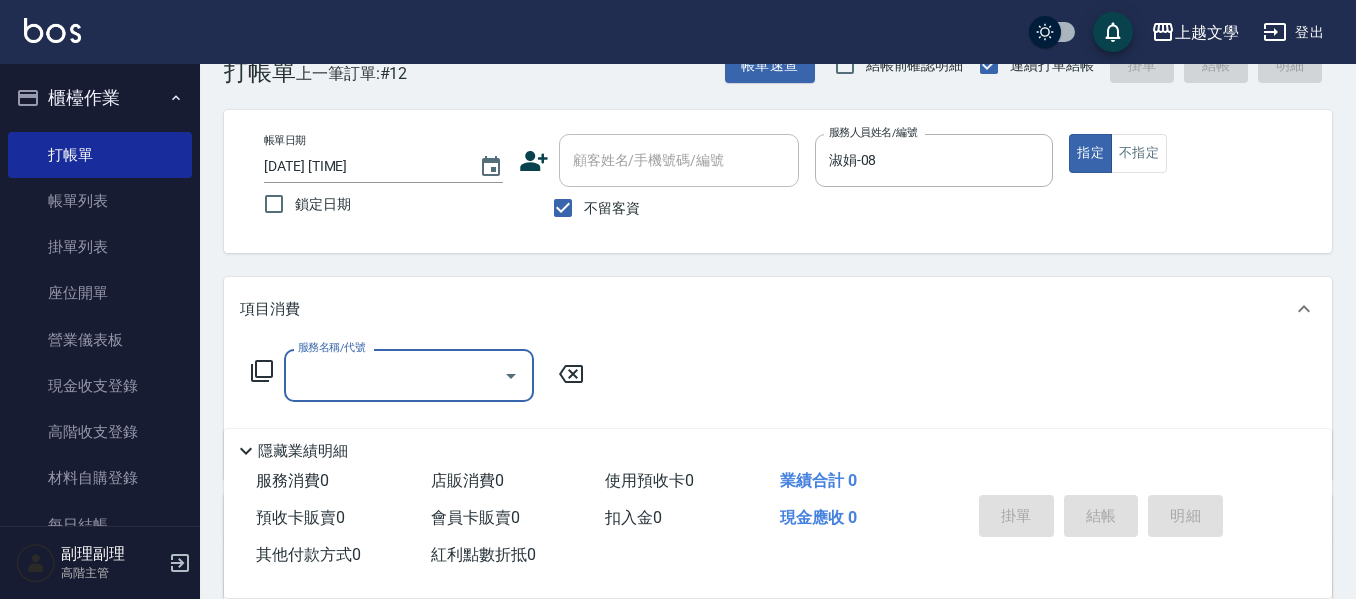 scroll, scrollTop: 100, scrollLeft: 0, axis: vertical 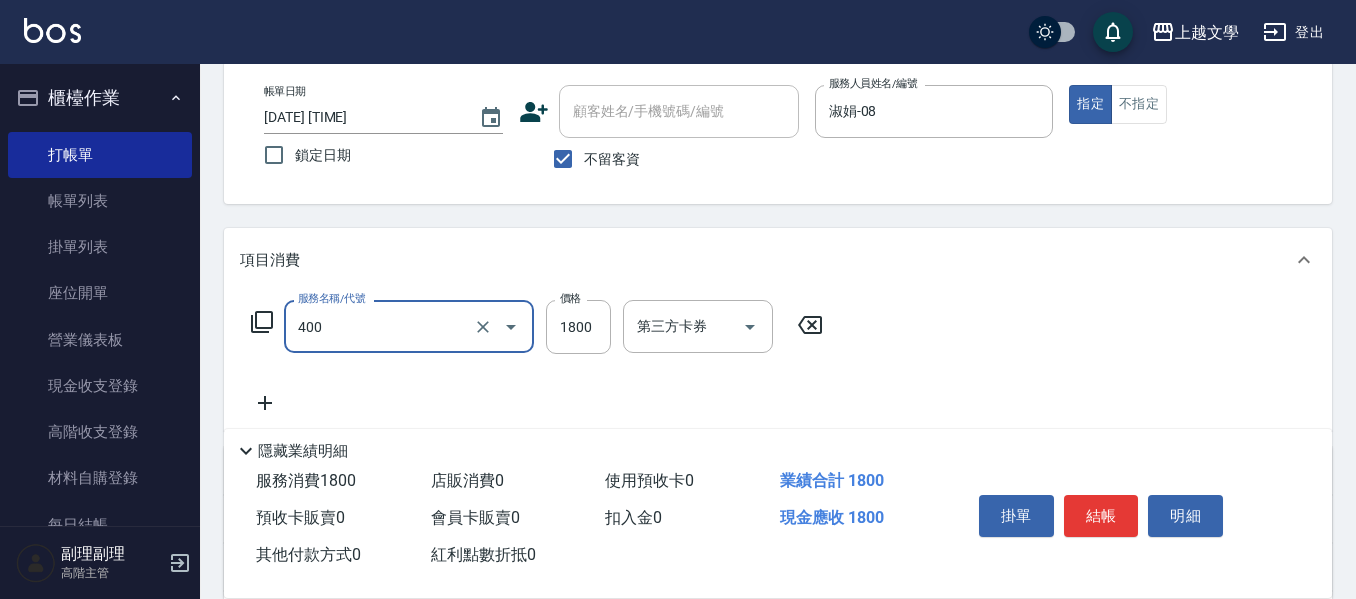 type on "染髮(400)" 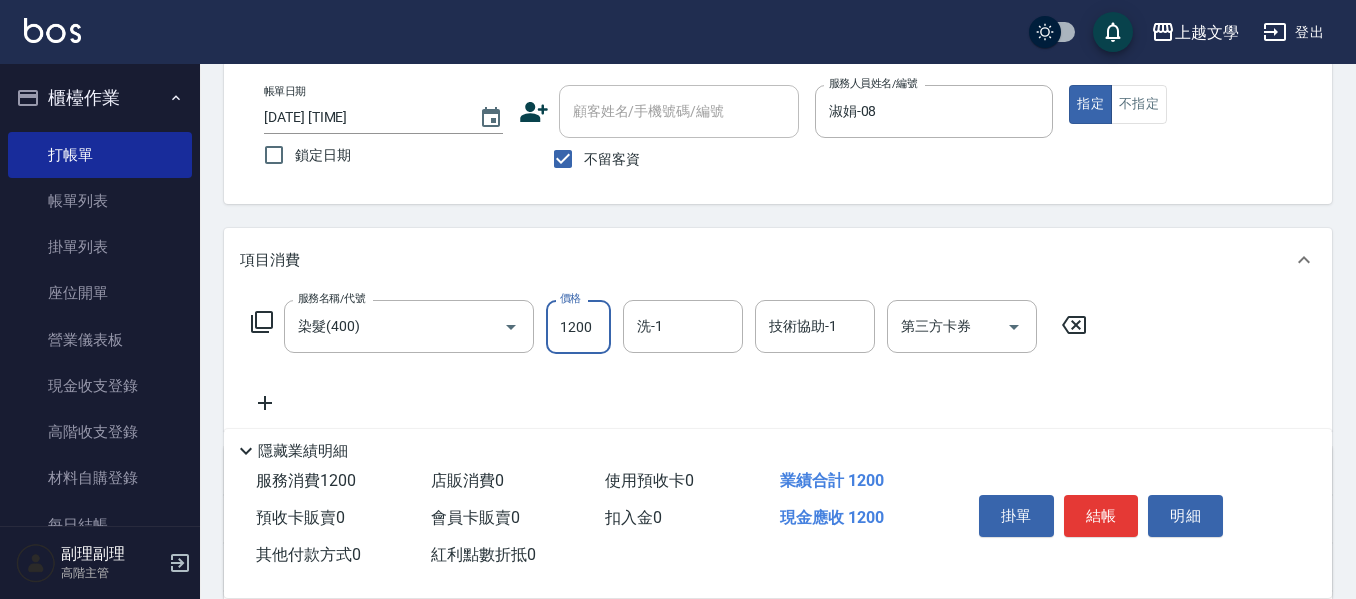 type on "1200" 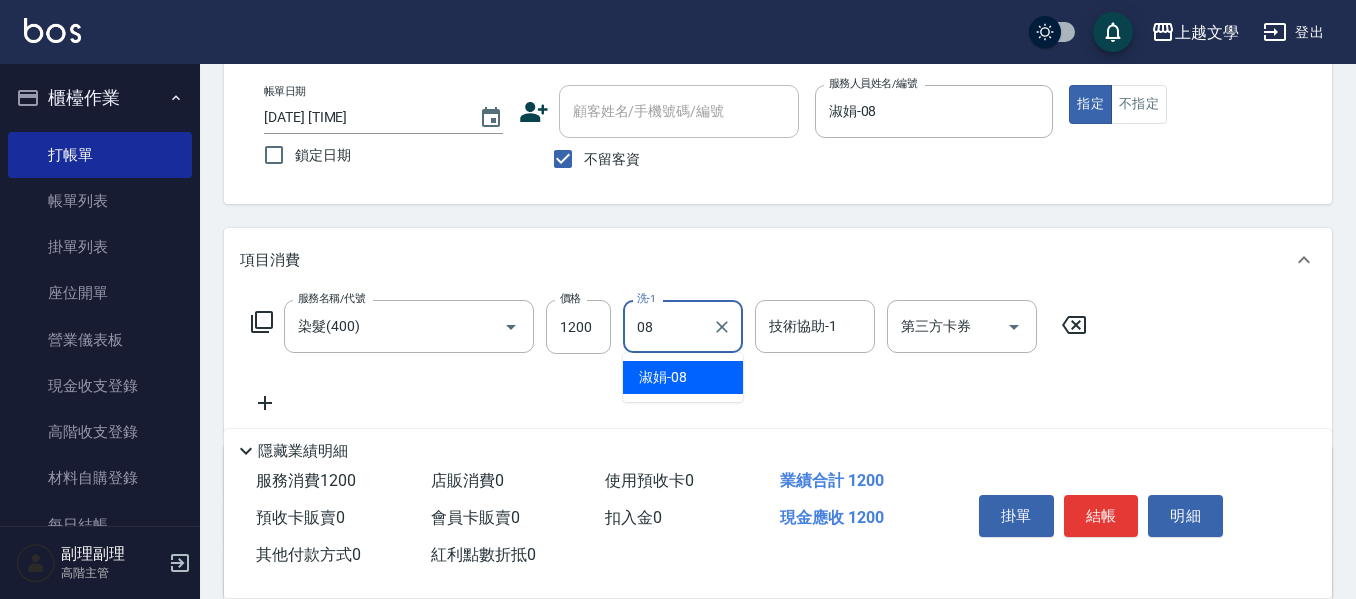 type on "淑娟-08" 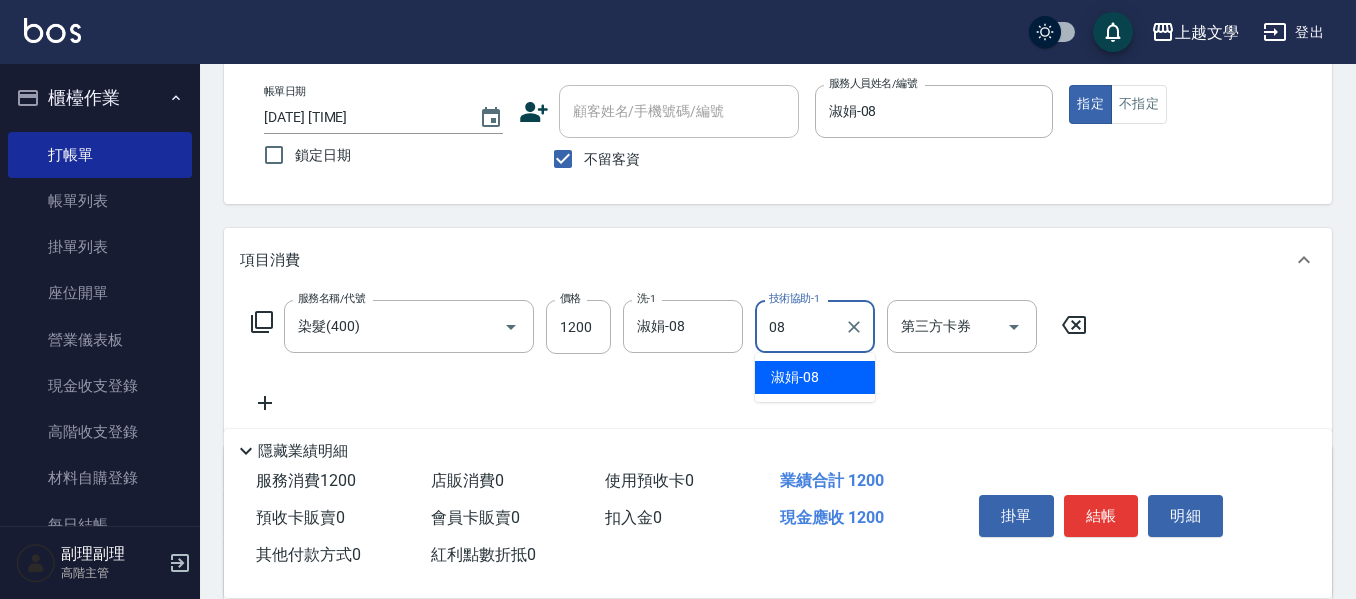 type on "淑娟-08" 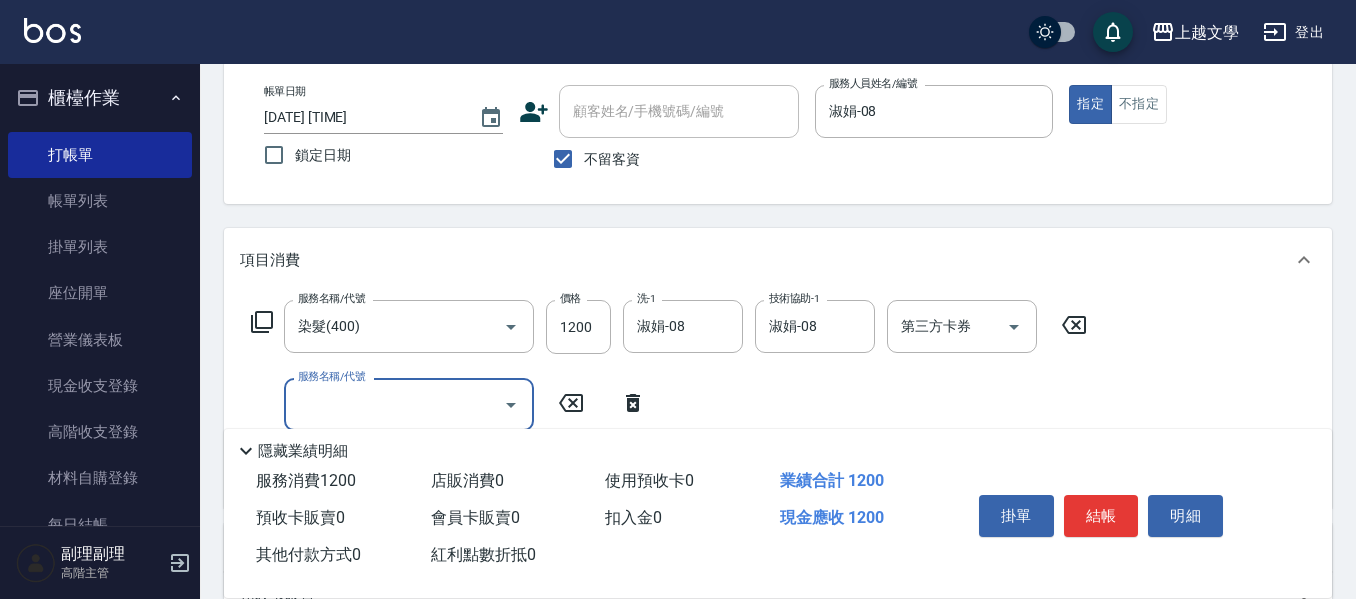 type on "4" 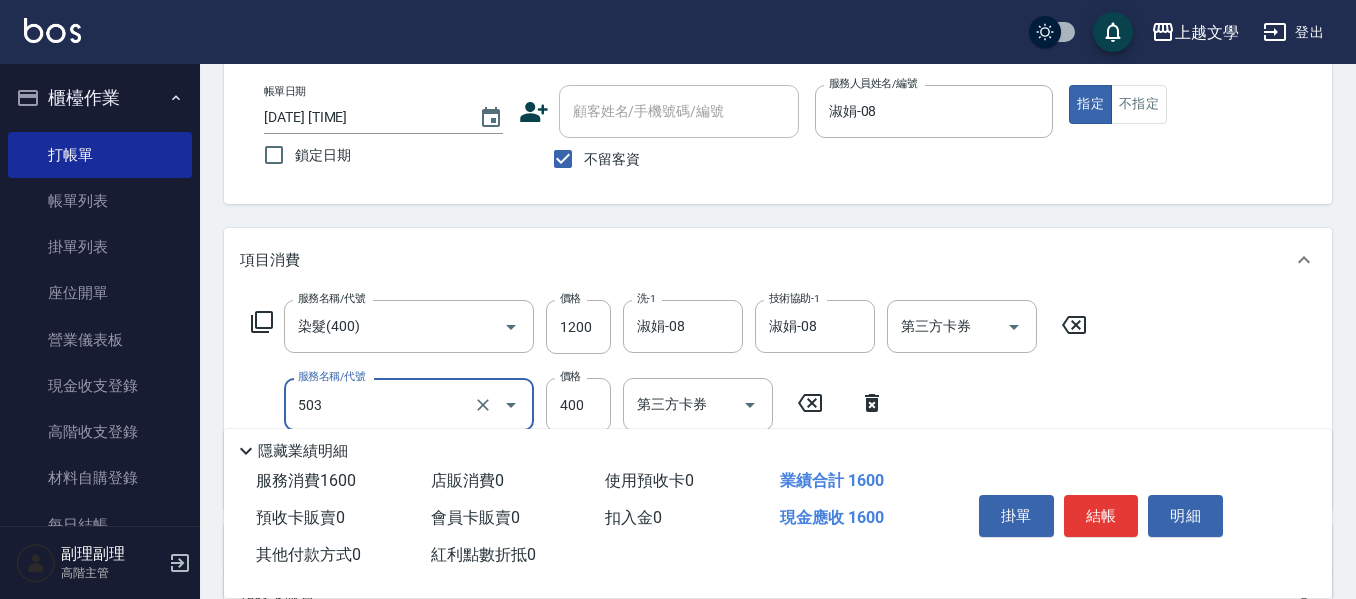 type on "頭皮隔離(503)" 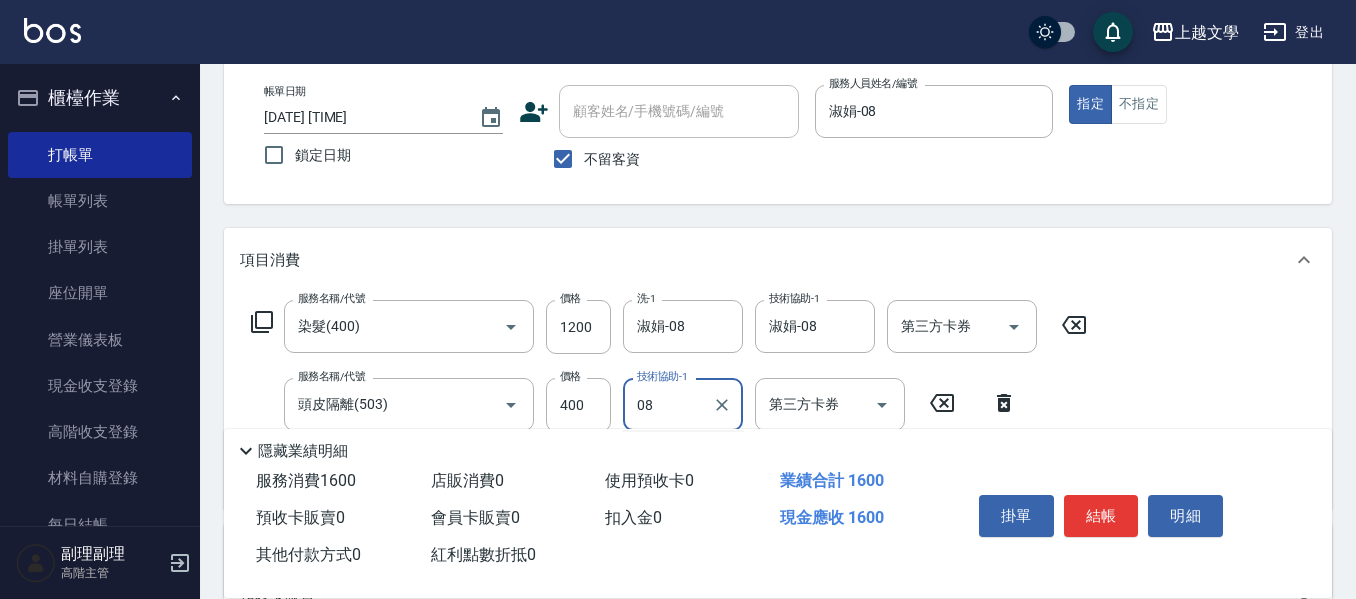type on "淑娟-08" 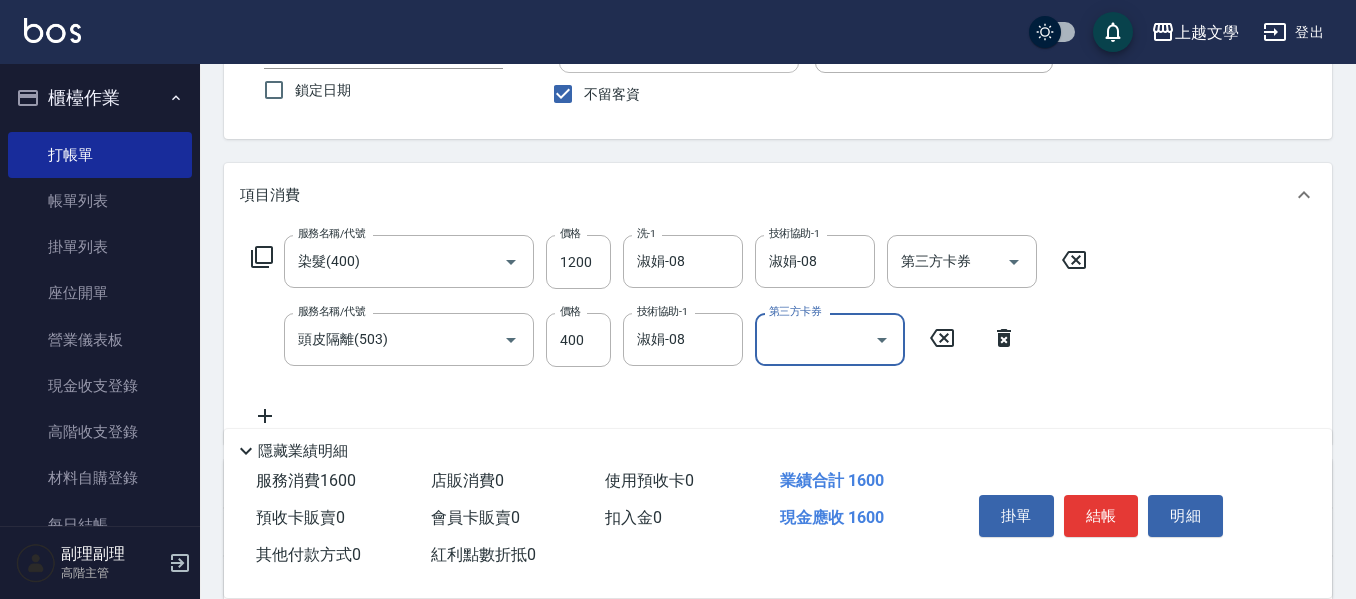 scroll, scrollTop: 200, scrollLeft: 0, axis: vertical 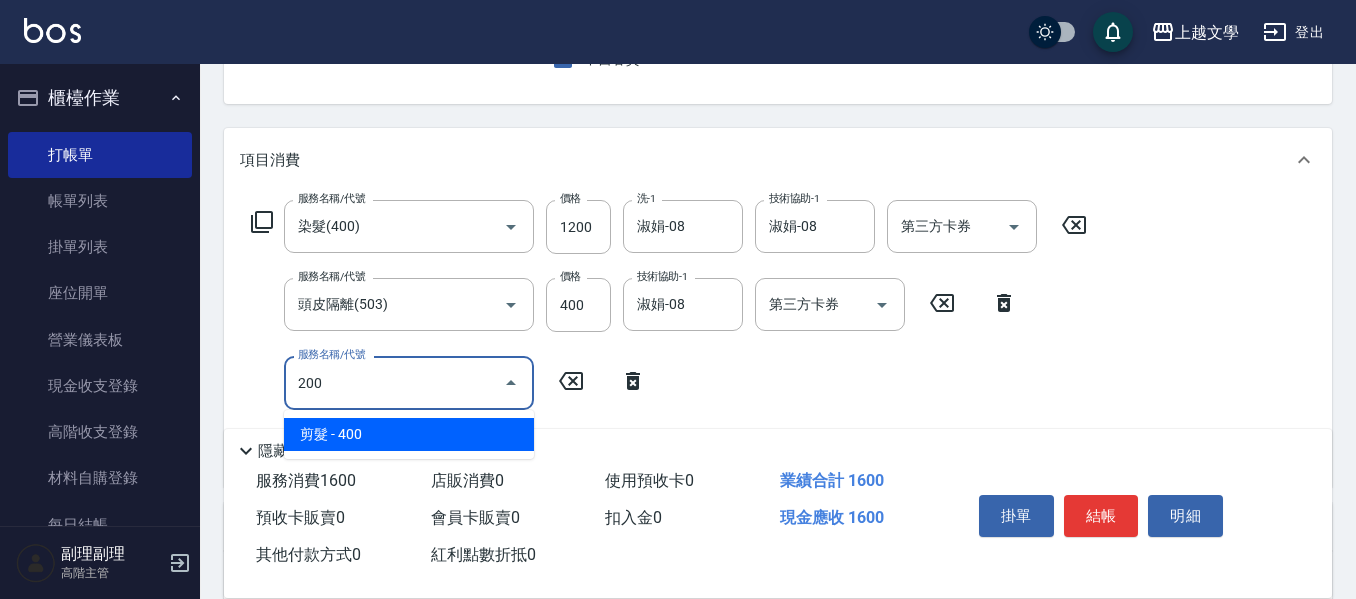 type on "剪髮(200)" 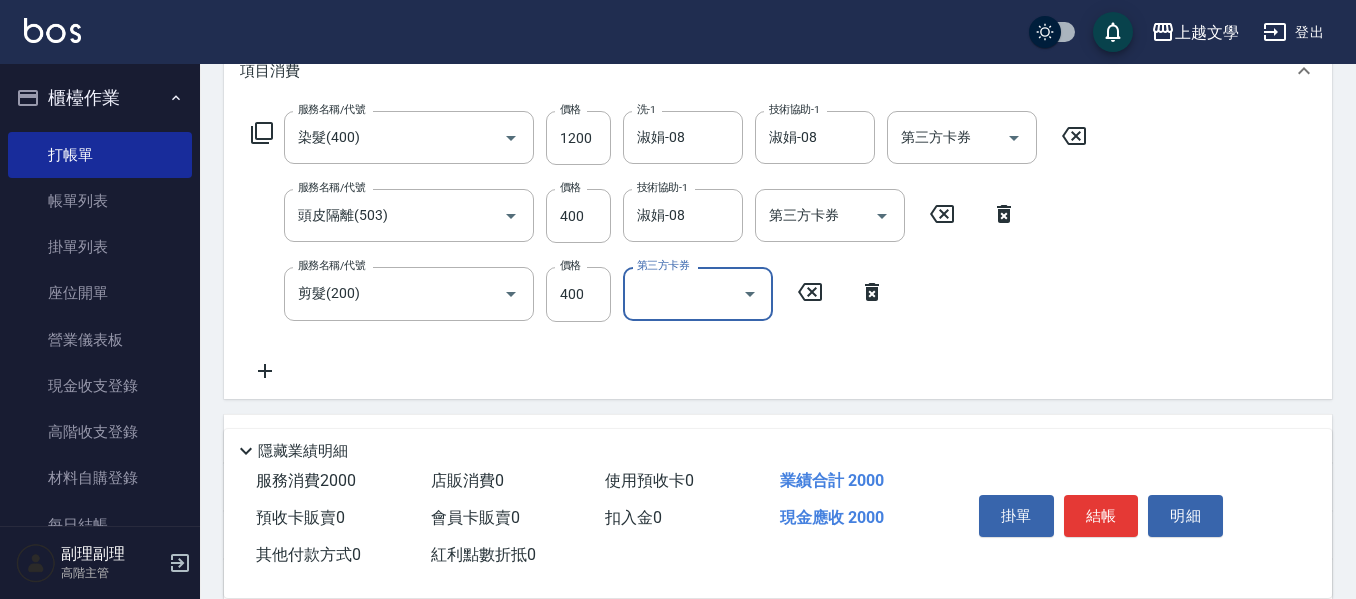 scroll, scrollTop: 389, scrollLeft: 0, axis: vertical 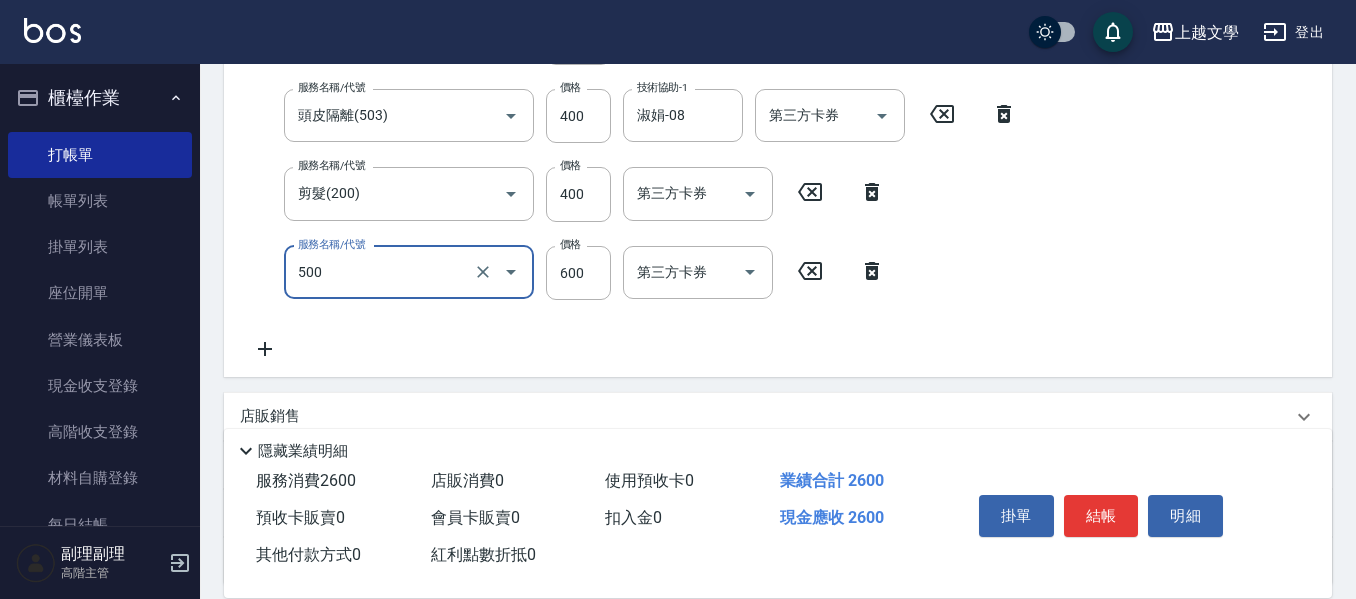 type on "護髮(500)" 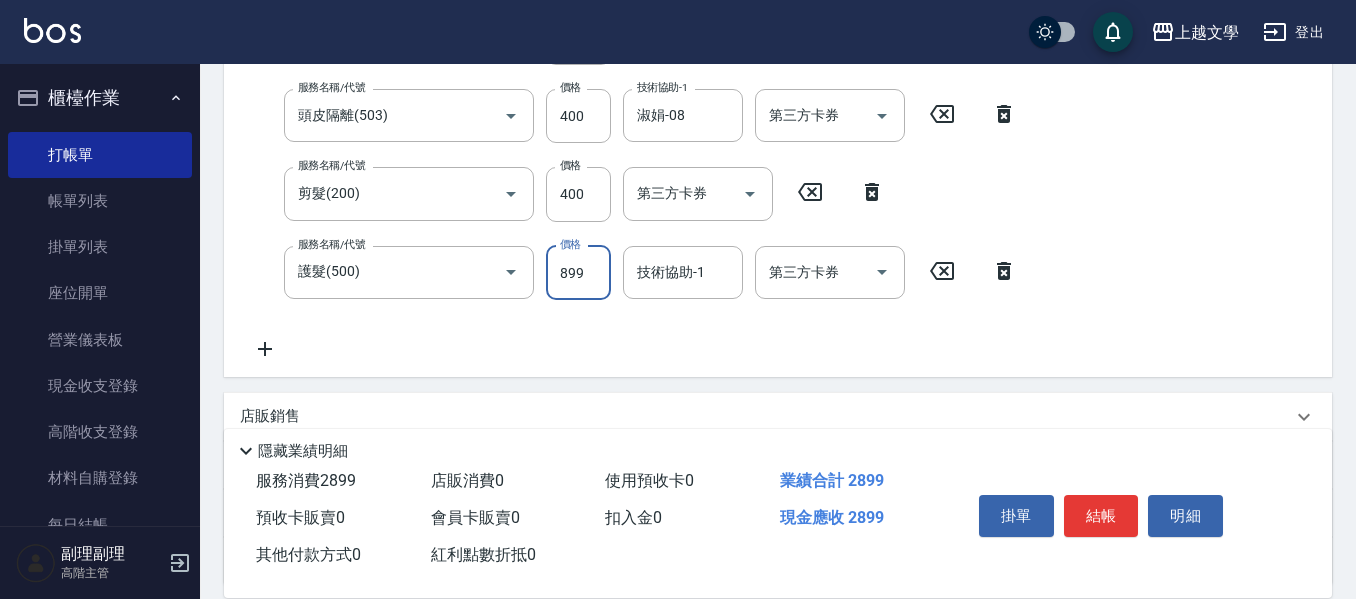 type on "899" 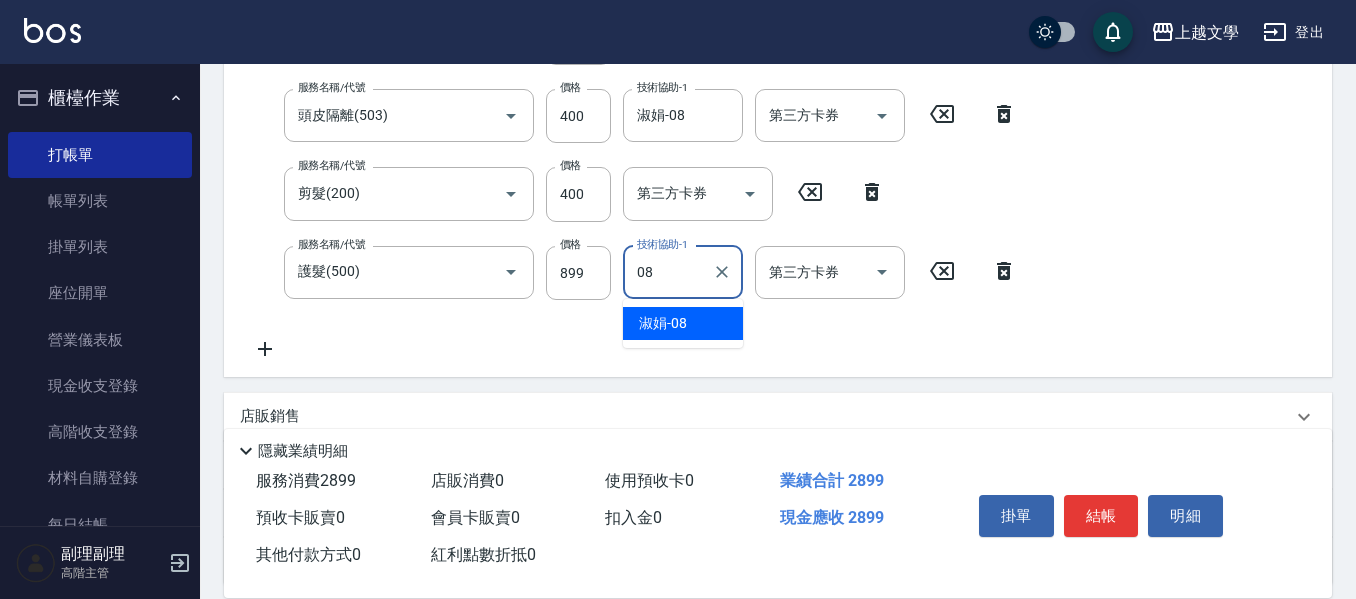 type on "淑娟-08" 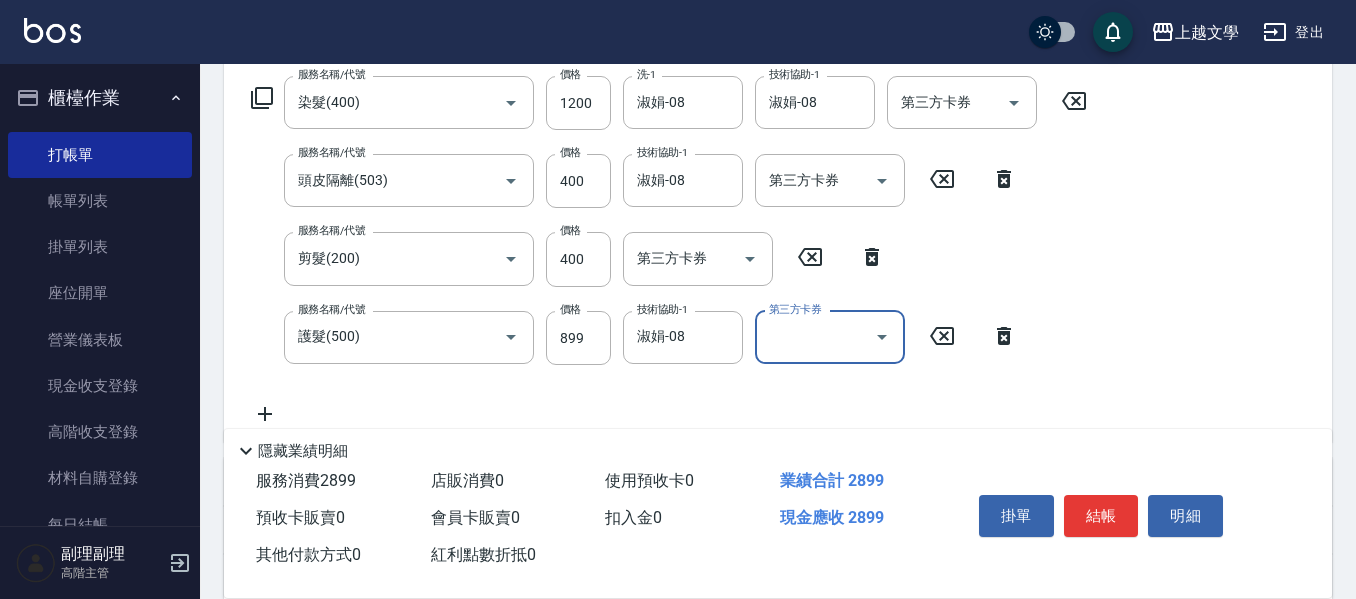 scroll, scrollTop: 289, scrollLeft: 0, axis: vertical 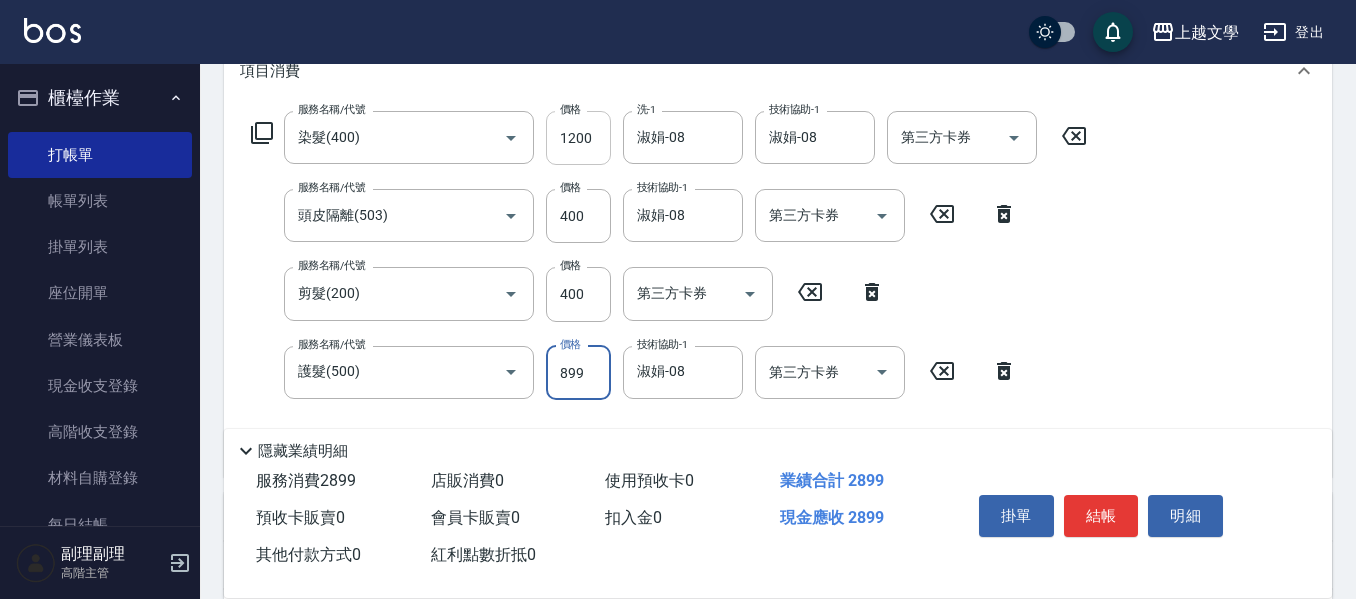 click on "1200" at bounding box center [578, 138] 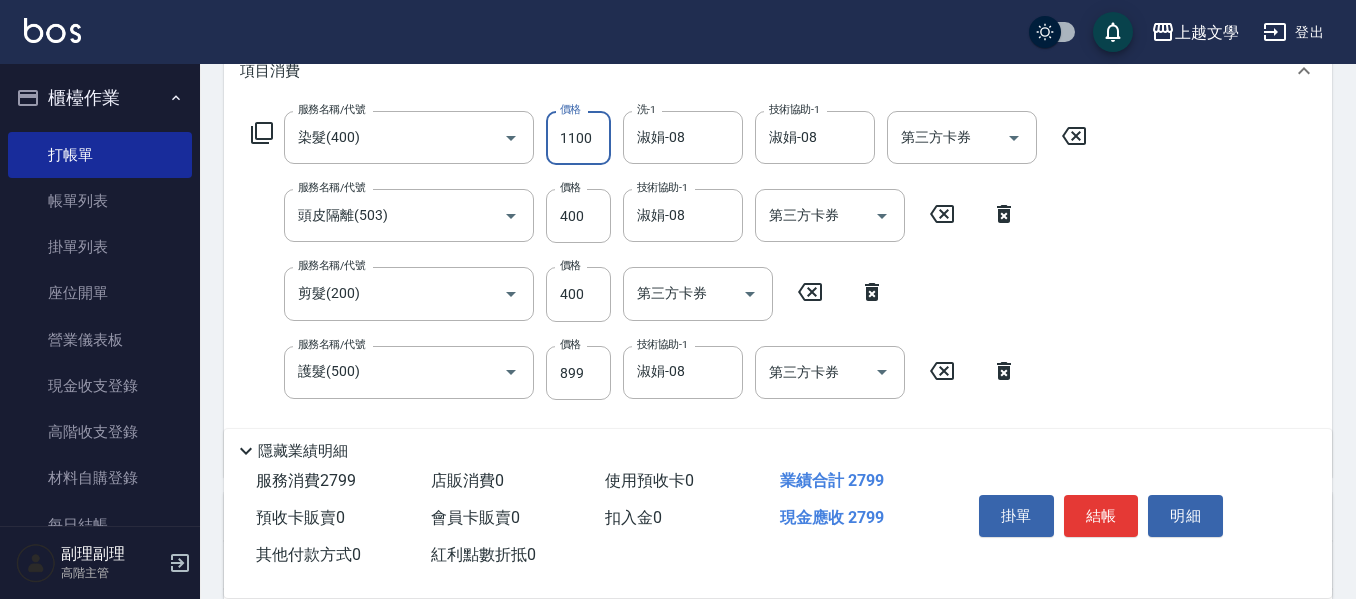 type on "1100" 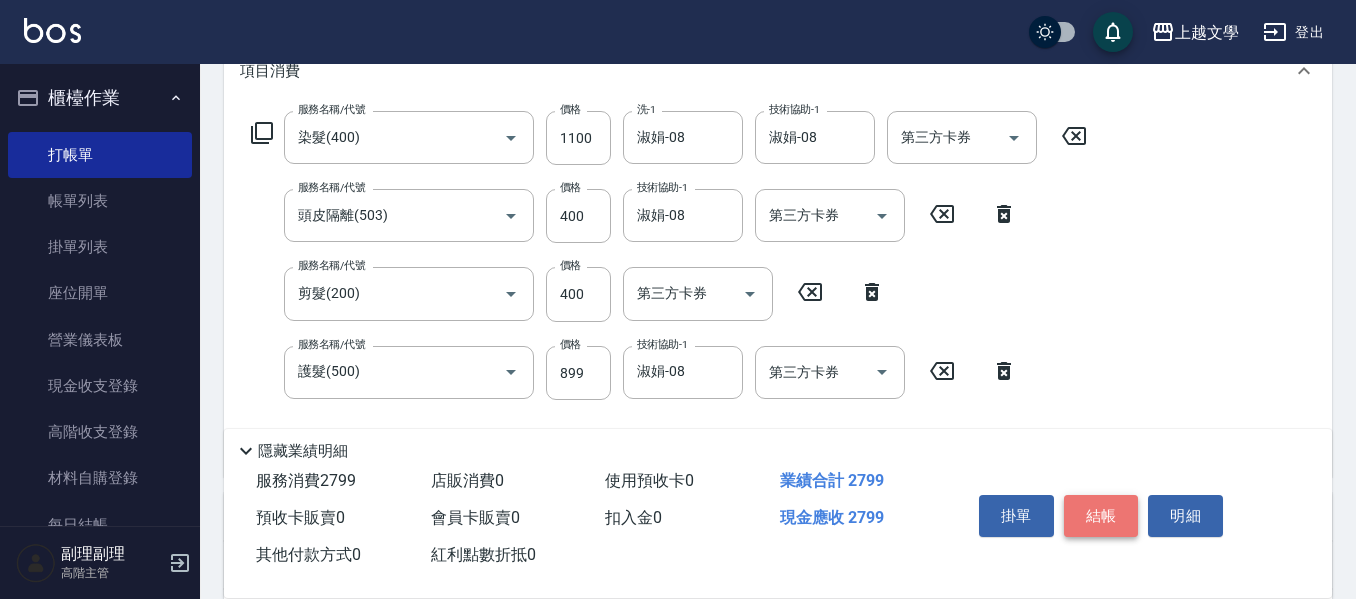 click on "結帳" at bounding box center (1101, 516) 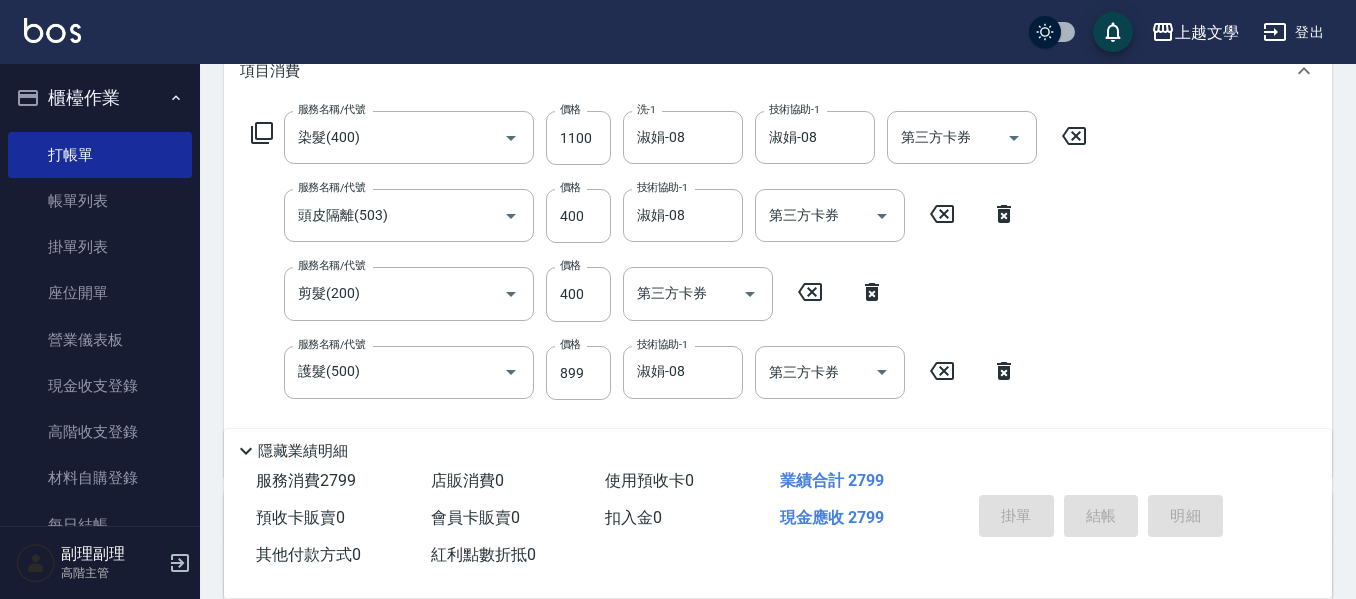 type on "2025/08/03 15:18" 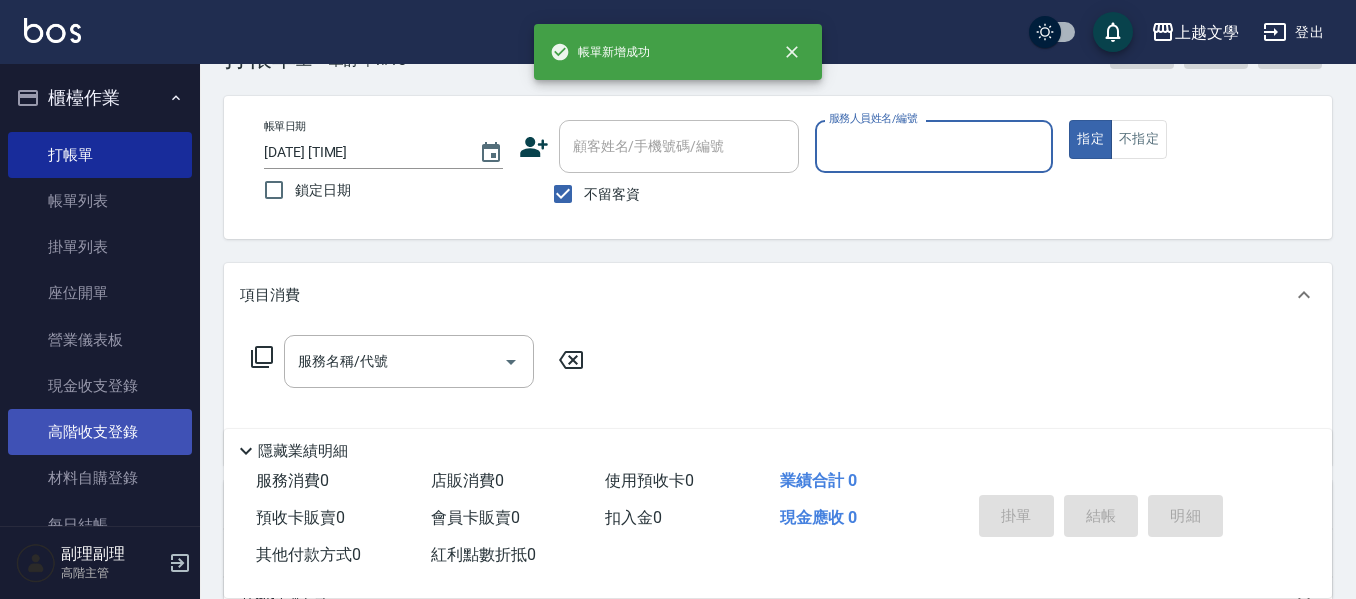 scroll, scrollTop: 100, scrollLeft: 0, axis: vertical 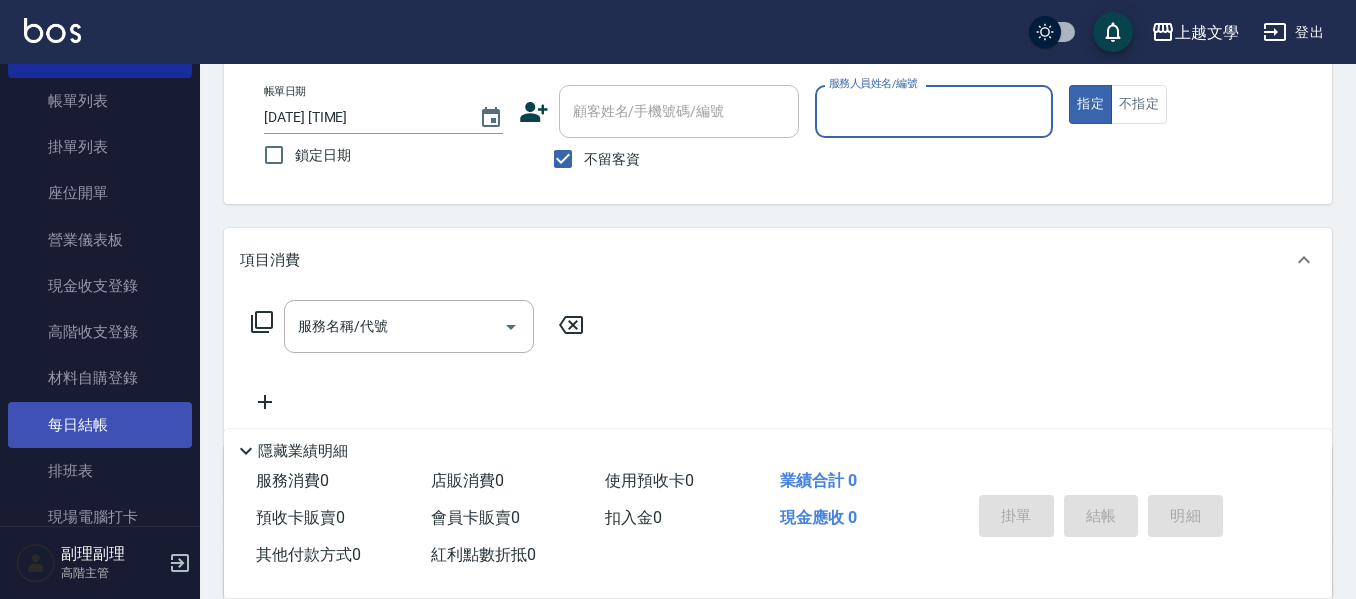 click on "每日結帳" at bounding box center [100, 425] 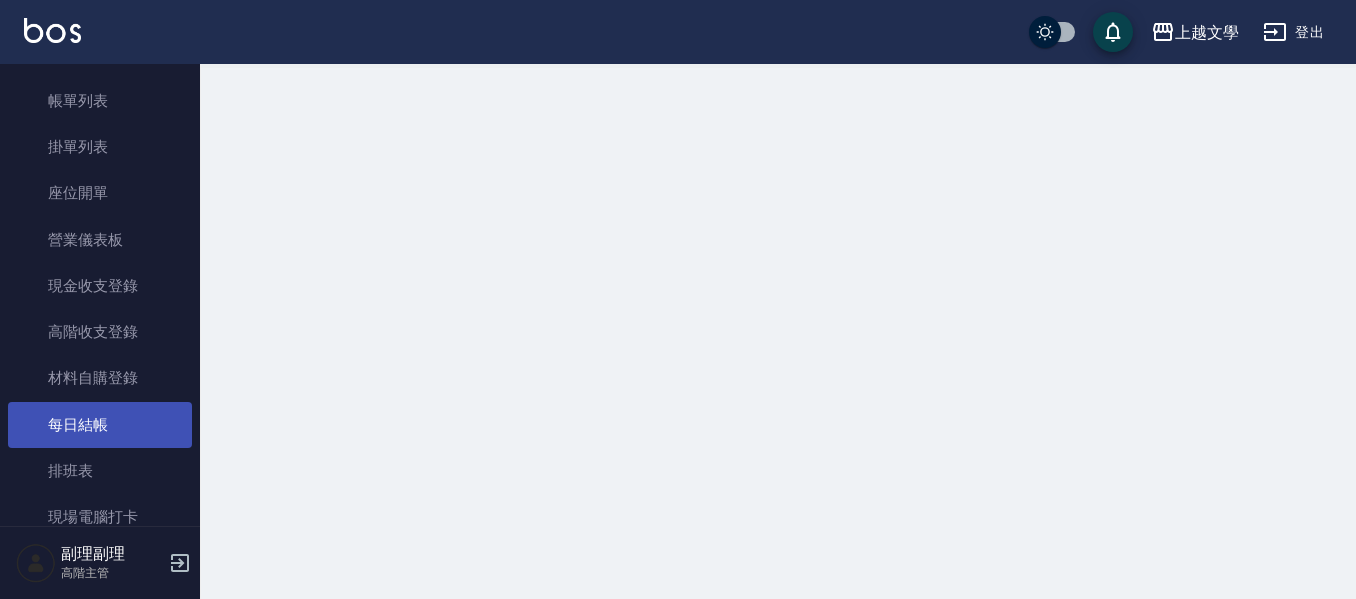 scroll, scrollTop: 0, scrollLeft: 0, axis: both 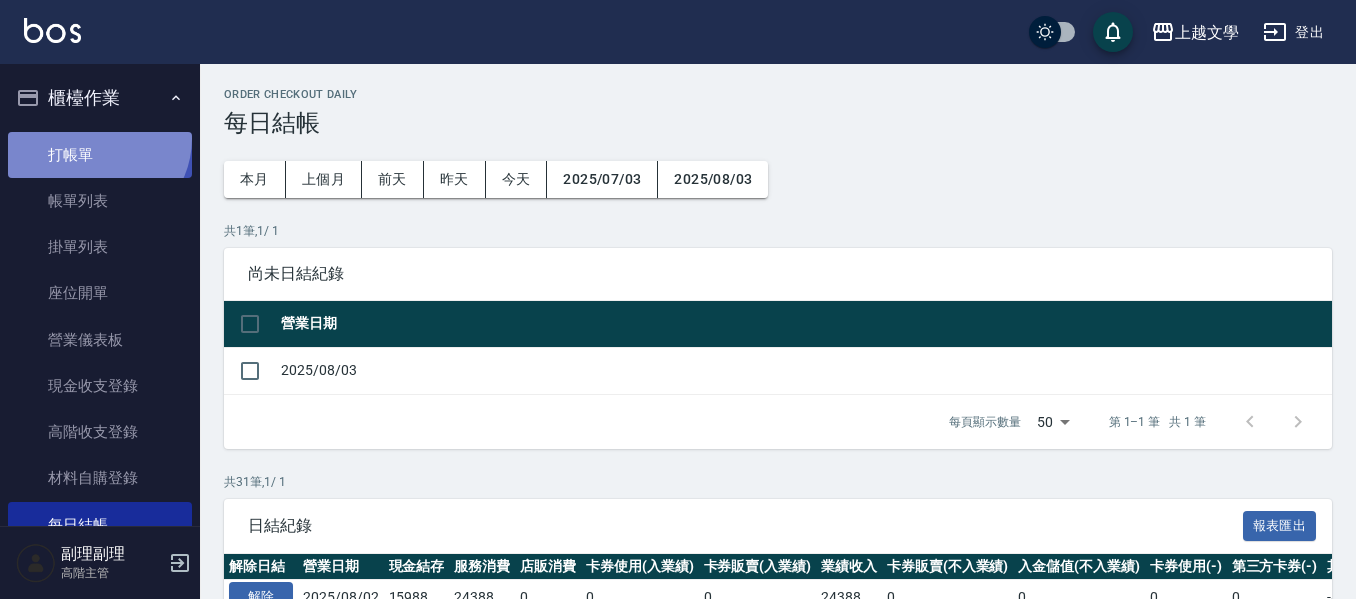 click on "打帳單" at bounding box center (100, 155) 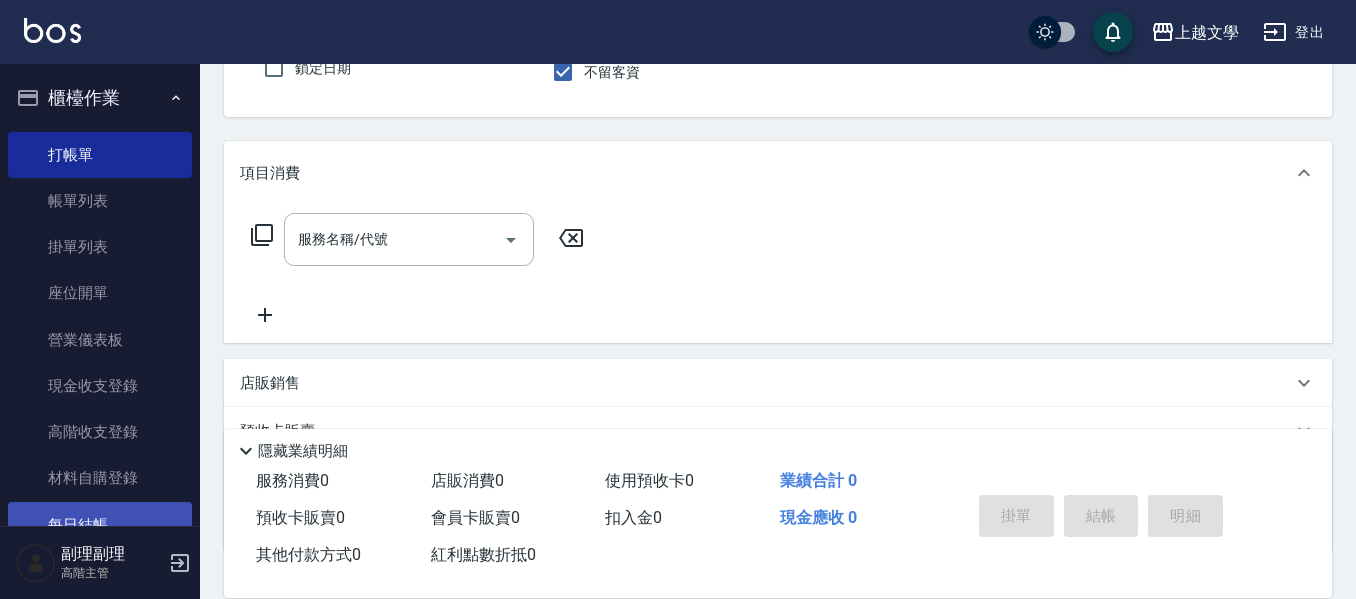 scroll, scrollTop: 300, scrollLeft: 0, axis: vertical 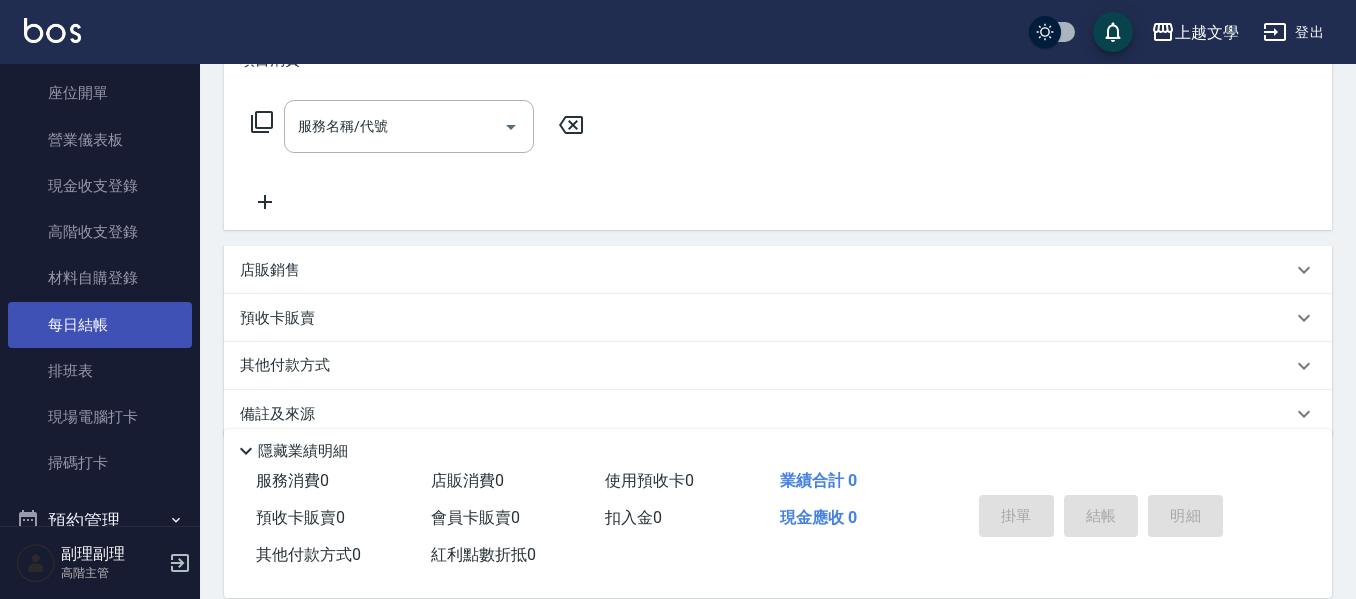 click on "每日結帳" at bounding box center (100, 325) 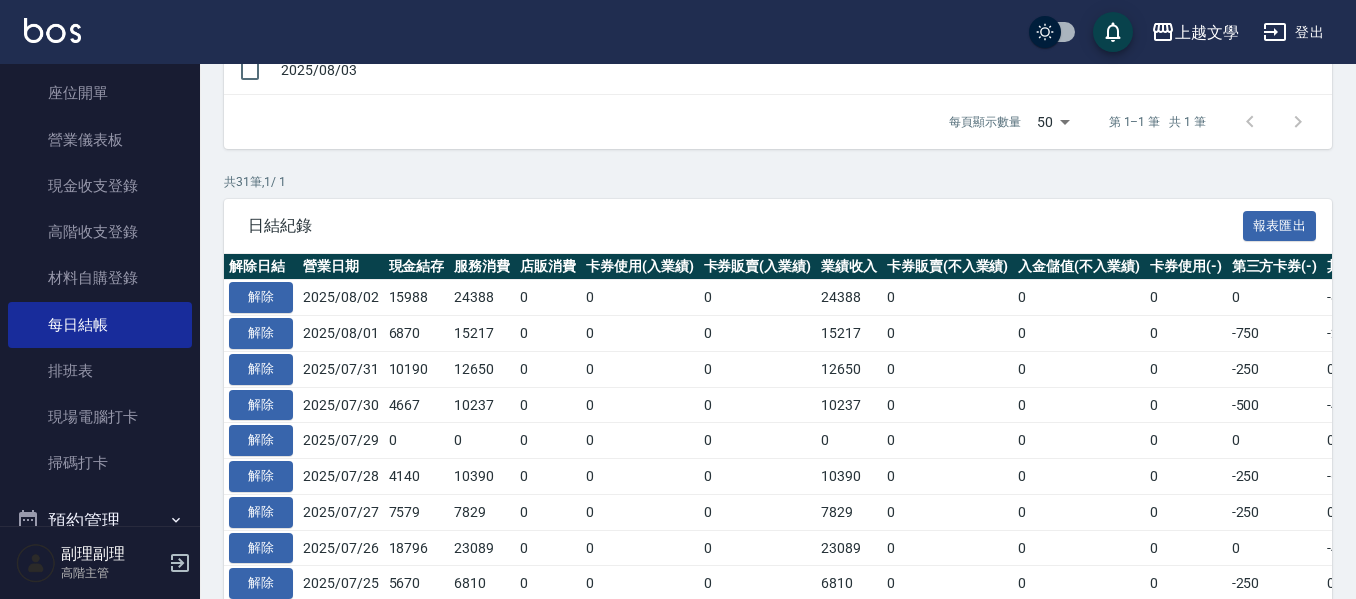 scroll, scrollTop: 0, scrollLeft: 0, axis: both 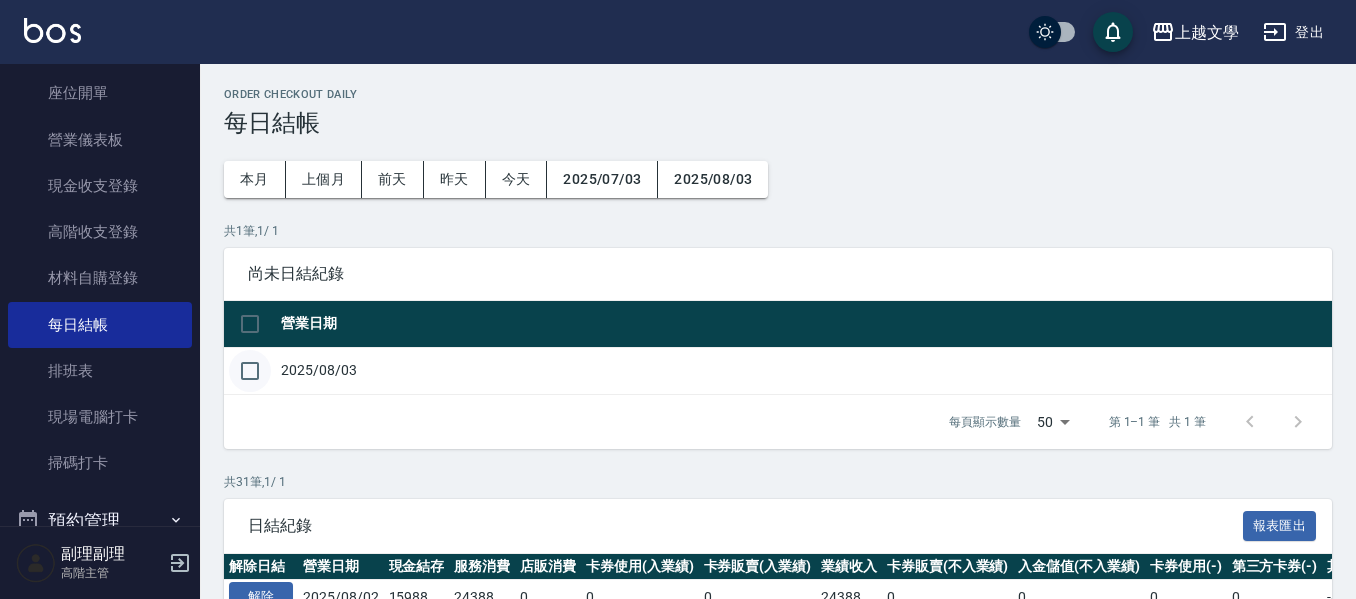 click at bounding box center (250, 371) 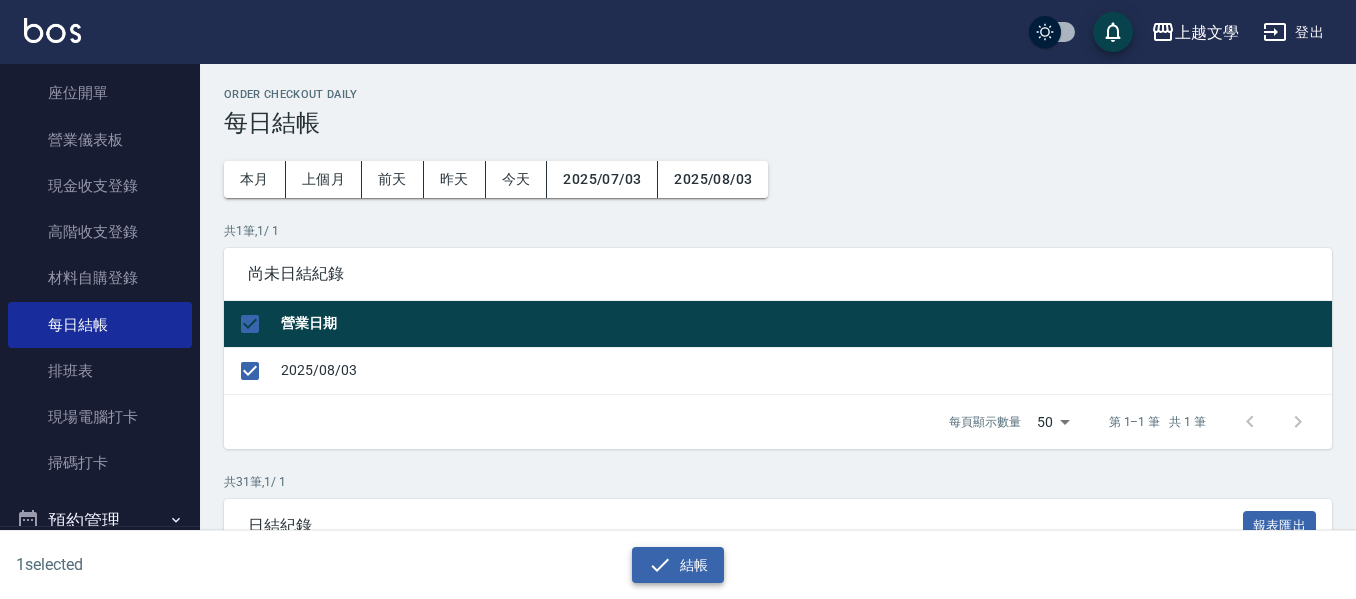 click on "結帳" at bounding box center (678, 565) 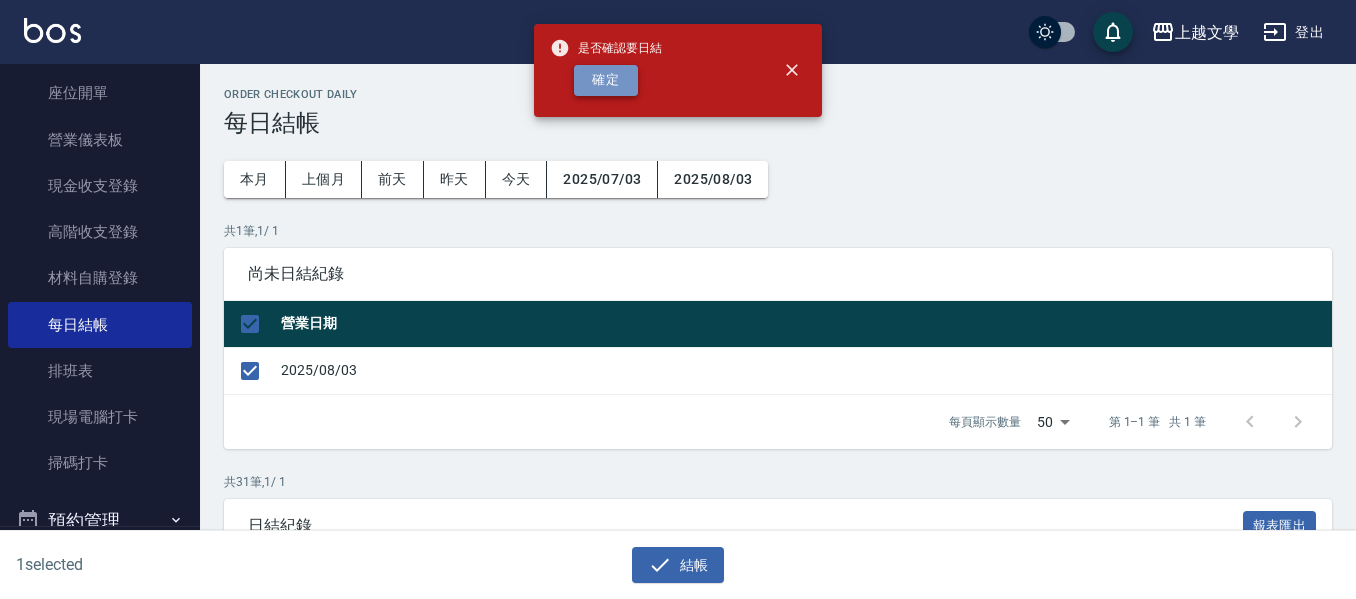 click on "確定" at bounding box center (606, 80) 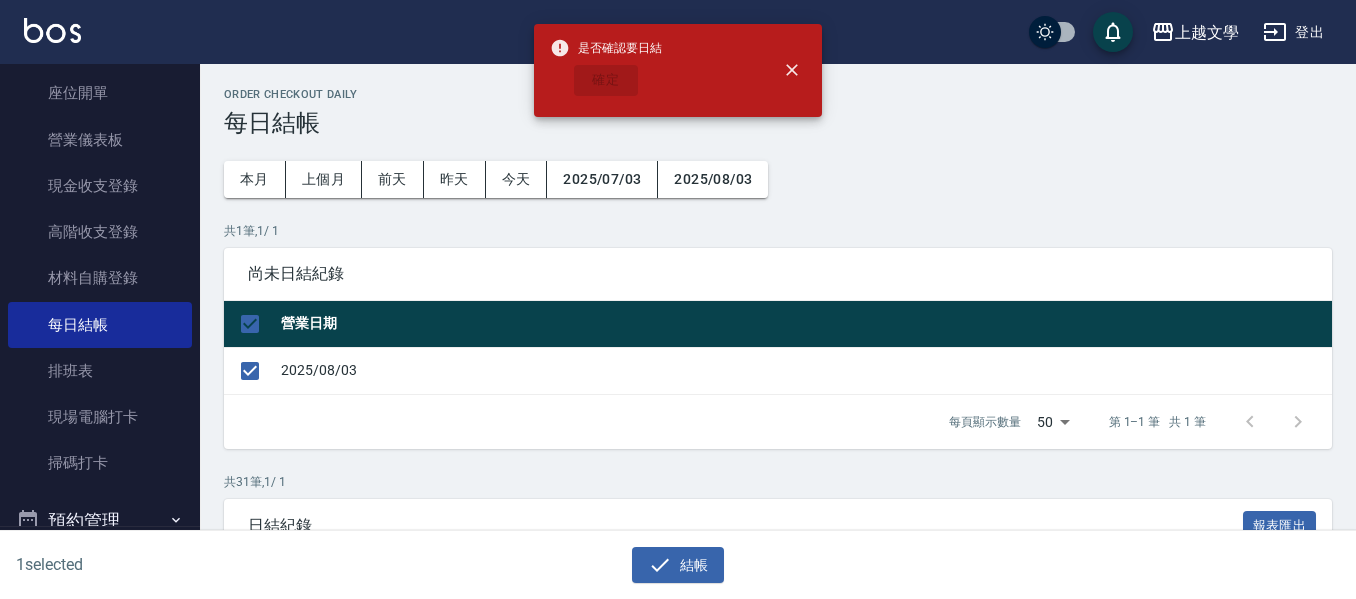 checkbox on "false" 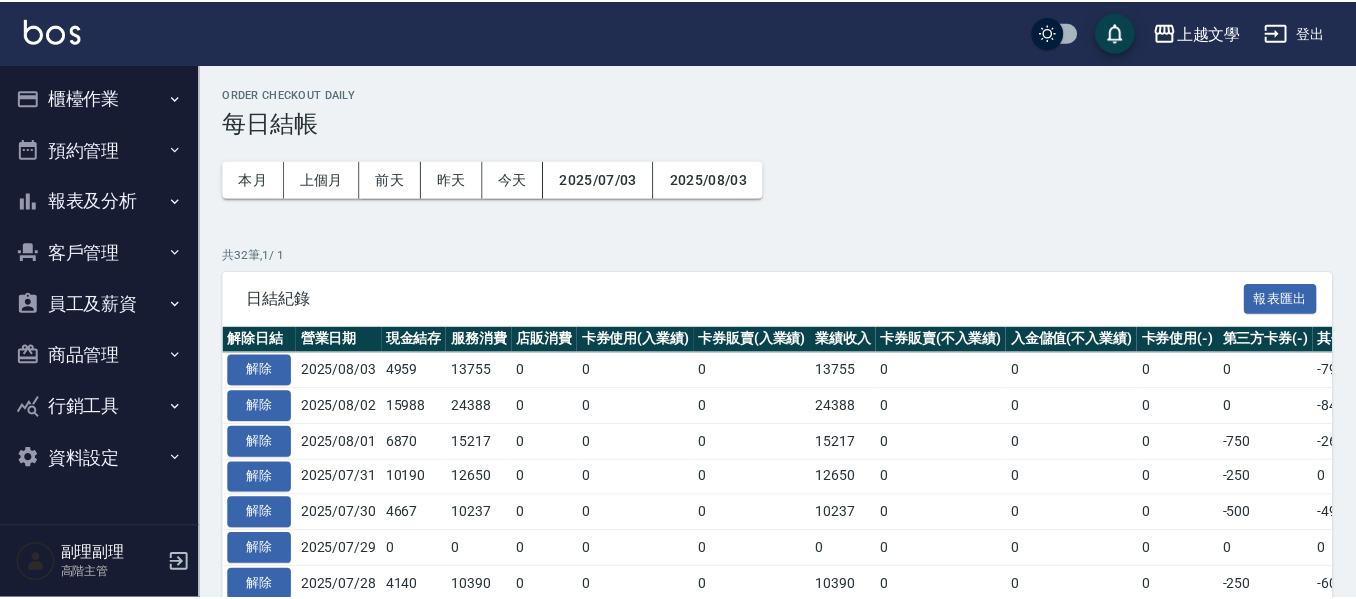 scroll, scrollTop: 0, scrollLeft: 0, axis: both 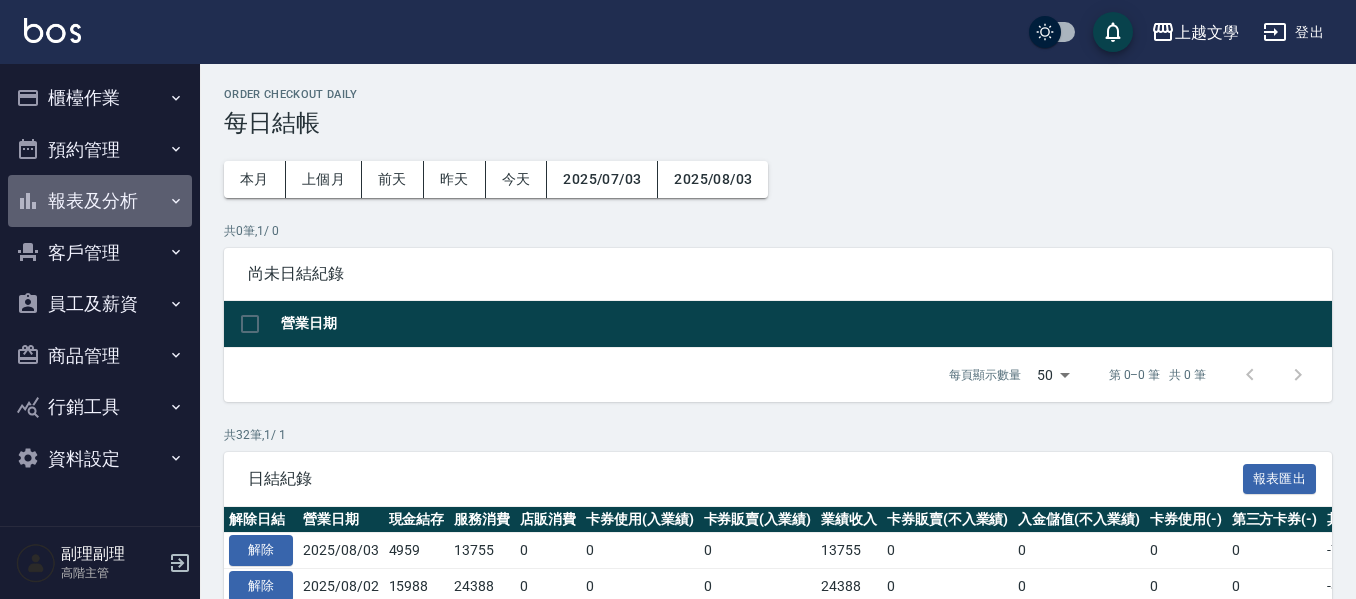 click on "報表及分析" at bounding box center (100, 201) 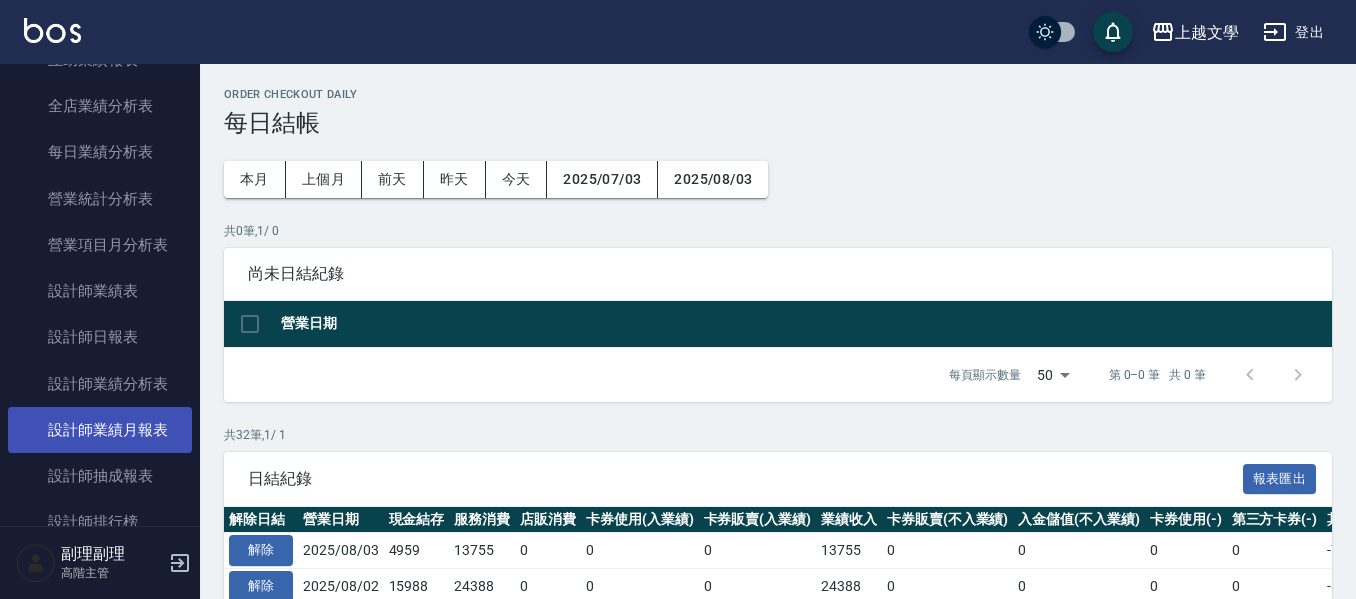 scroll, scrollTop: 800, scrollLeft: 0, axis: vertical 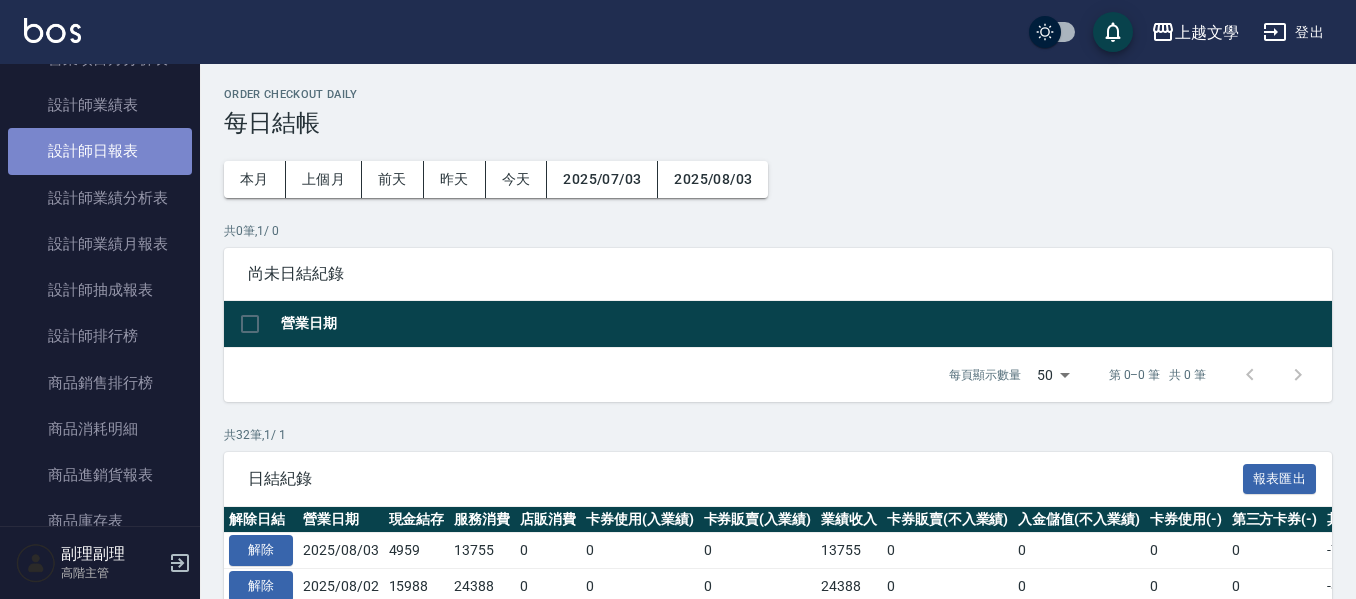 click on "設計師日報表" at bounding box center [100, 151] 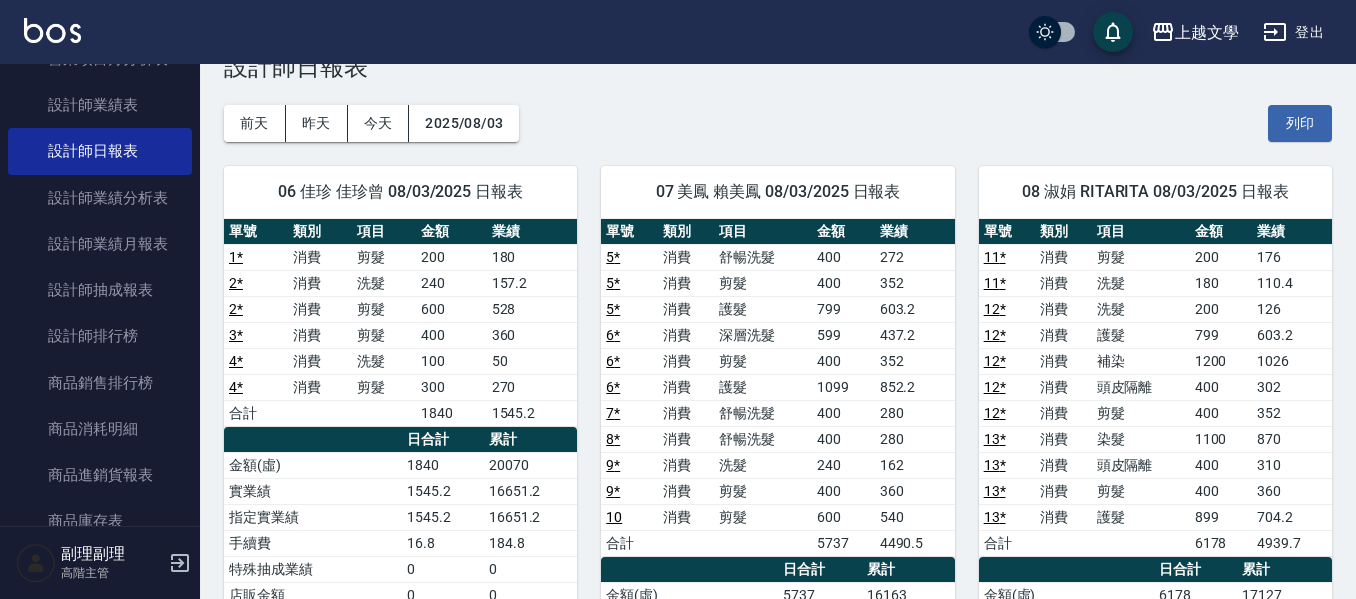 scroll, scrollTop: 0, scrollLeft: 0, axis: both 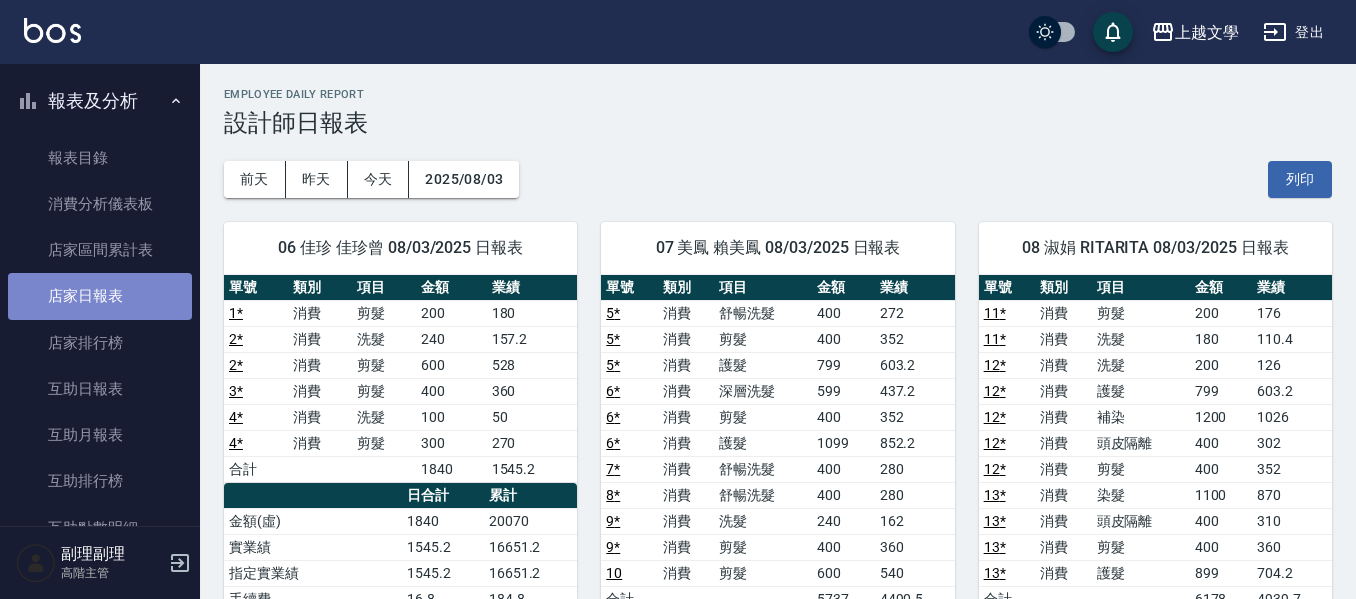 click on "店家日報表" at bounding box center [100, 296] 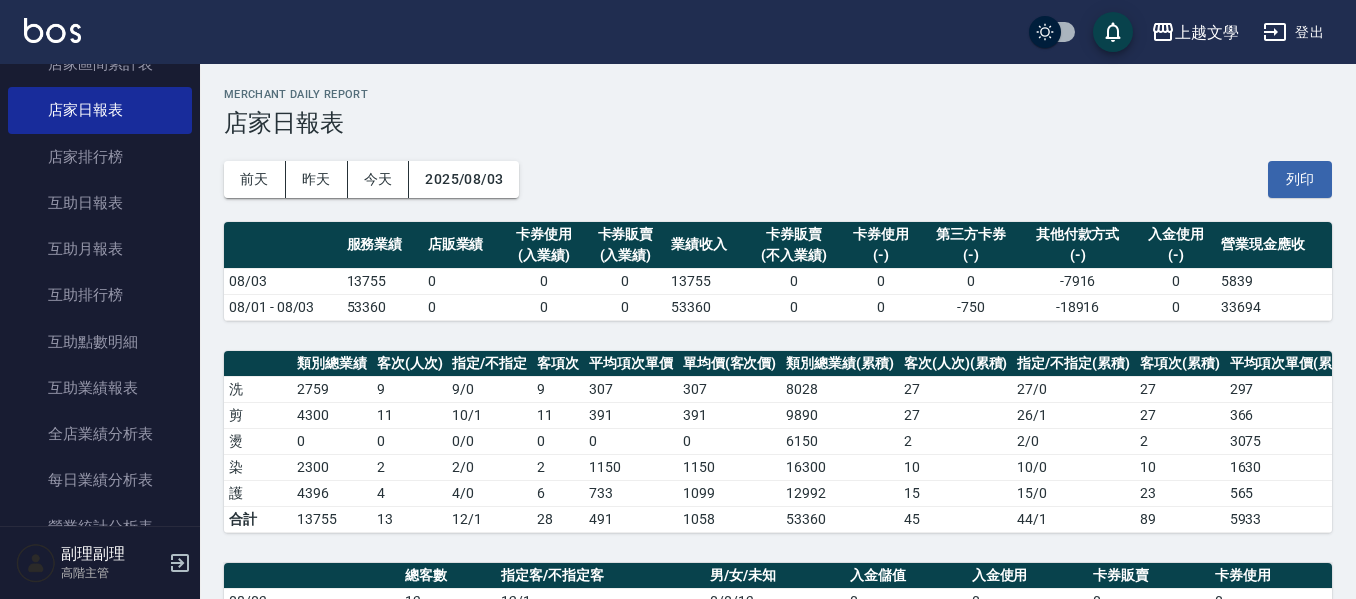 scroll, scrollTop: 600, scrollLeft: 0, axis: vertical 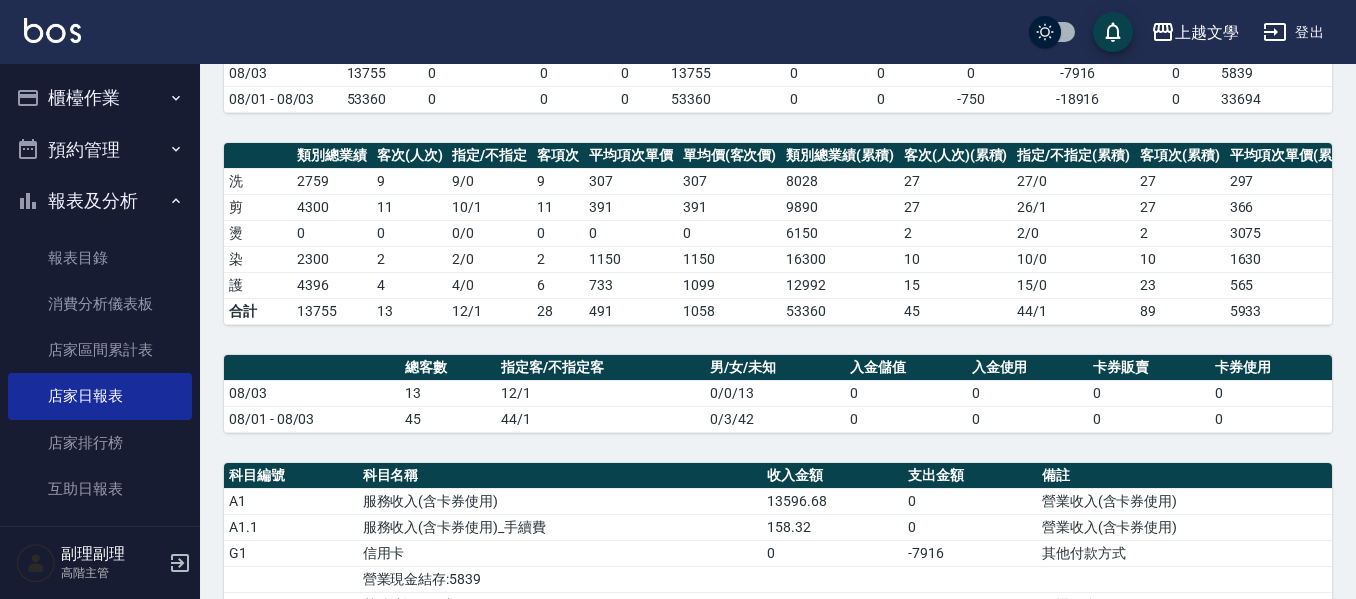 click on "報表及分析" at bounding box center [100, 201] 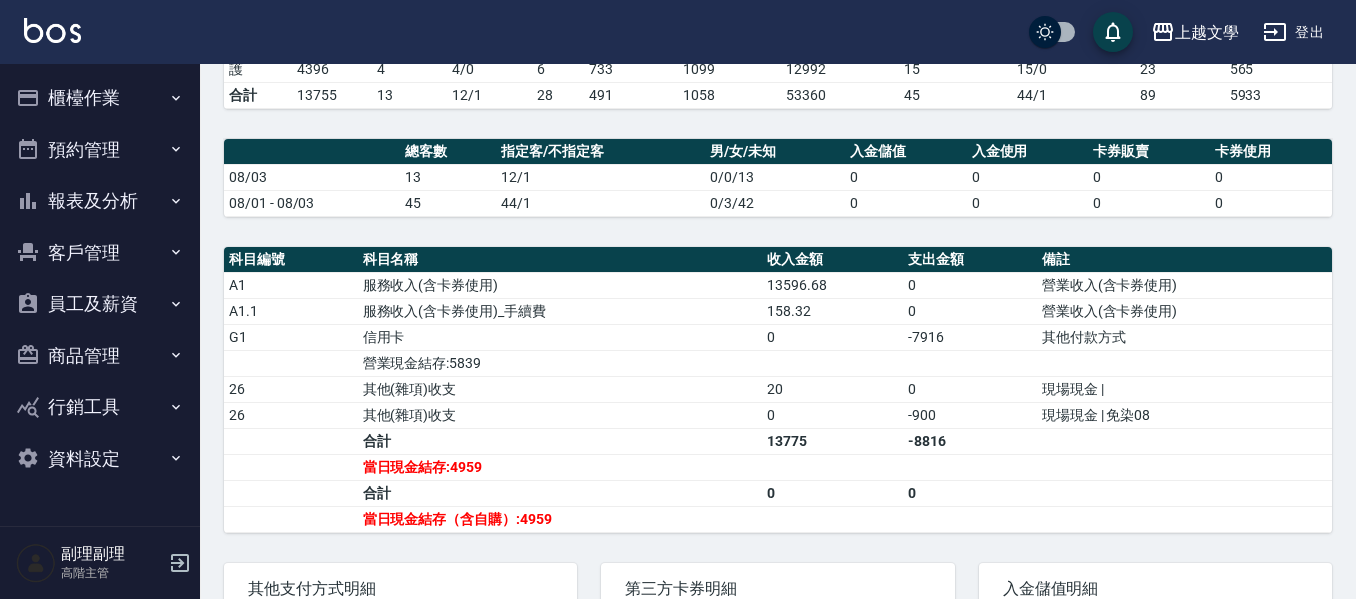 scroll, scrollTop: 608, scrollLeft: 0, axis: vertical 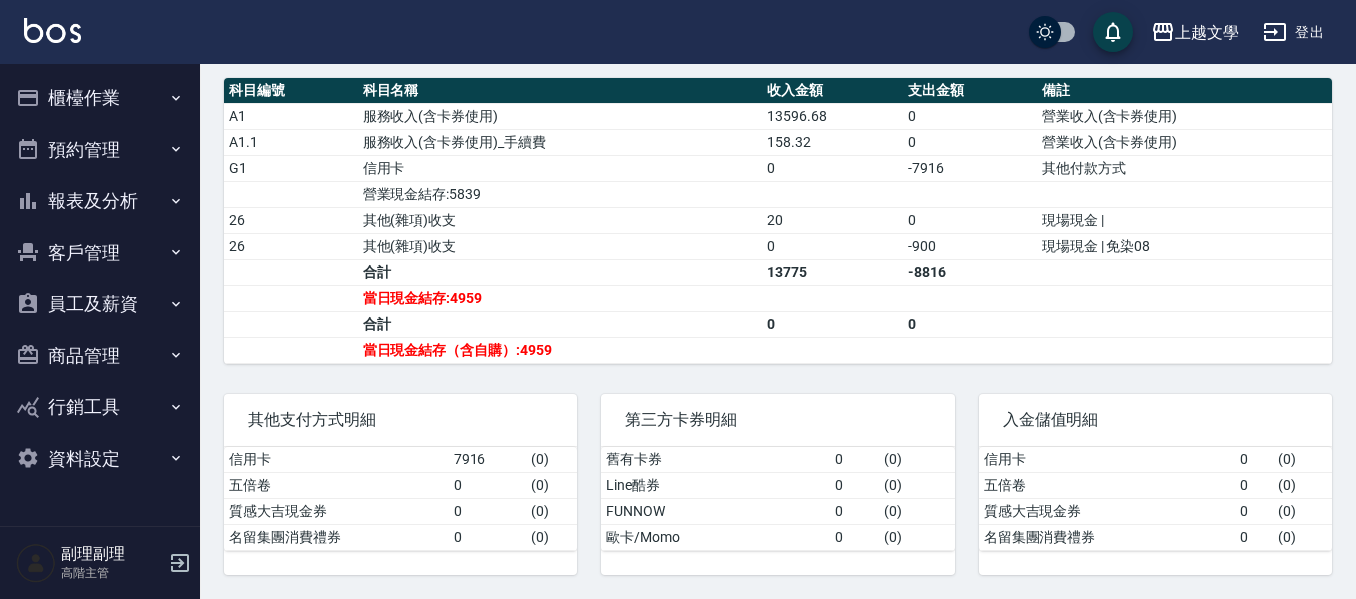 click on "員工及薪資" at bounding box center [100, 304] 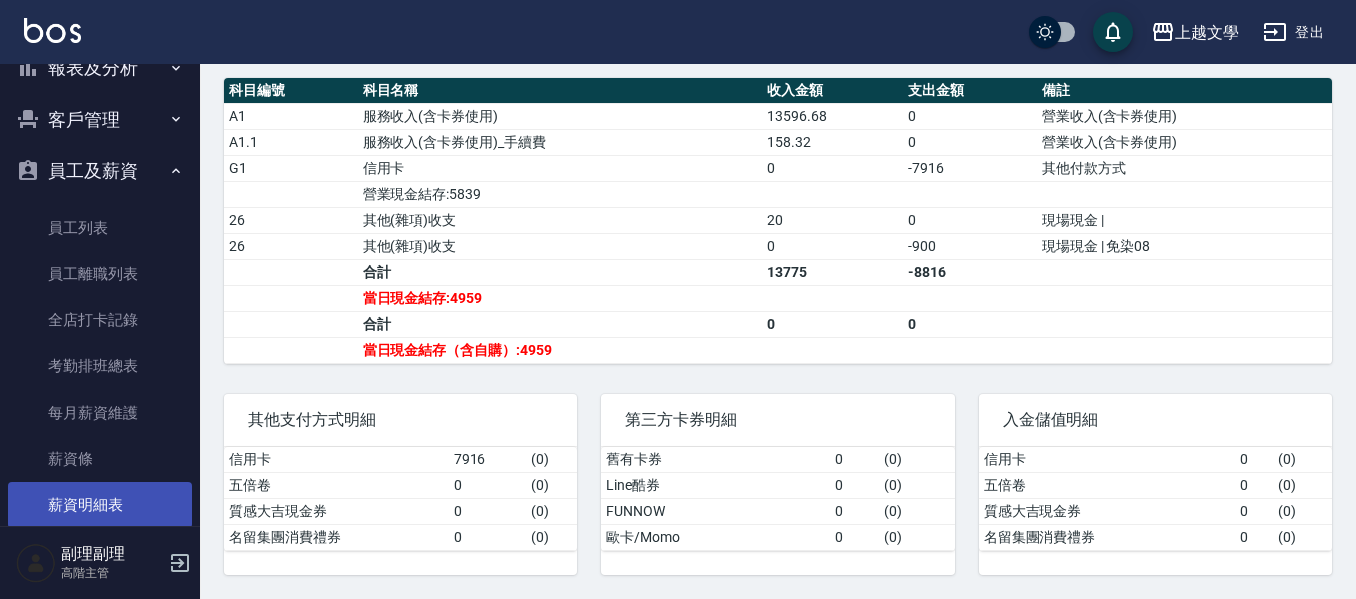 scroll, scrollTop: 168, scrollLeft: 0, axis: vertical 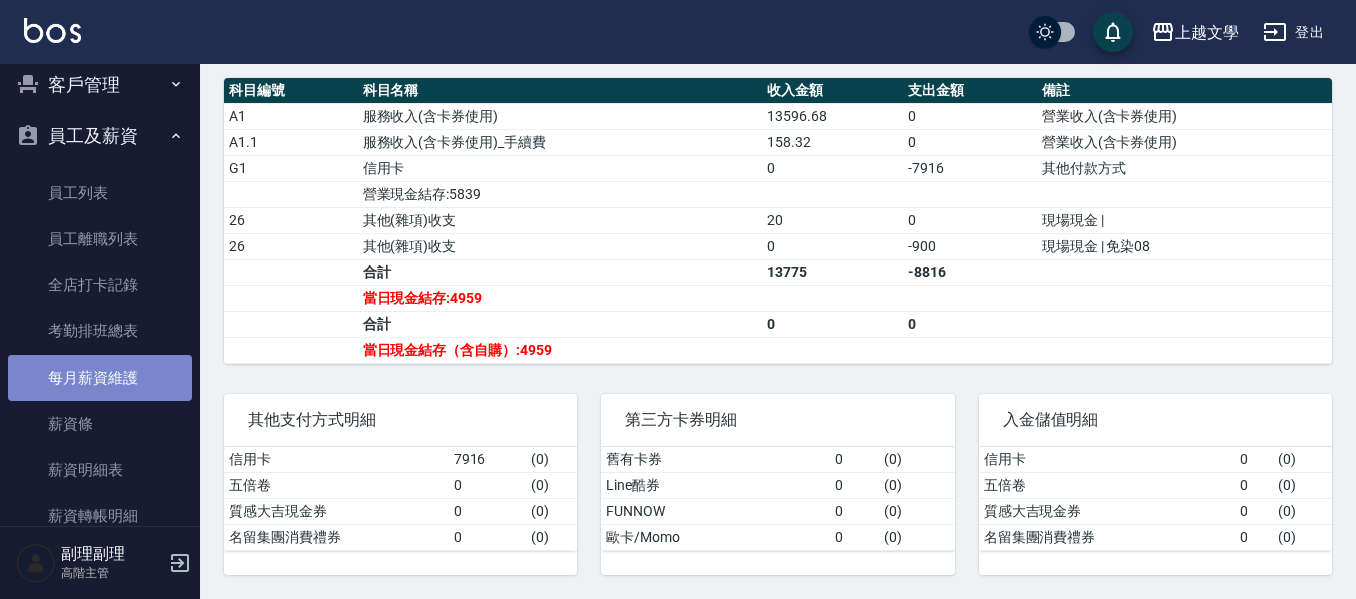click on "每月薪資維護" at bounding box center [100, 378] 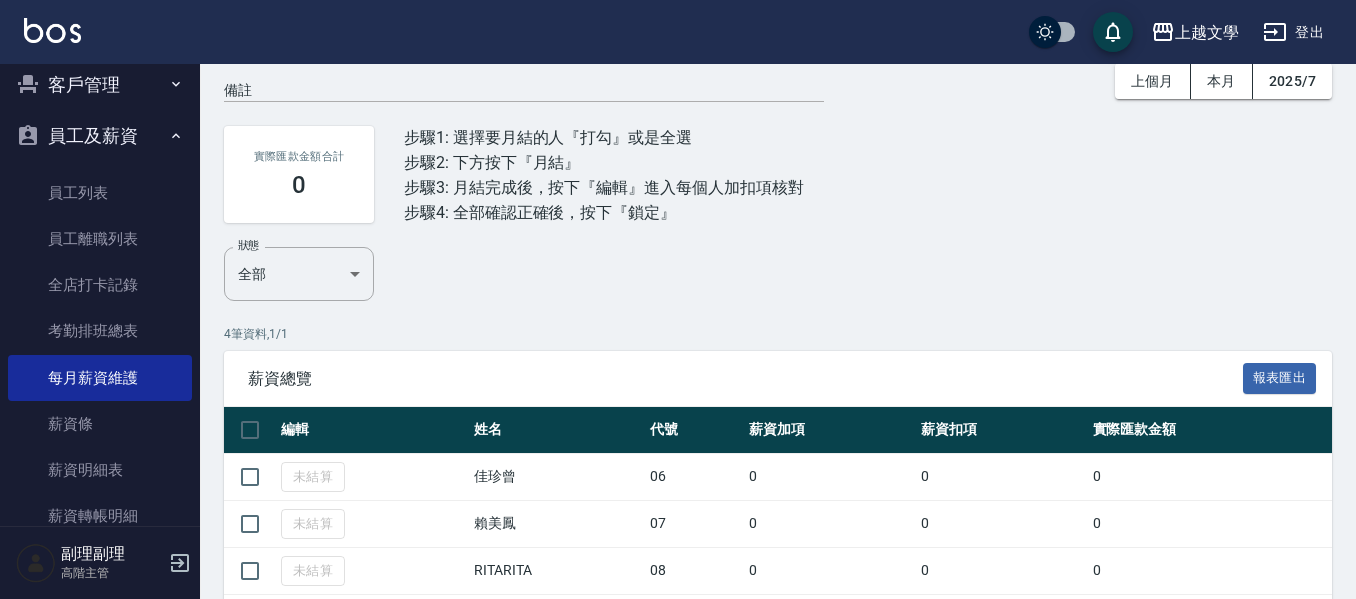 scroll, scrollTop: 184, scrollLeft: 0, axis: vertical 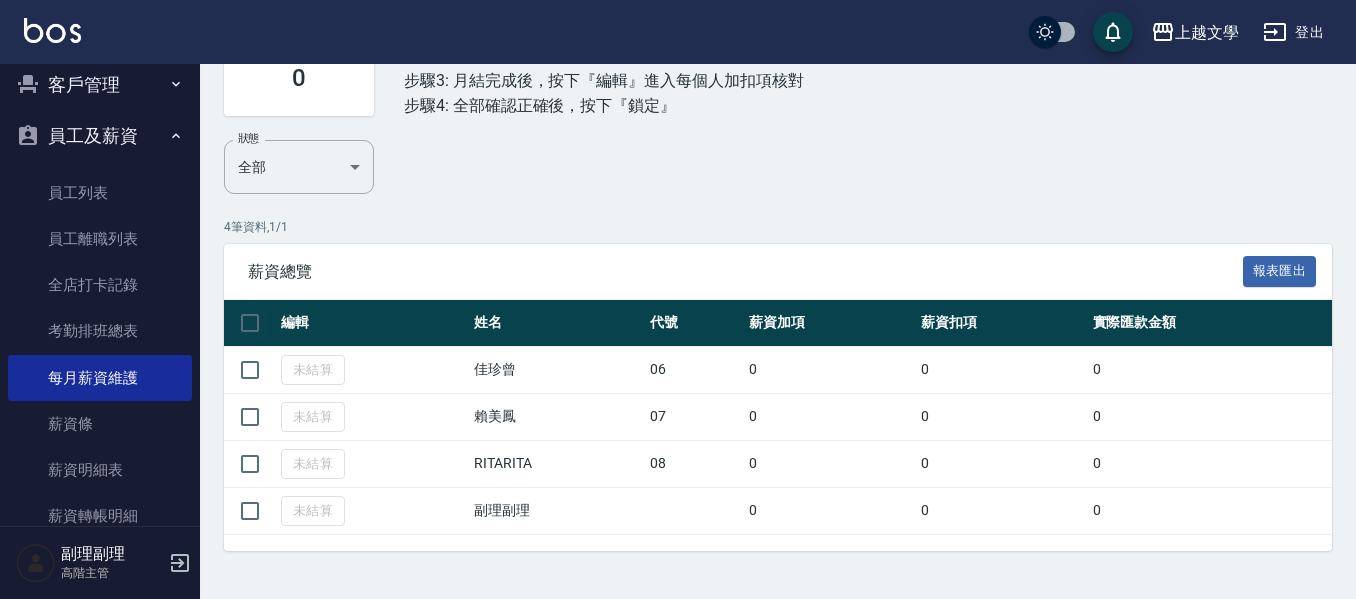 click at bounding box center [250, 323] 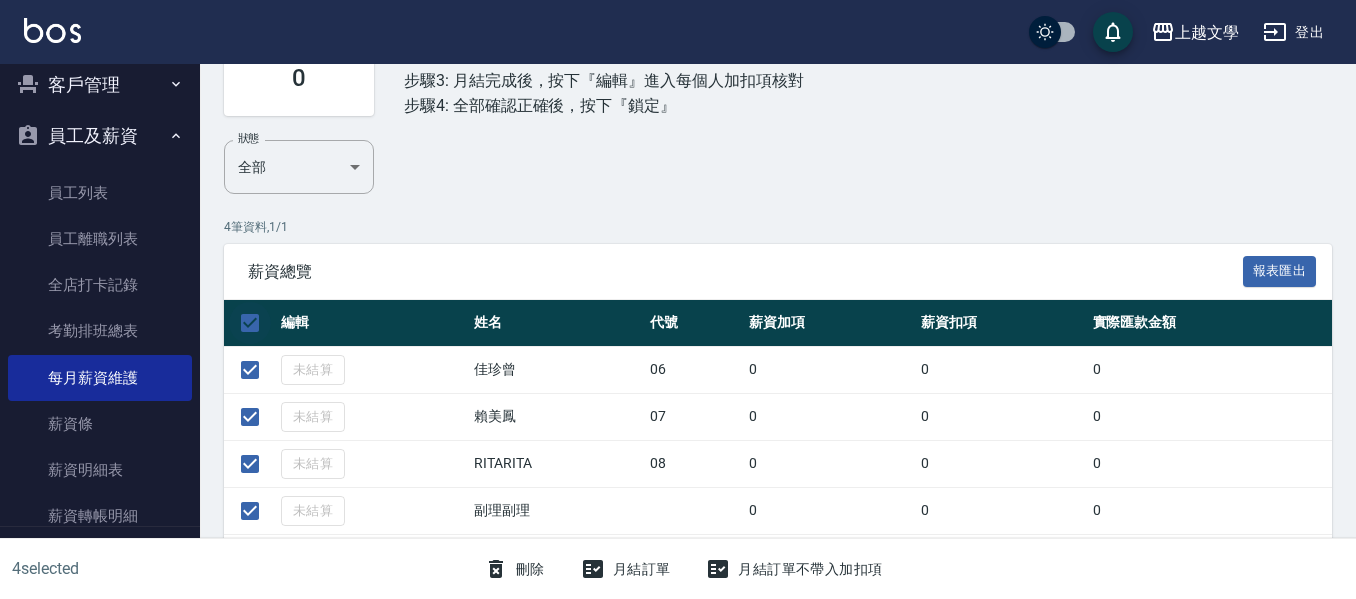 checkbox on "true" 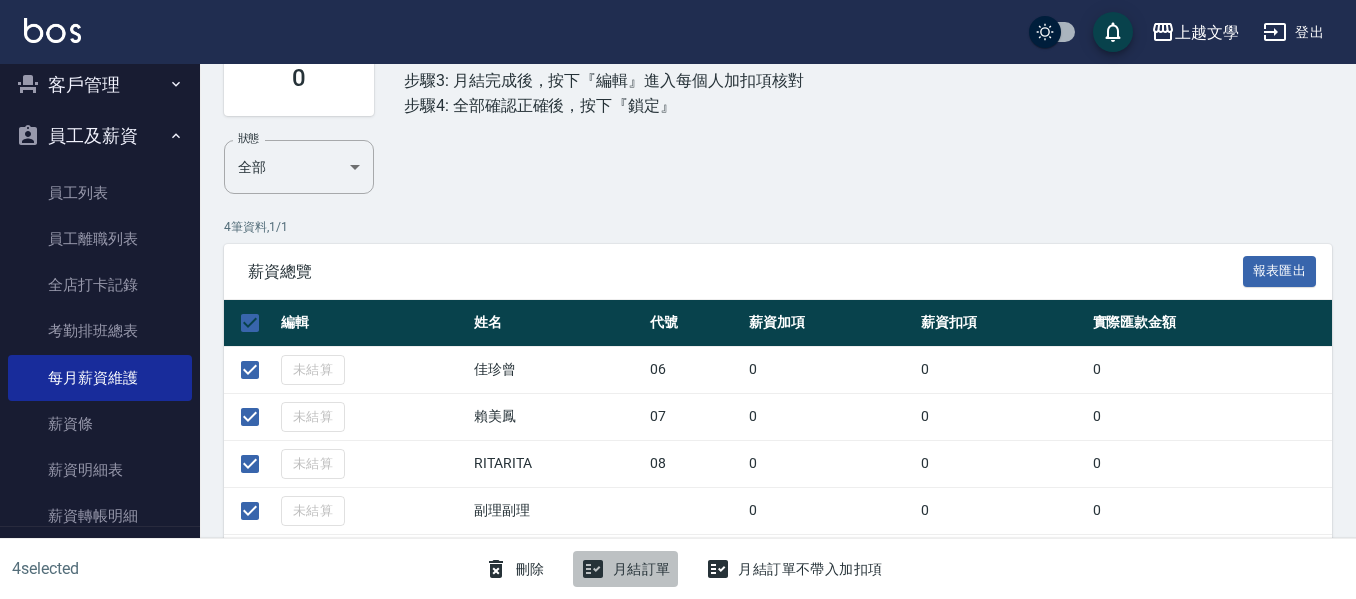click on "月結訂單" at bounding box center (626, 569) 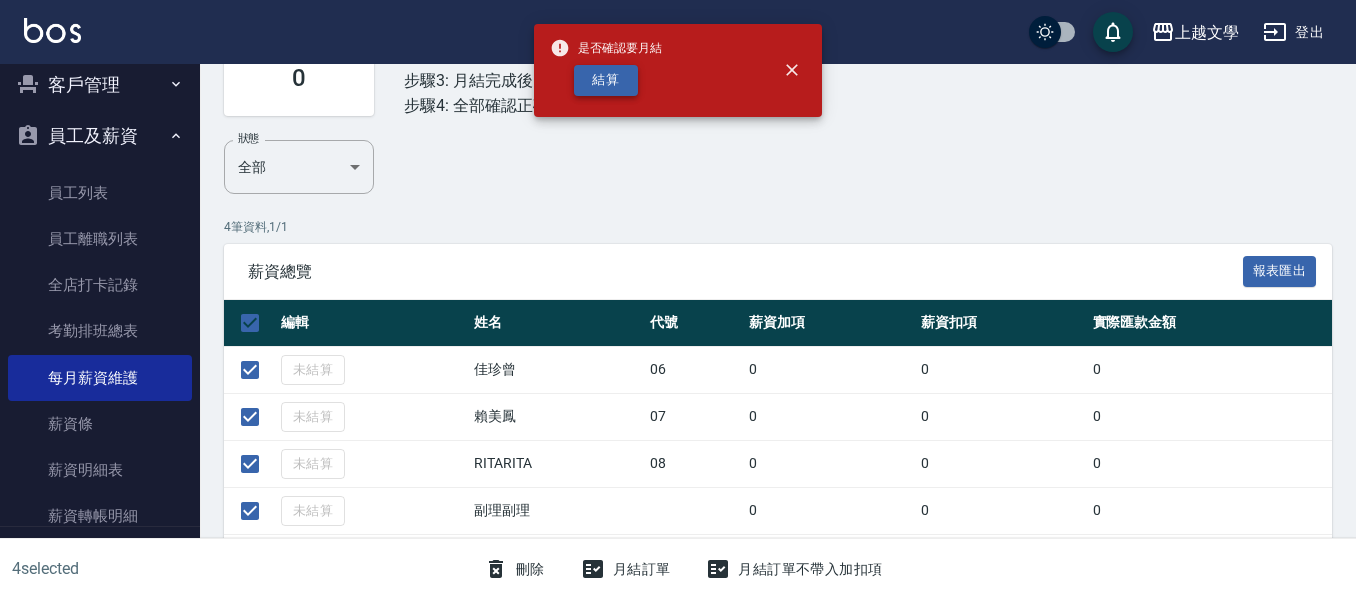 click on "結算" at bounding box center (606, 80) 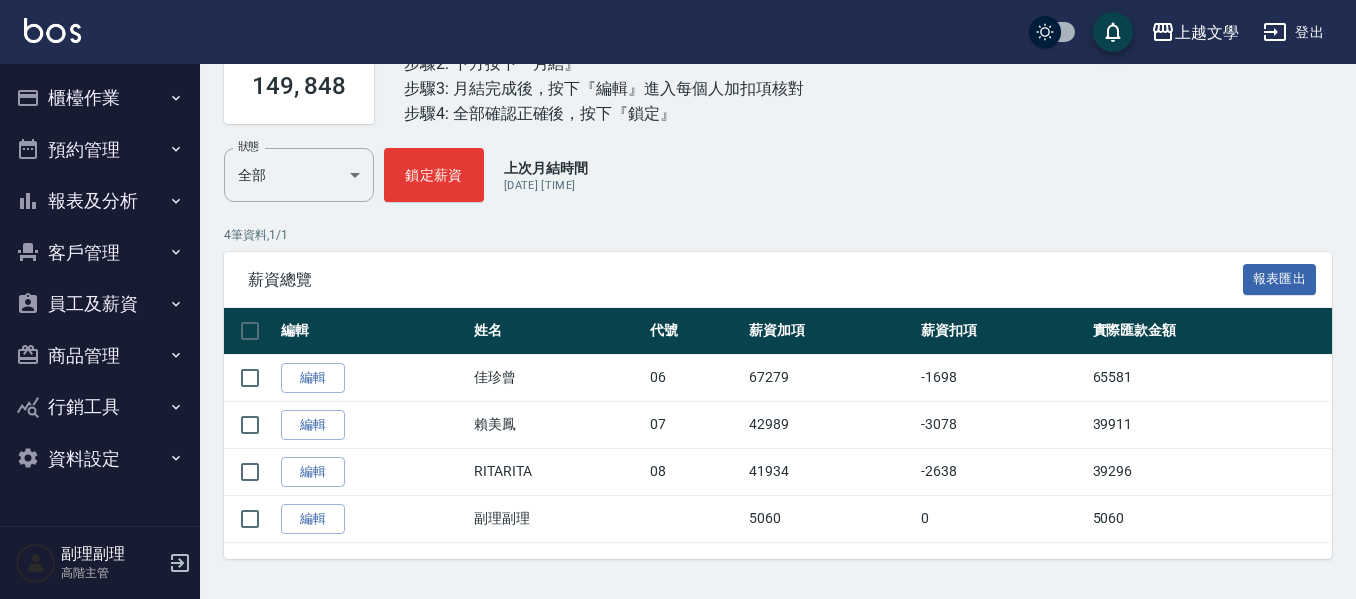 scroll, scrollTop: 184, scrollLeft: 0, axis: vertical 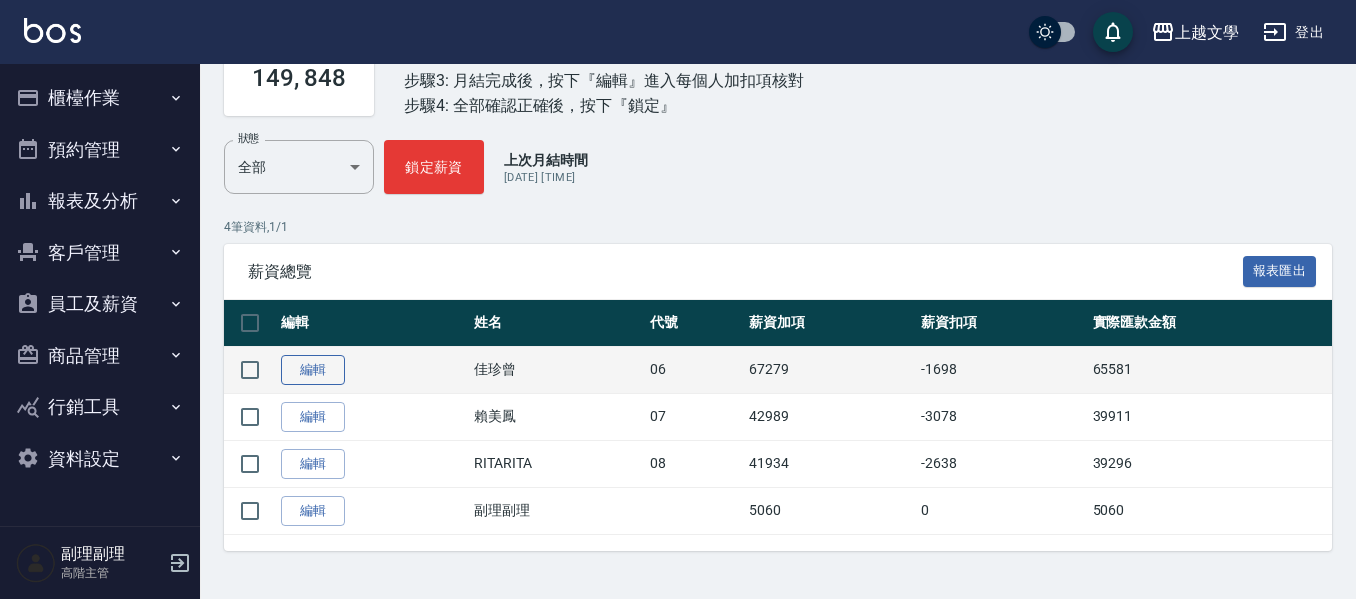 click on "編輯" at bounding box center [313, 370] 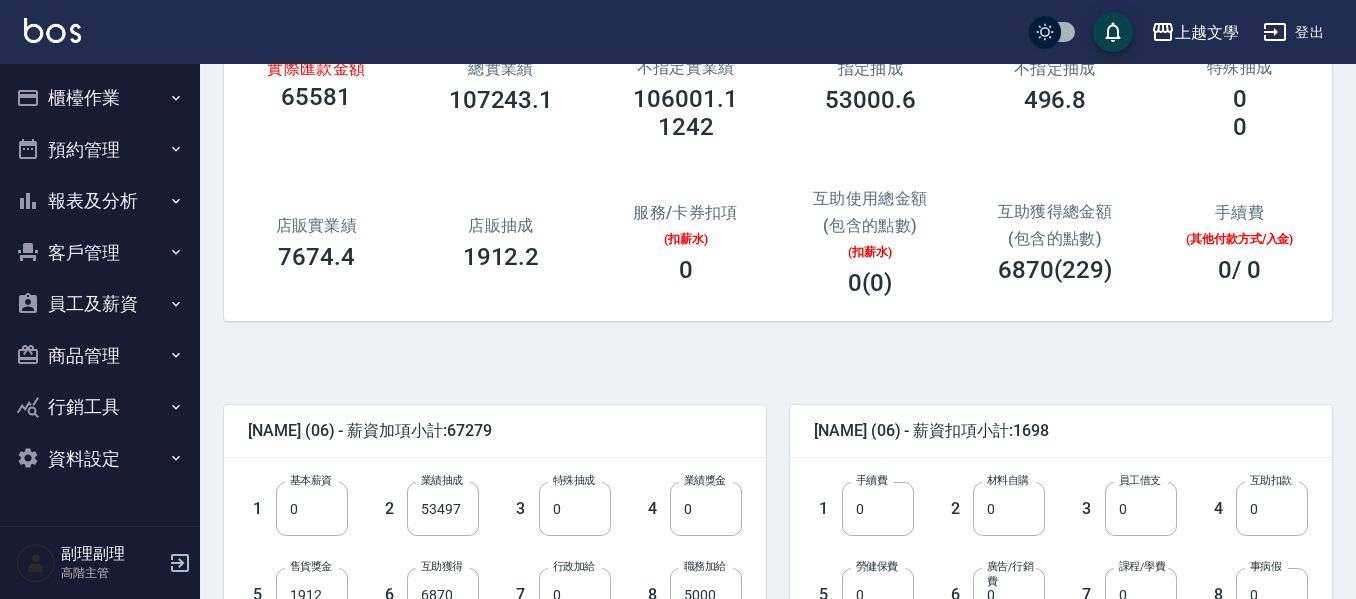 scroll, scrollTop: 400, scrollLeft: 0, axis: vertical 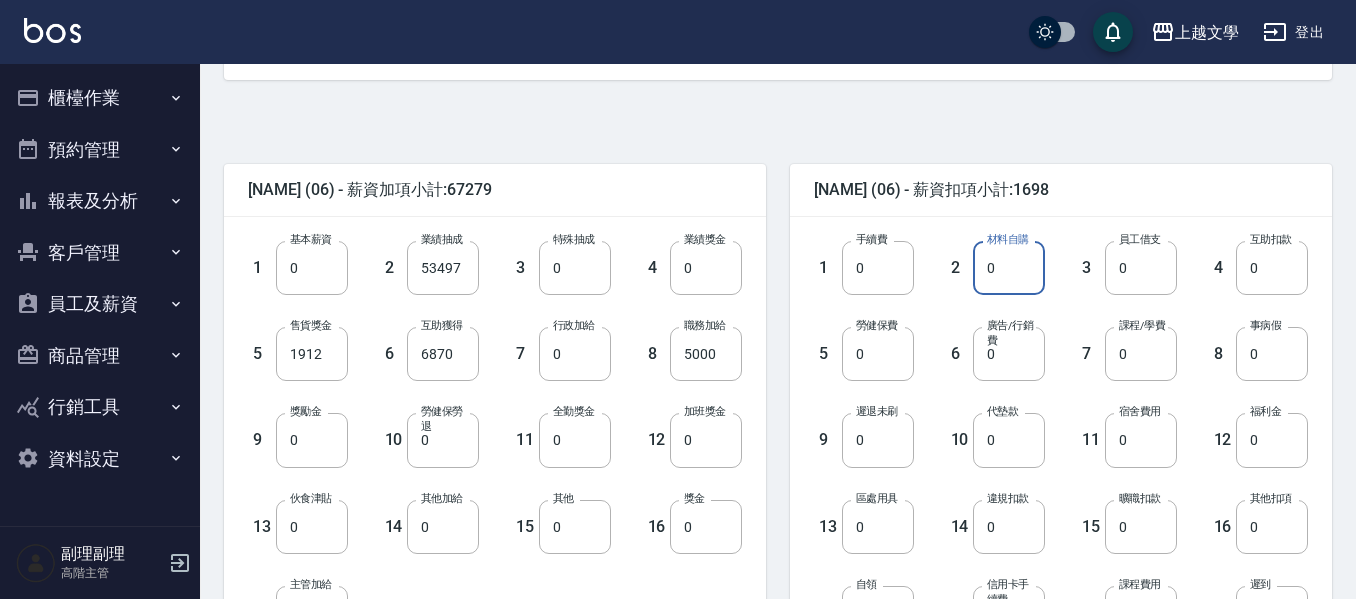 click on "0" at bounding box center (1009, 268) 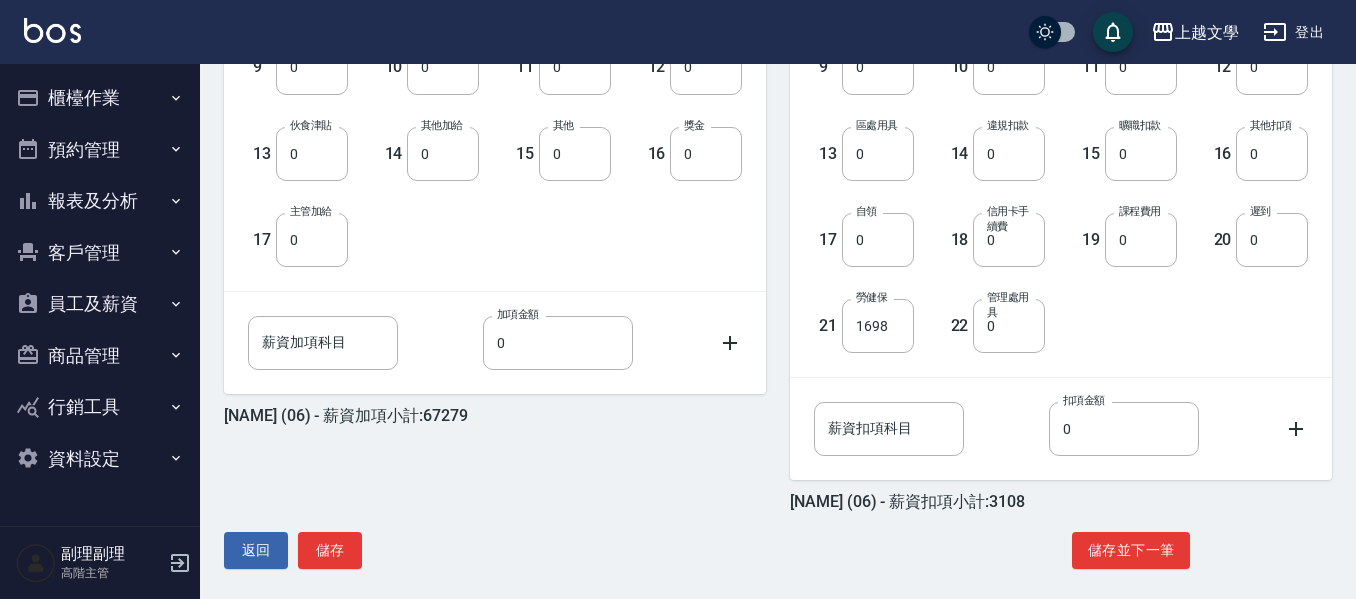 scroll, scrollTop: 787, scrollLeft: 0, axis: vertical 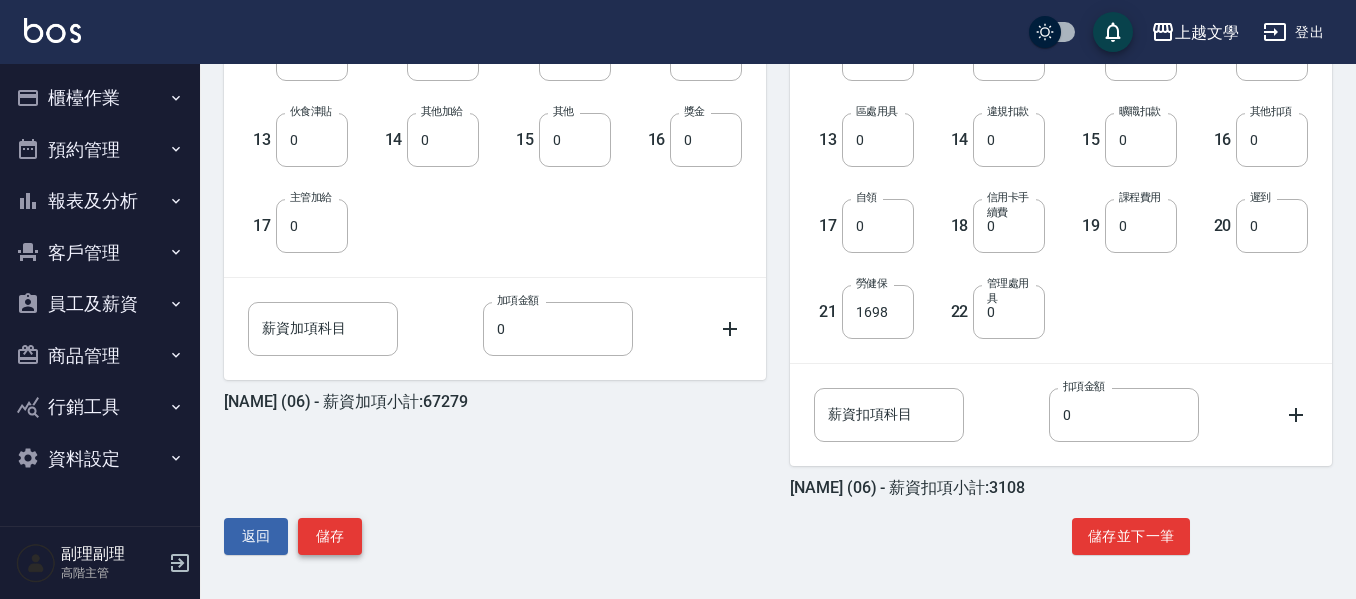 type on "1410" 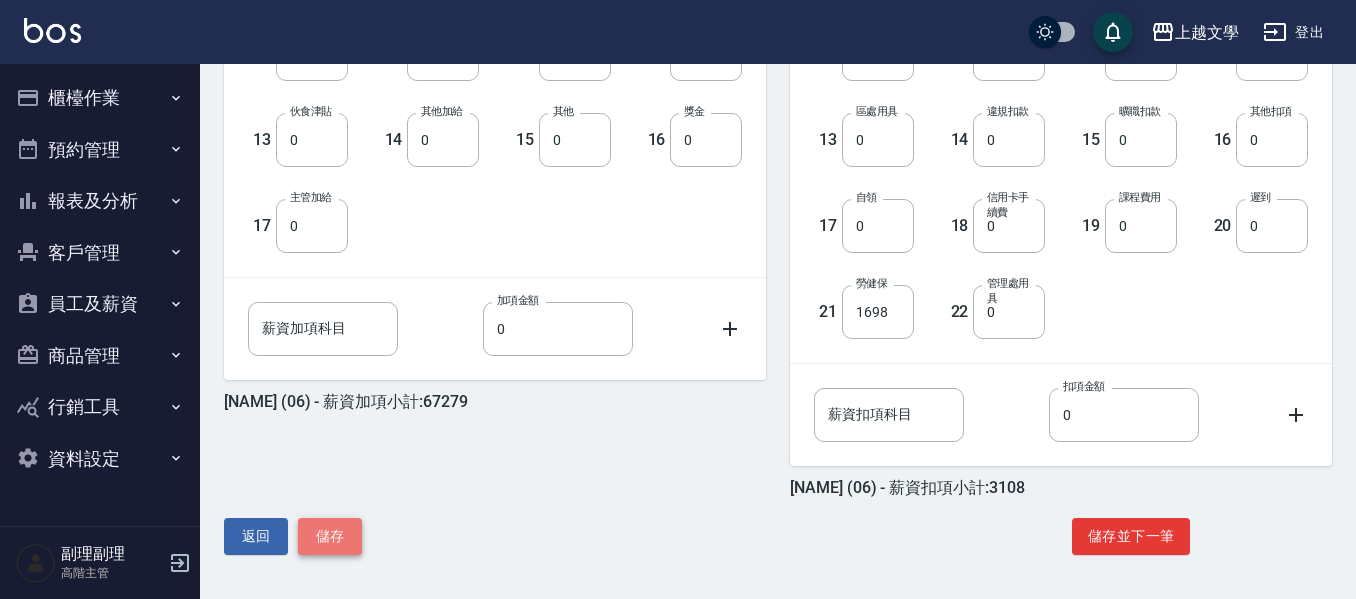 click on "儲存" at bounding box center (330, 536) 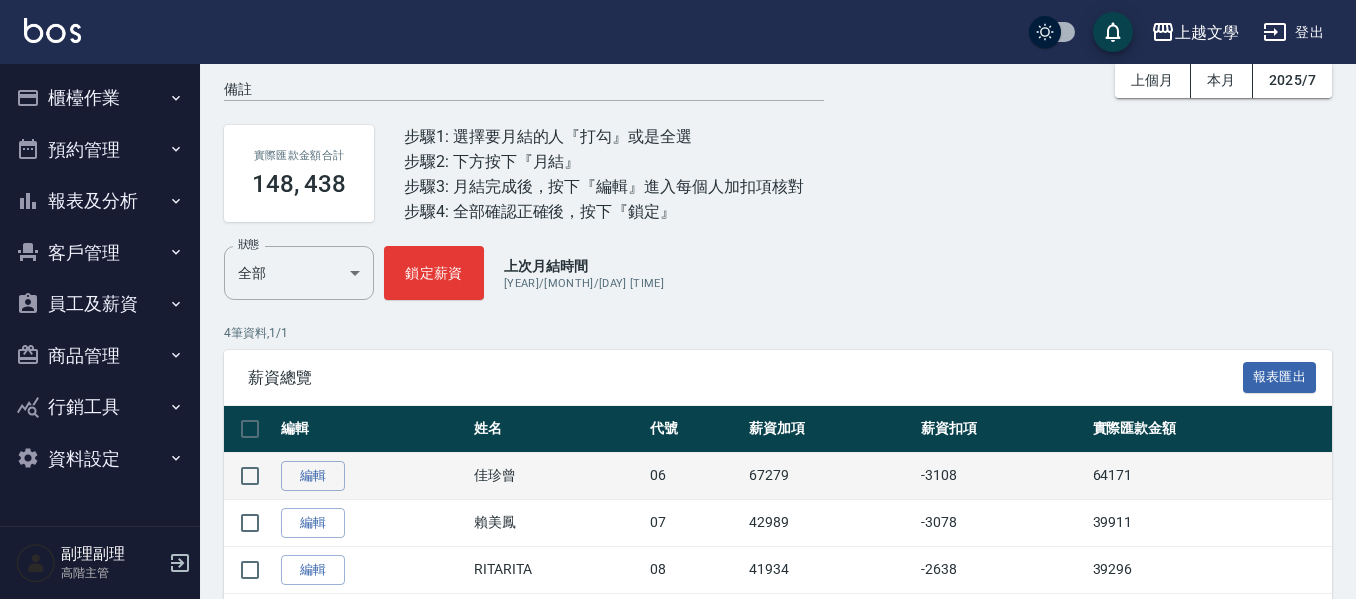 scroll, scrollTop: 184, scrollLeft: 0, axis: vertical 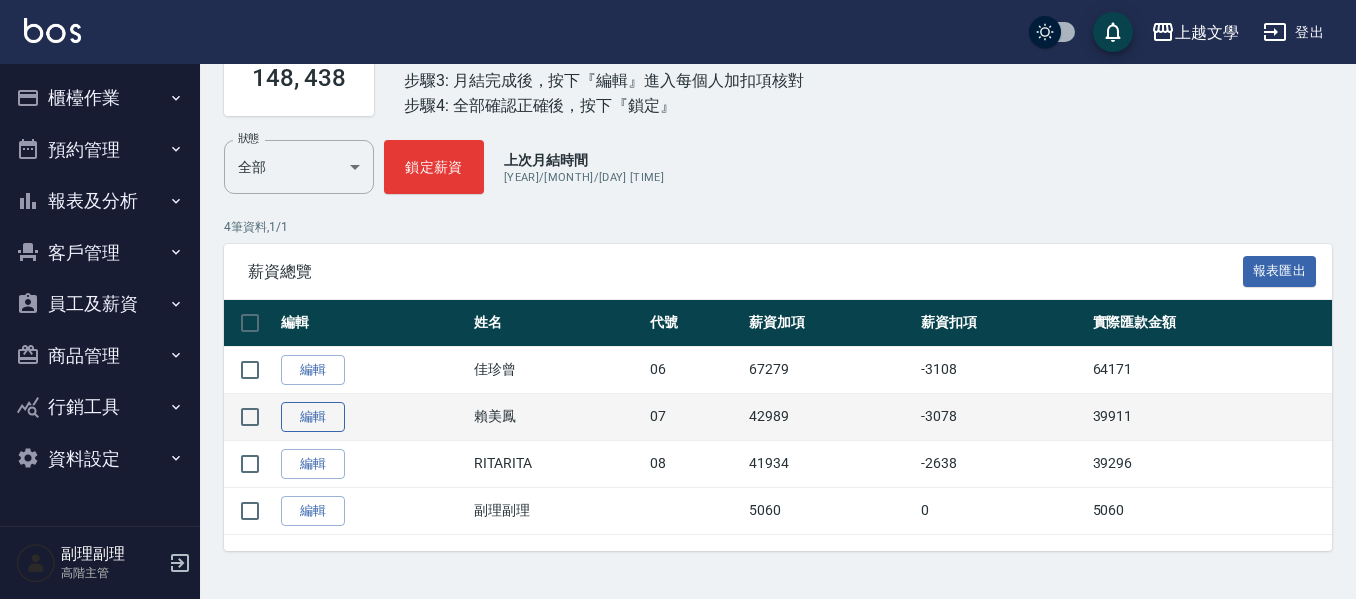 click on "編輯" at bounding box center (313, 417) 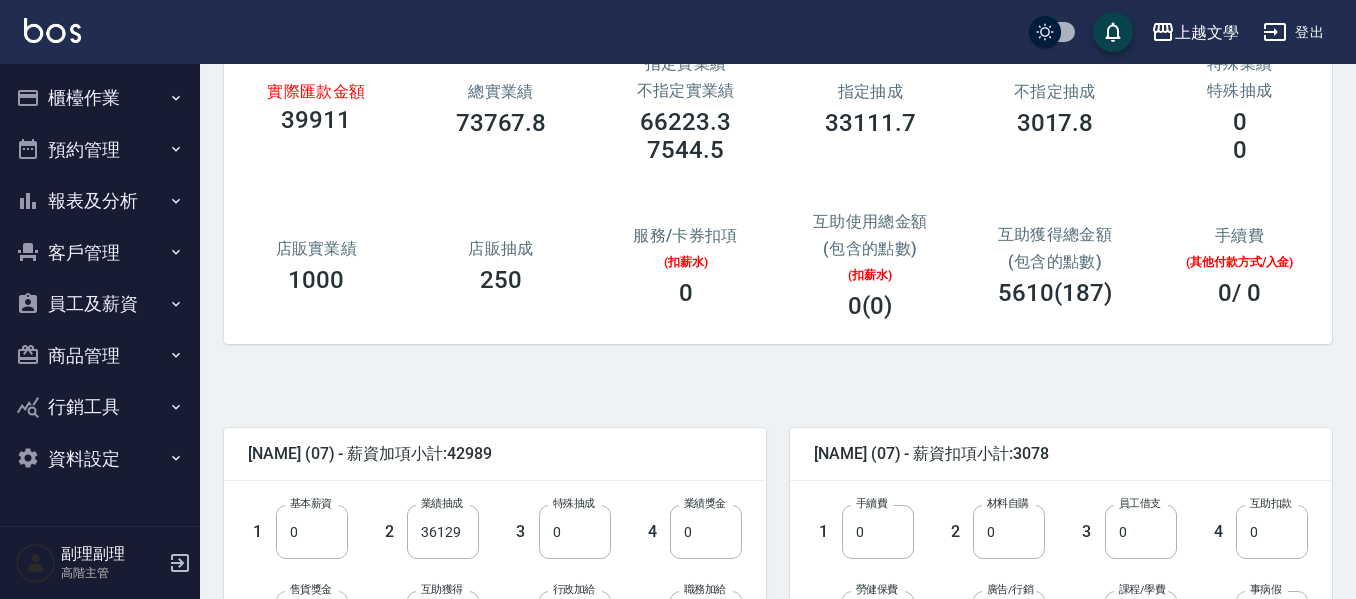 scroll, scrollTop: 400, scrollLeft: 0, axis: vertical 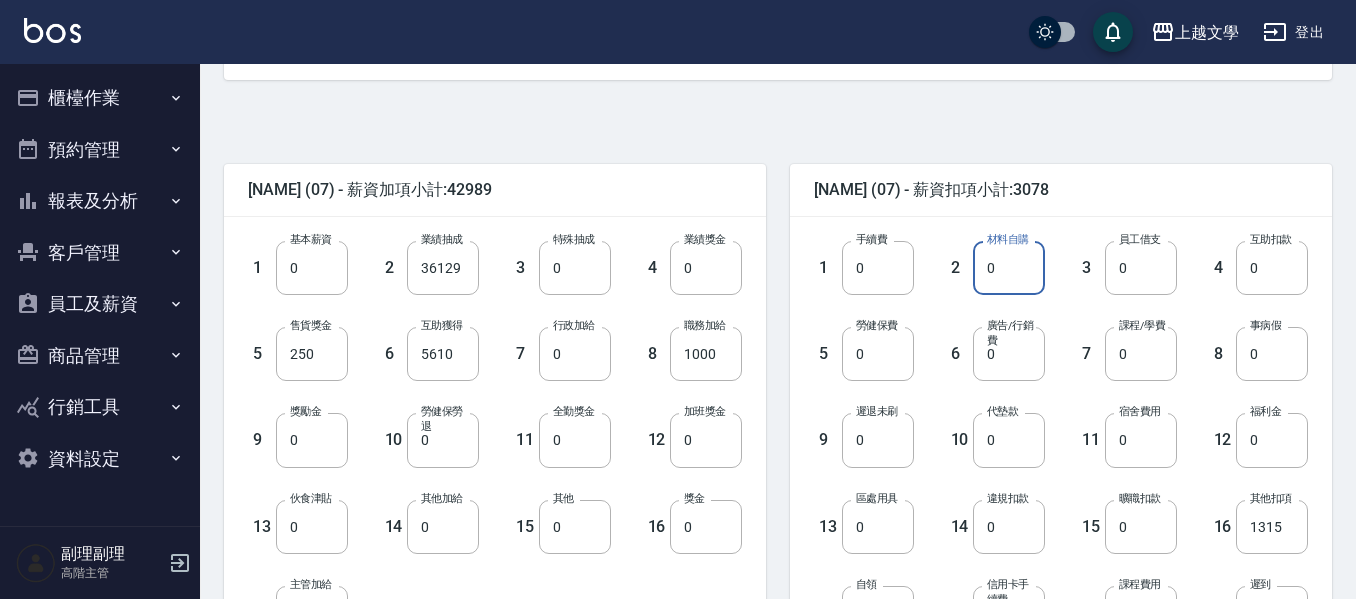 click on "0" at bounding box center [1009, 268] 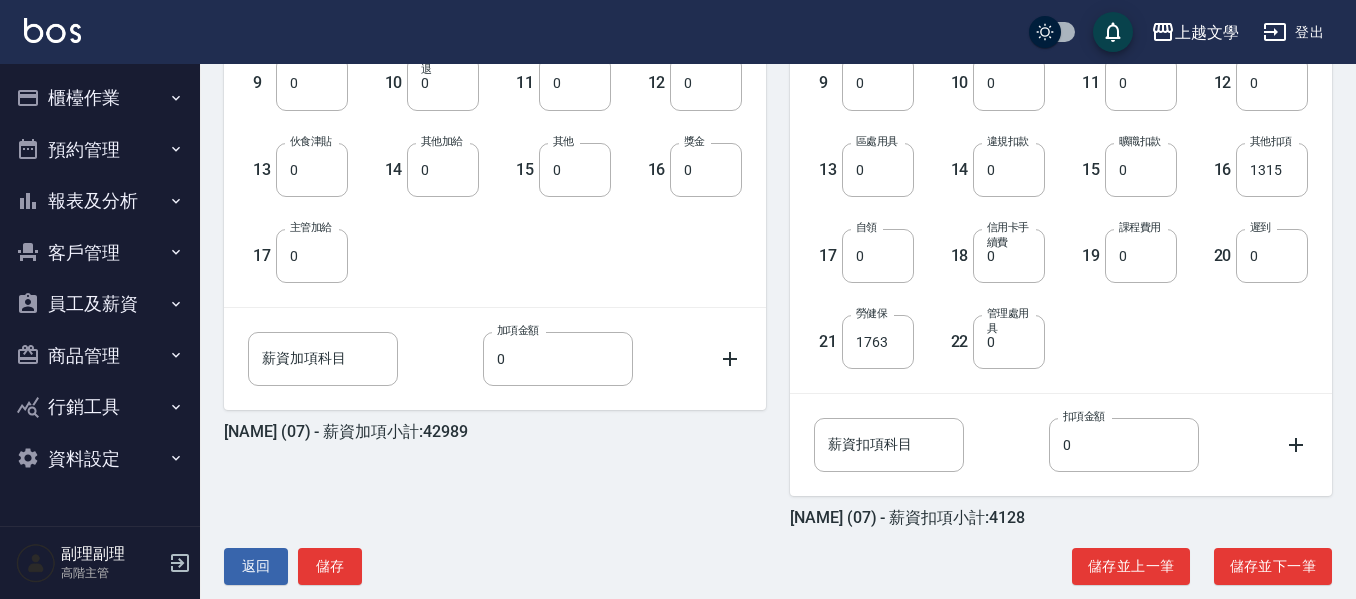 scroll, scrollTop: 787, scrollLeft: 0, axis: vertical 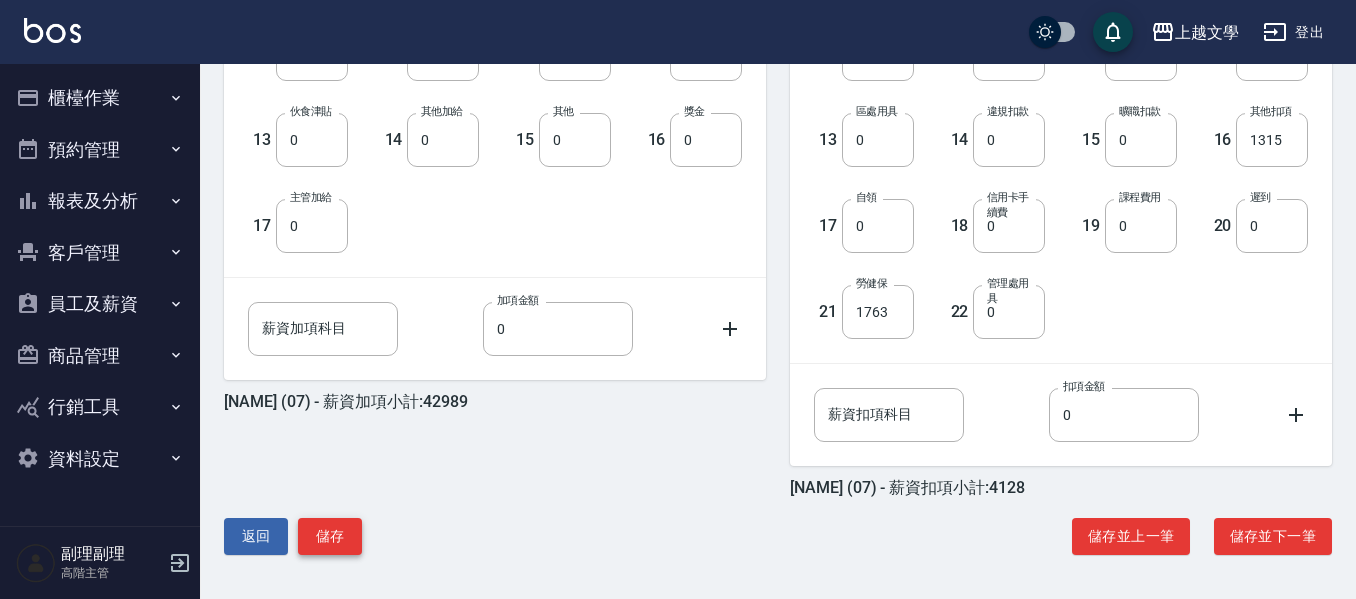 type on "1050" 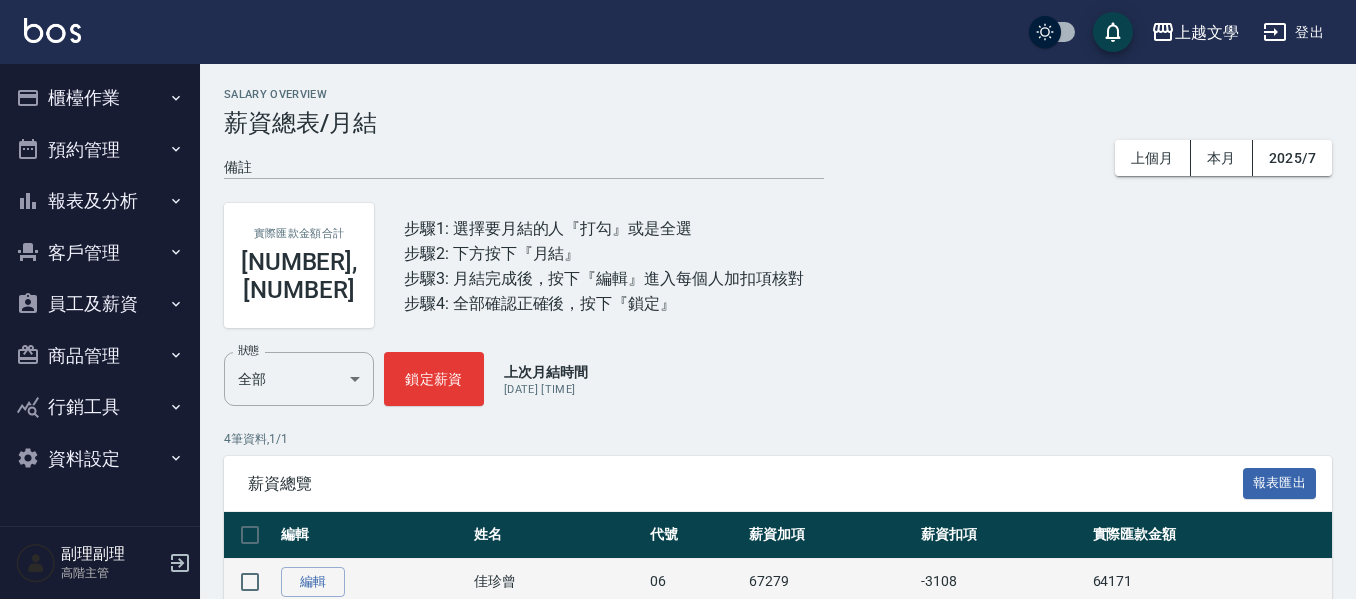 scroll, scrollTop: 184, scrollLeft: 0, axis: vertical 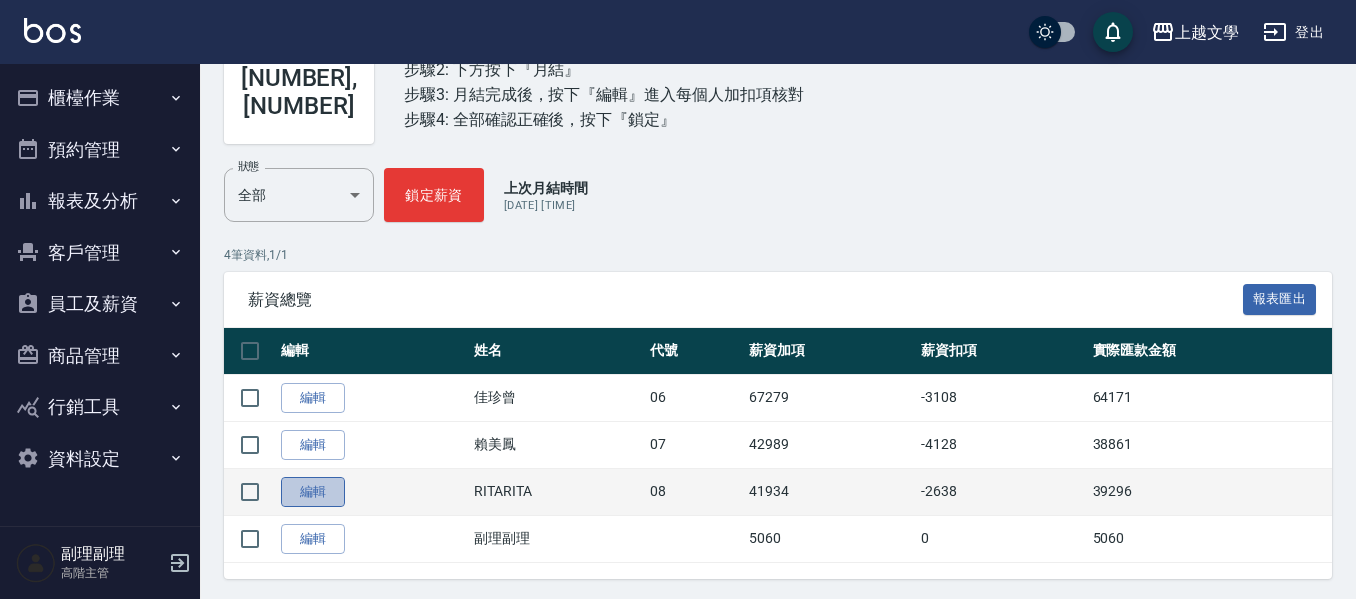click on "編輯" at bounding box center [313, 492] 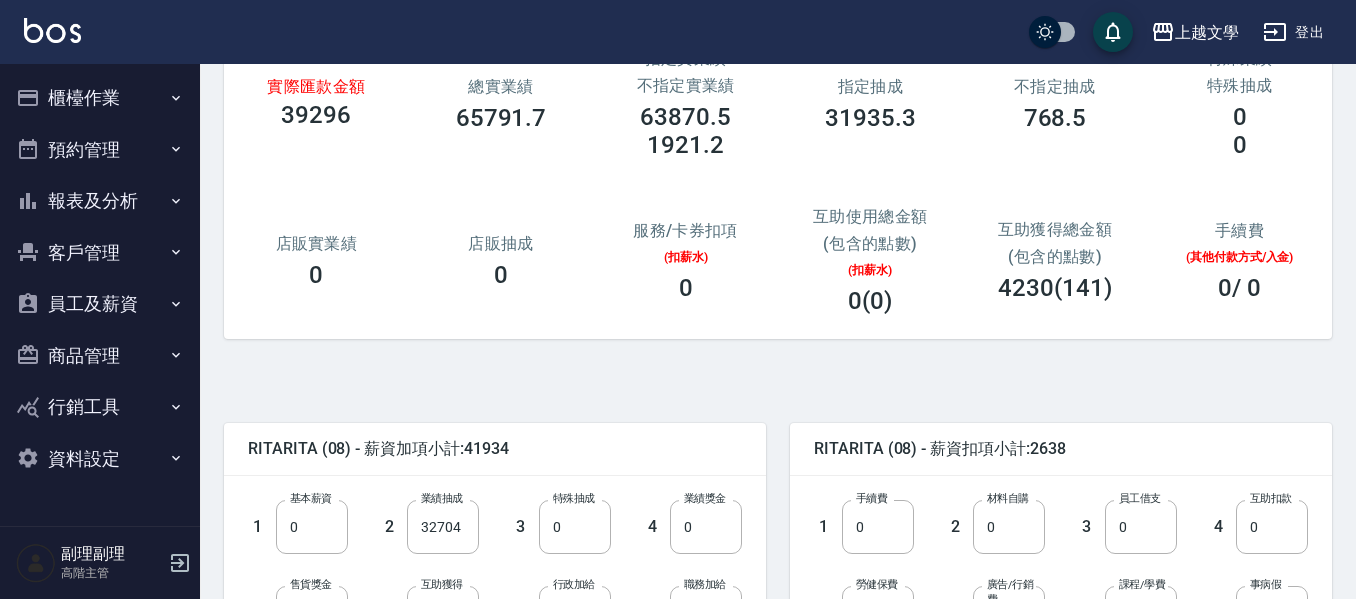 scroll, scrollTop: 500, scrollLeft: 0, axis: vertical 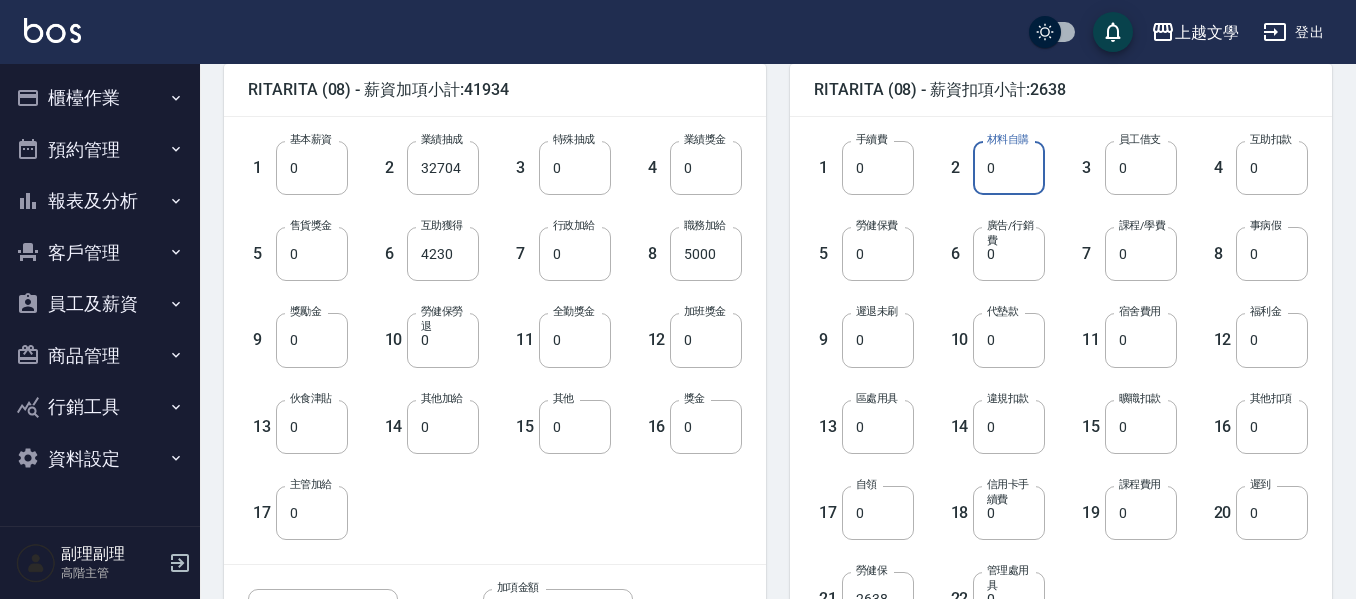 click on "0" at bounding box center [1009, 168] 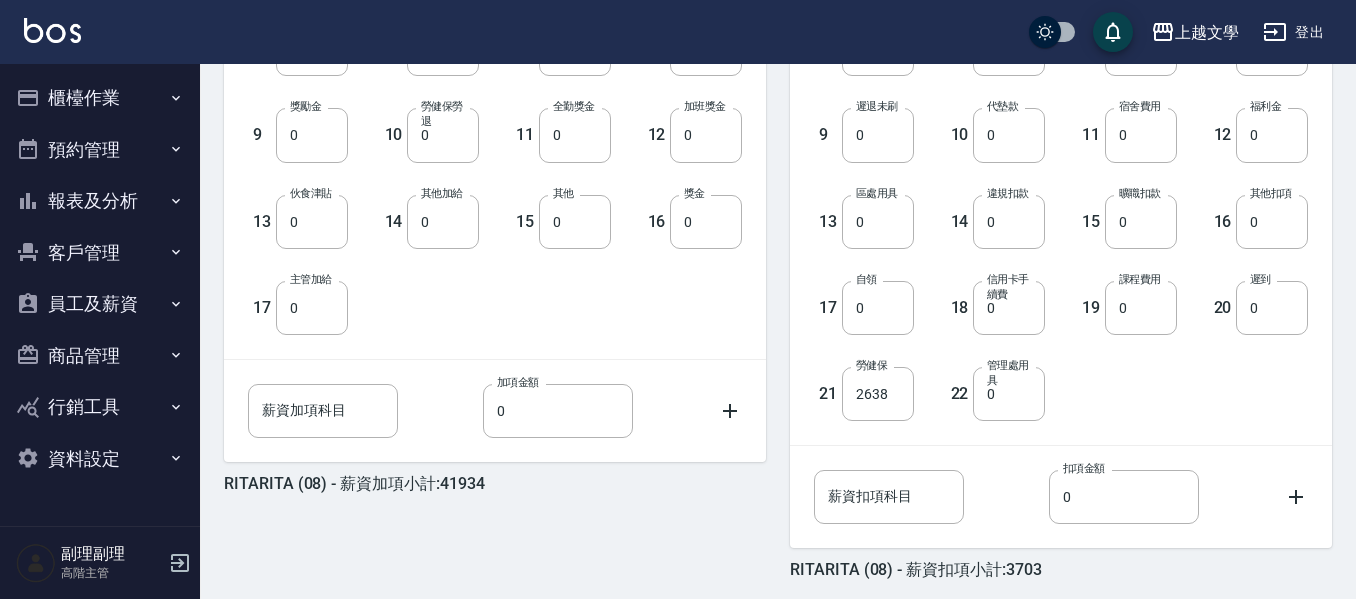 scroll, scrollTop: 787, scrollLeft: 0, axis: vertical 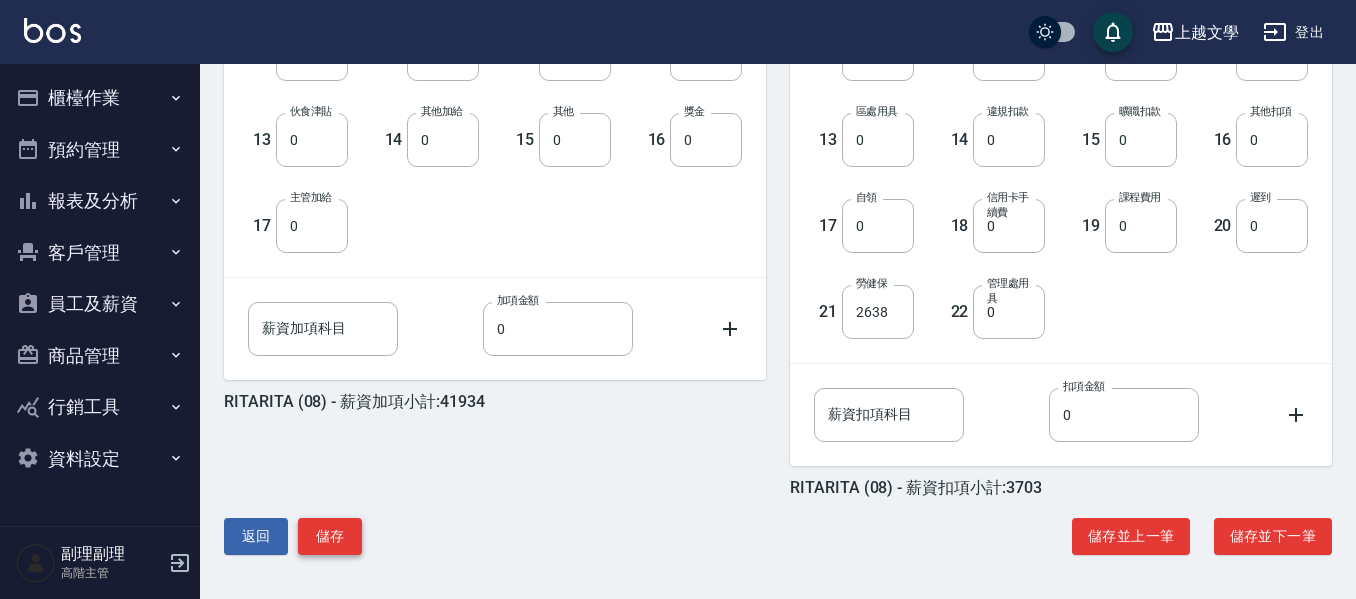 type on "1065" 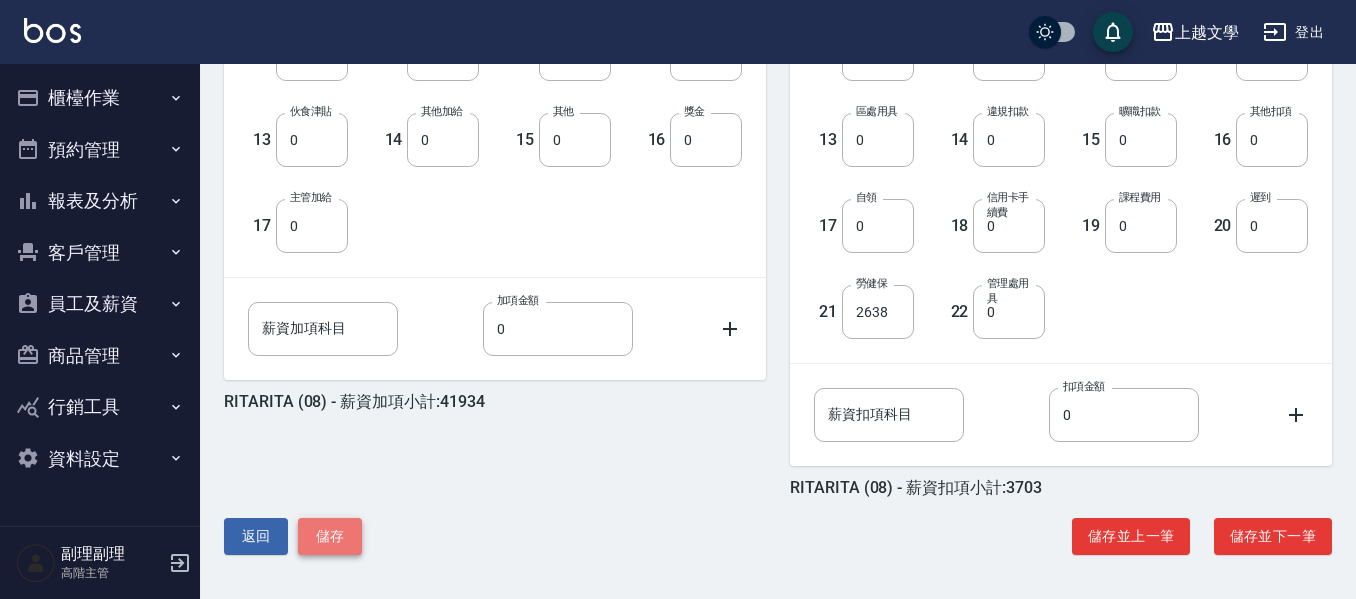 click on "儲存" at bounding box center [330, 536] 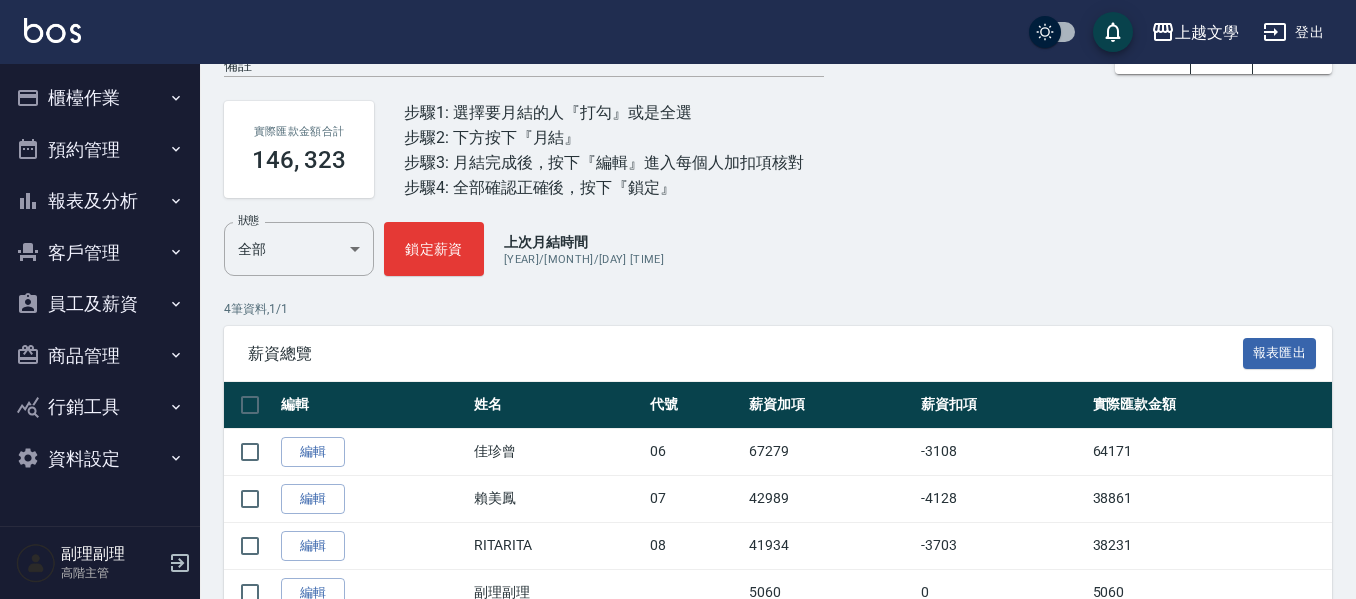scroll, scrollTop: 184, scrollLeft: 0, axis: vertical 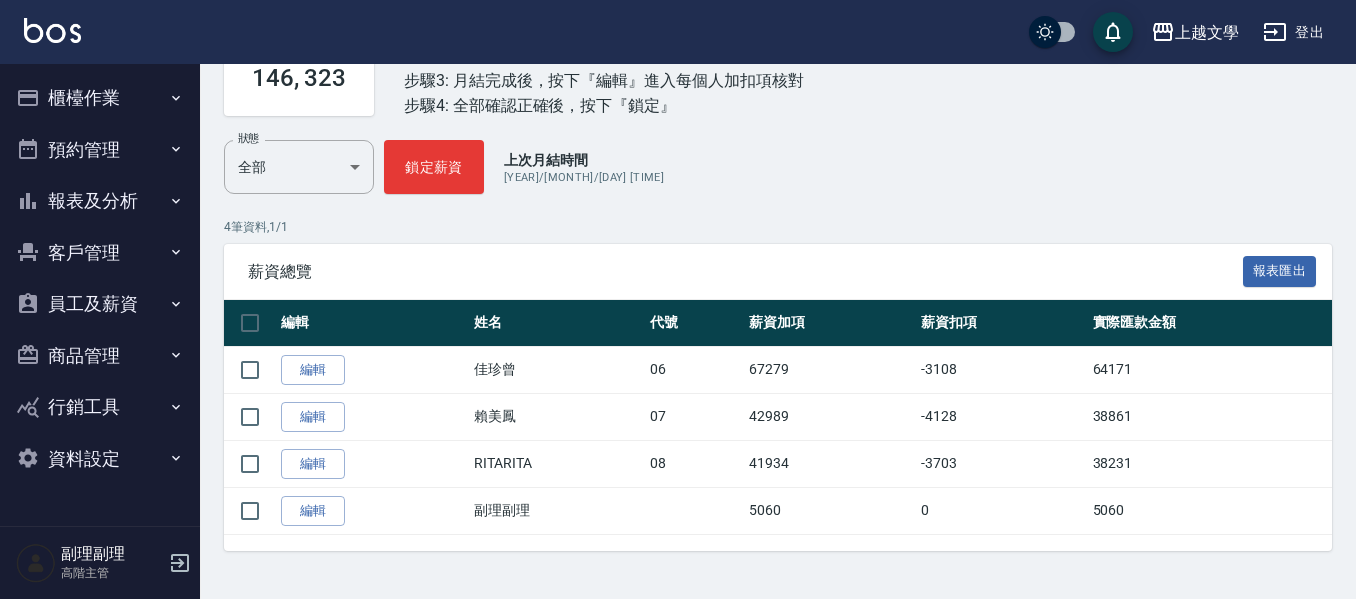 drag, startPoint x: 103, startPoint y: 314, endPoint x: 106, endPoint y: 412, distance: 98.045906 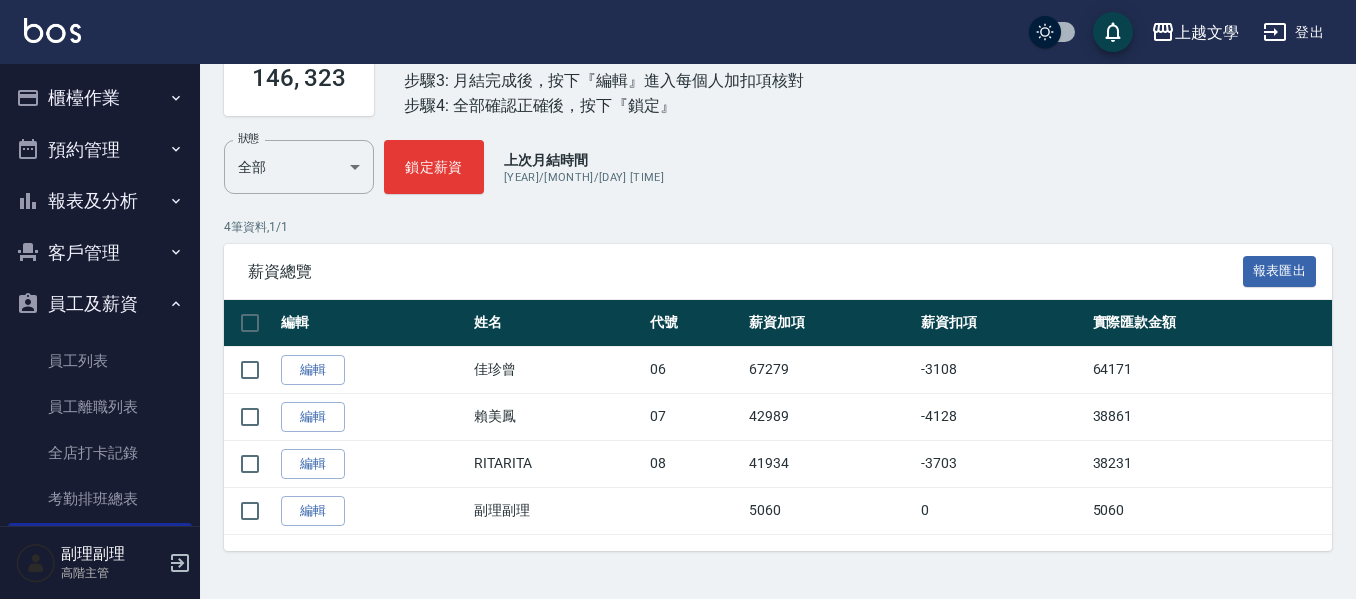 click on "員工及薪資" at bounding box center (100, 304) 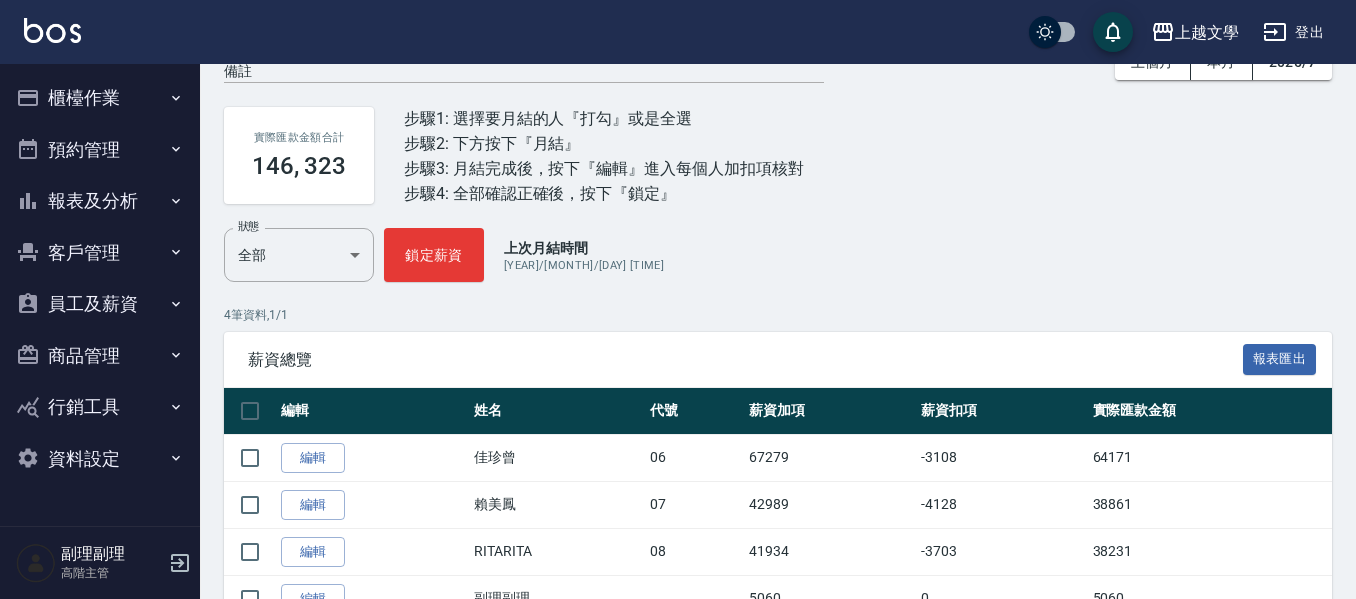scroll, scrollTop: 0, scrollLeft: 0, axis: both 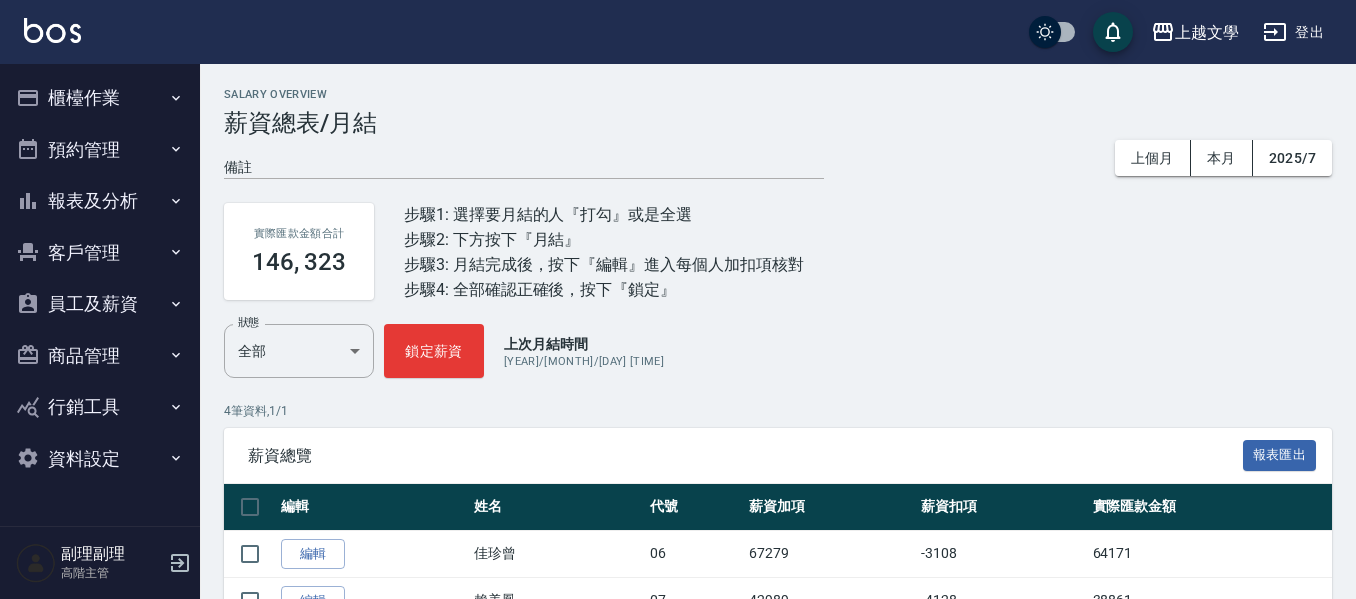 click on "員工及薪資" at bounding box center [100, 304] 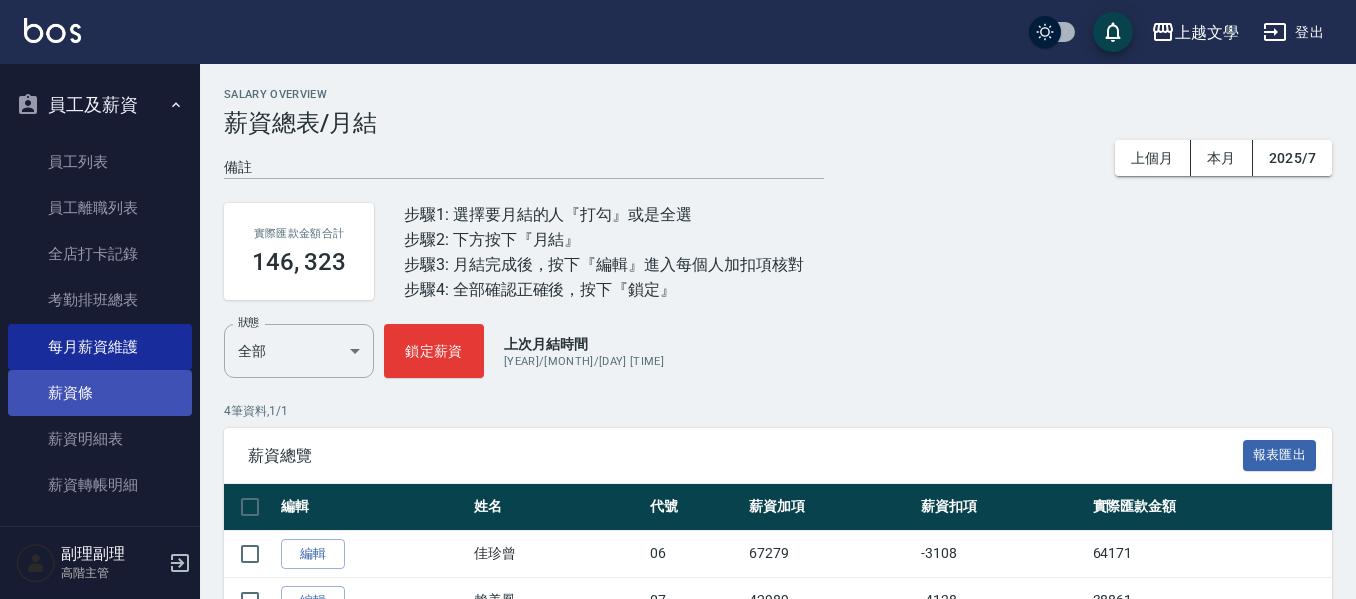 scroll, scrollTop: 200, scrollLeft: 0, axis: vertical 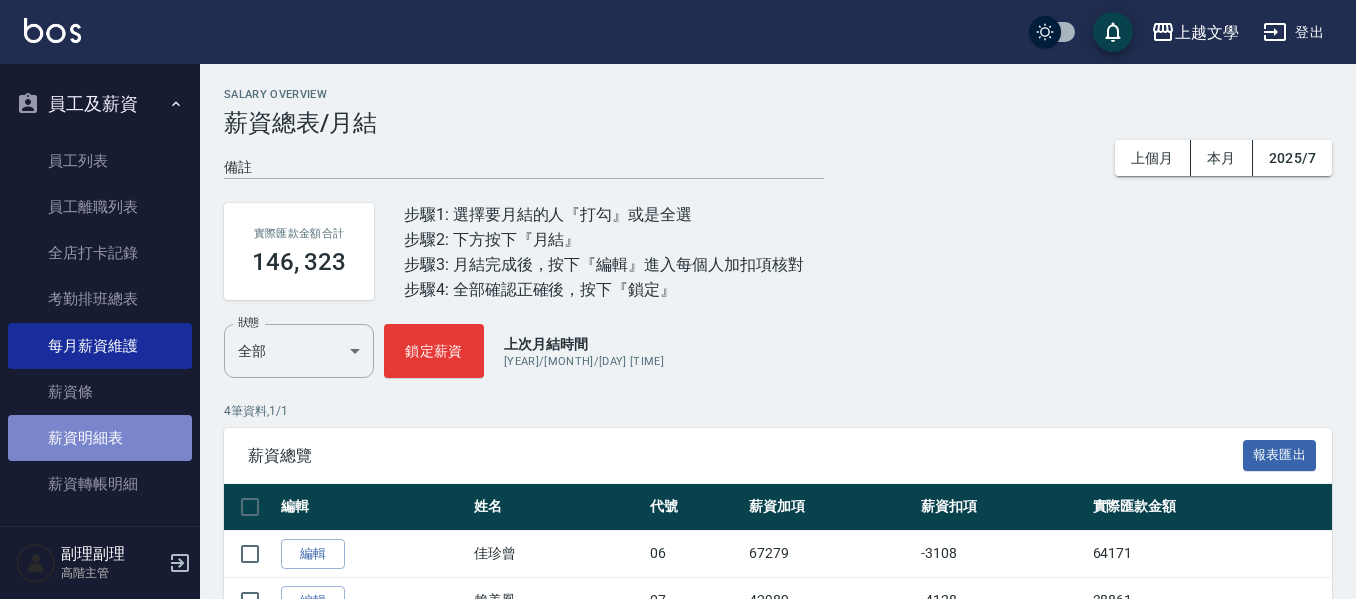 click on "薪資明細表" at bounding box center (100, 438) 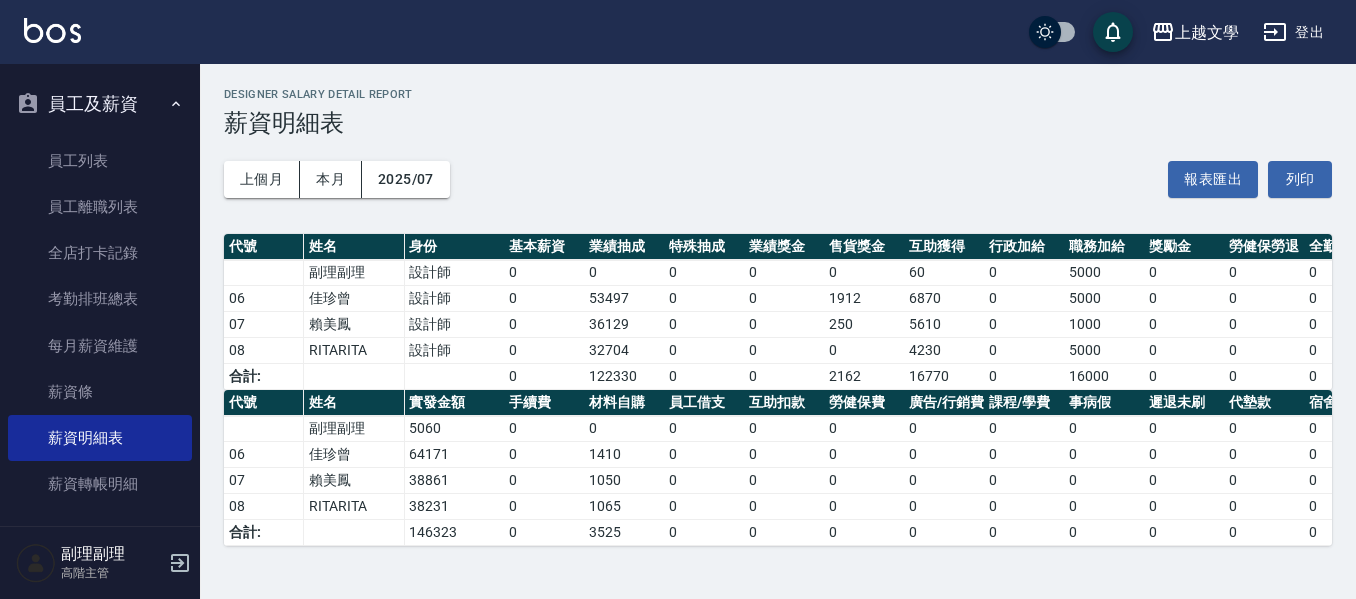 click on "登出" at bounding box center (1293, 32) 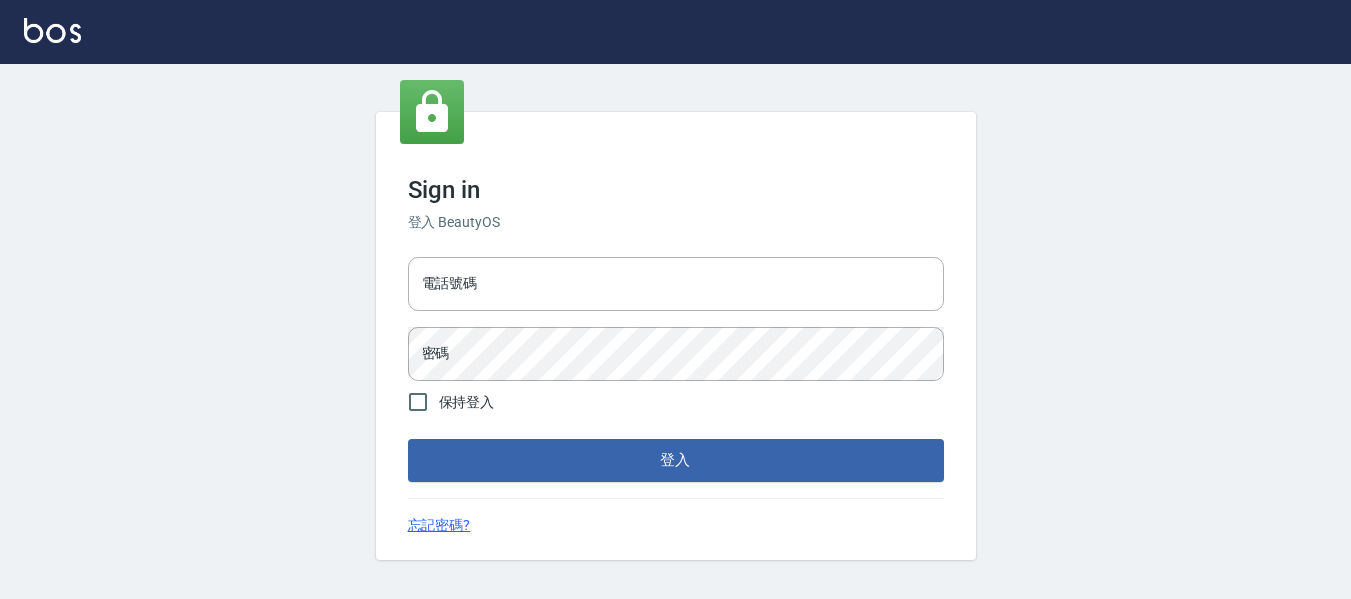 scroll, scrollTop: 0, scrollLeft: 0, axis: both 